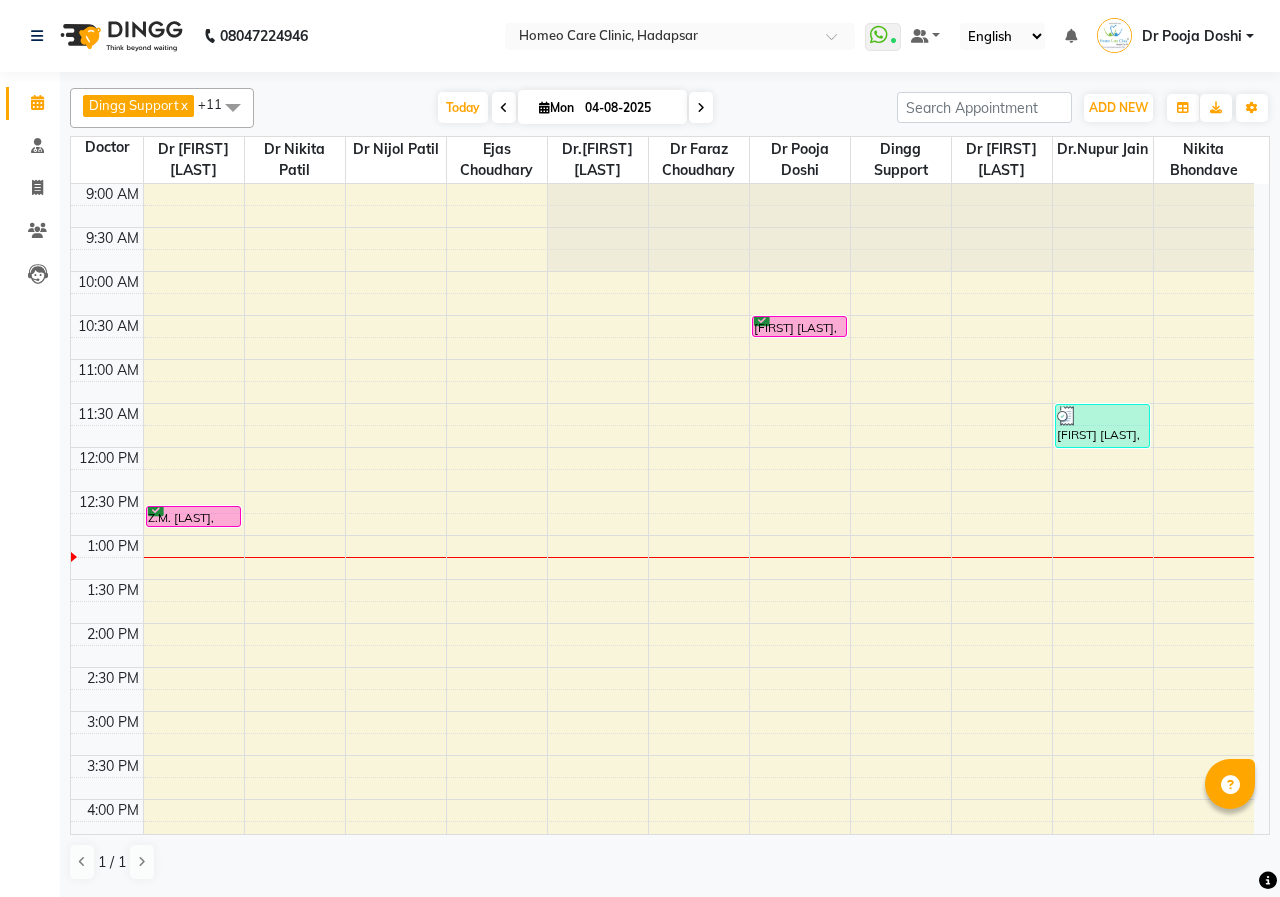 scroll, scrollTop: 0, scrollLeft: 0, axis: both 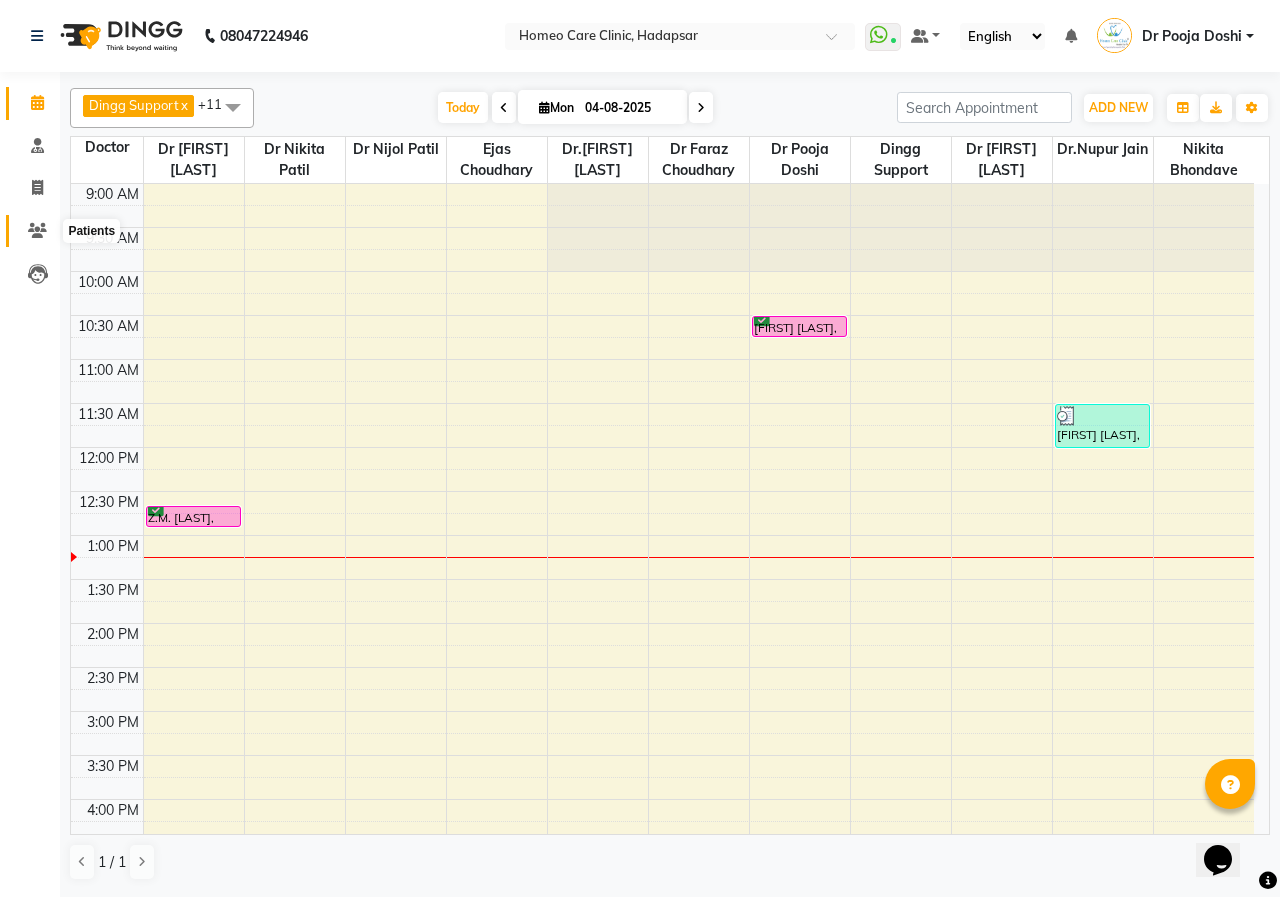 click 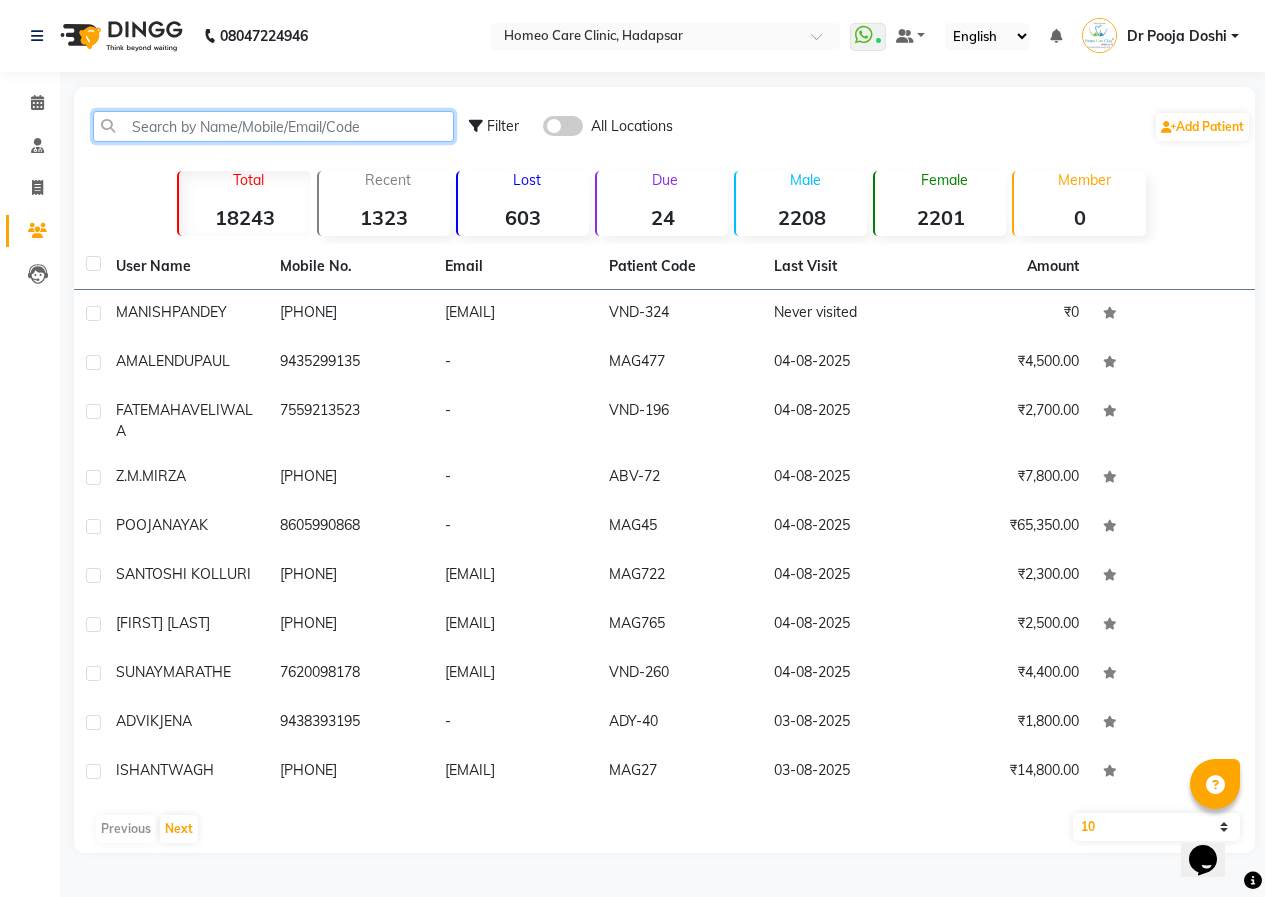 click 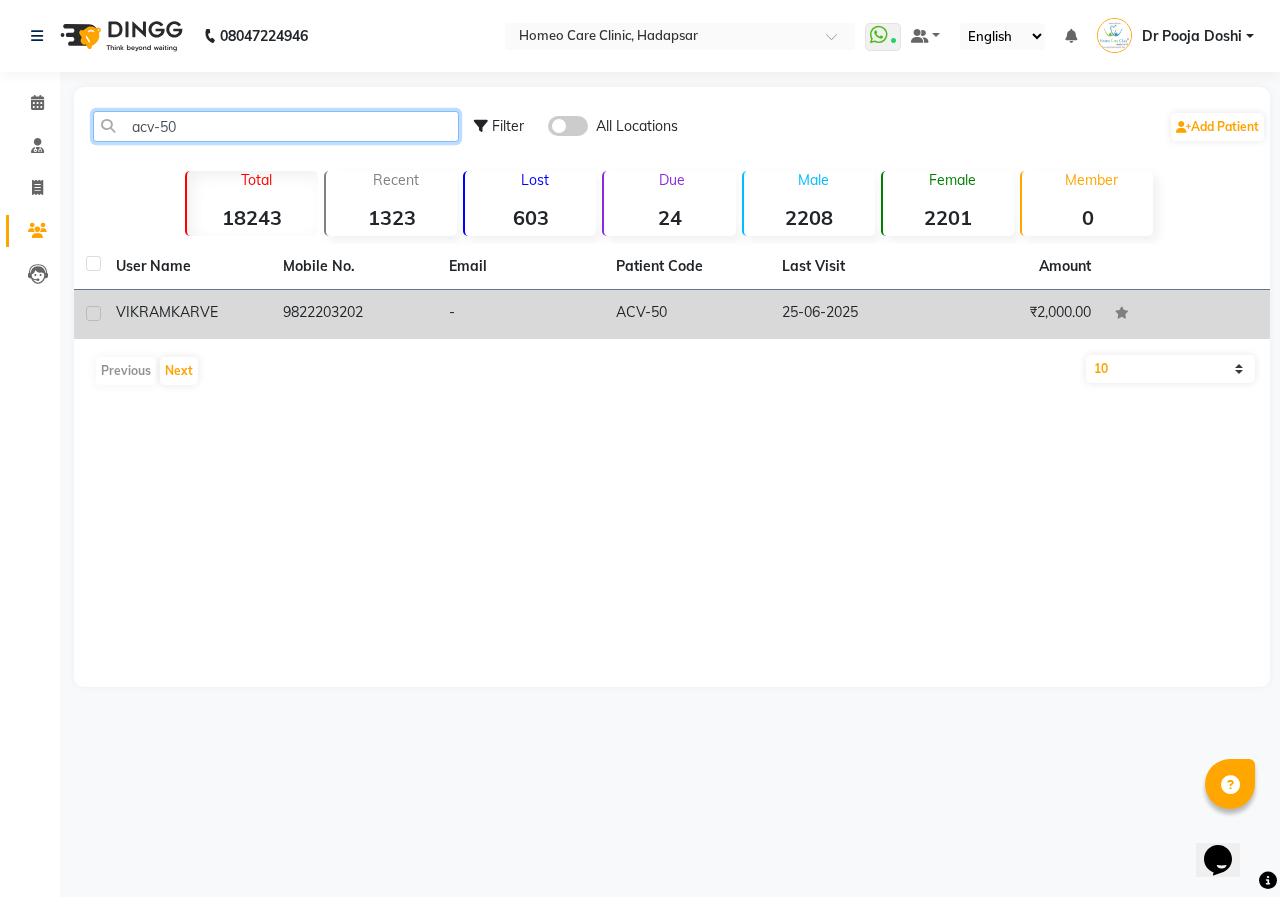 type on "acv-50" 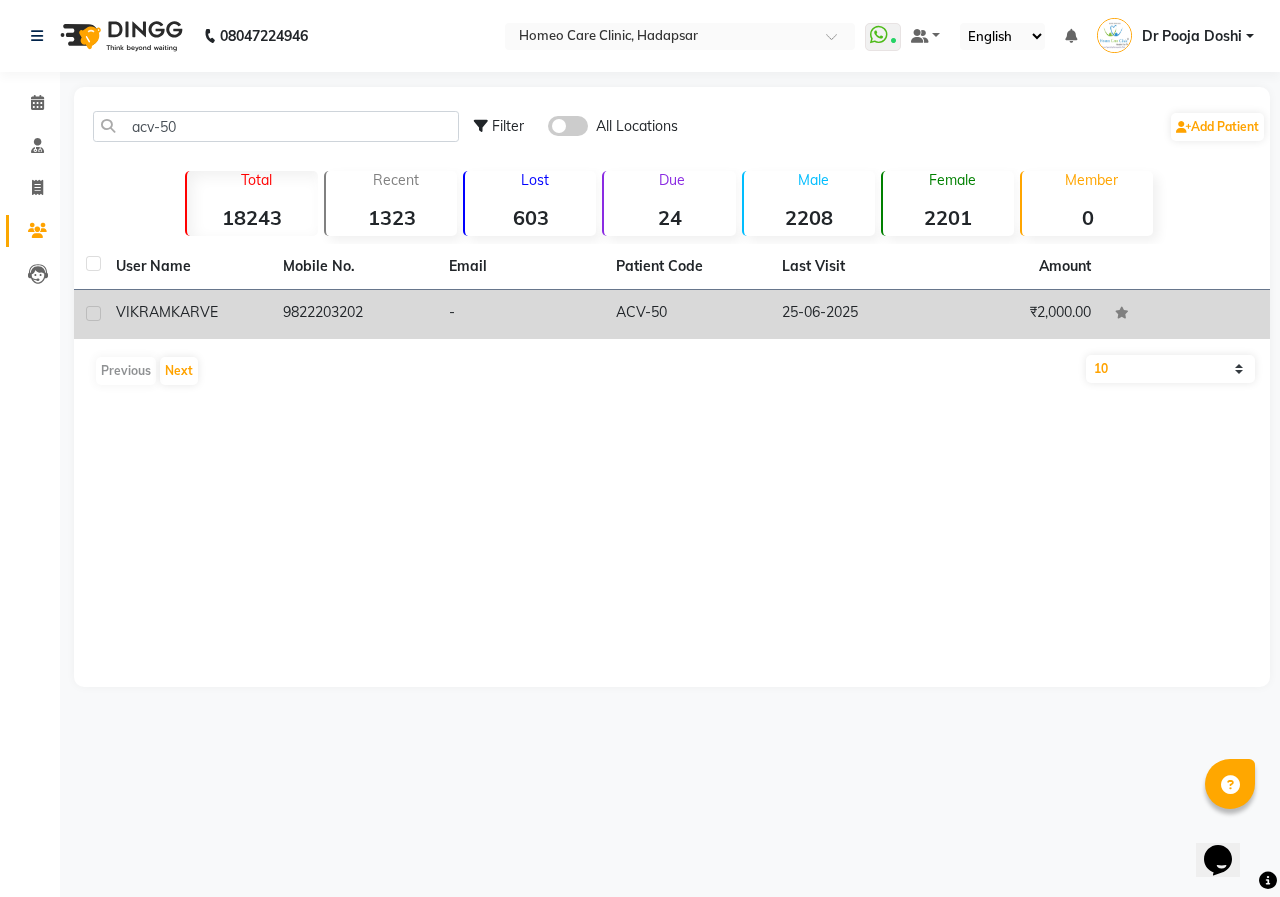 click on "ACV-50" 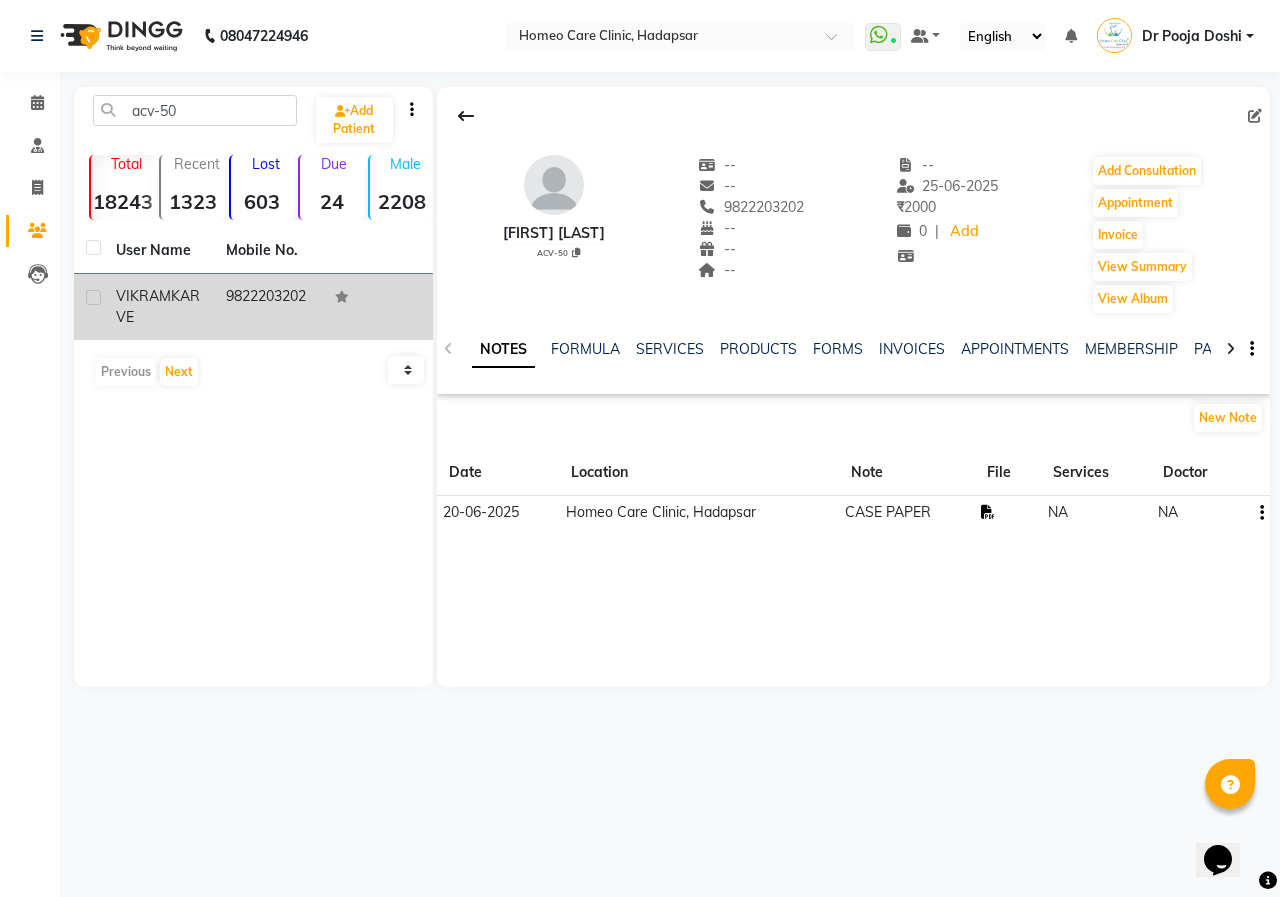 click 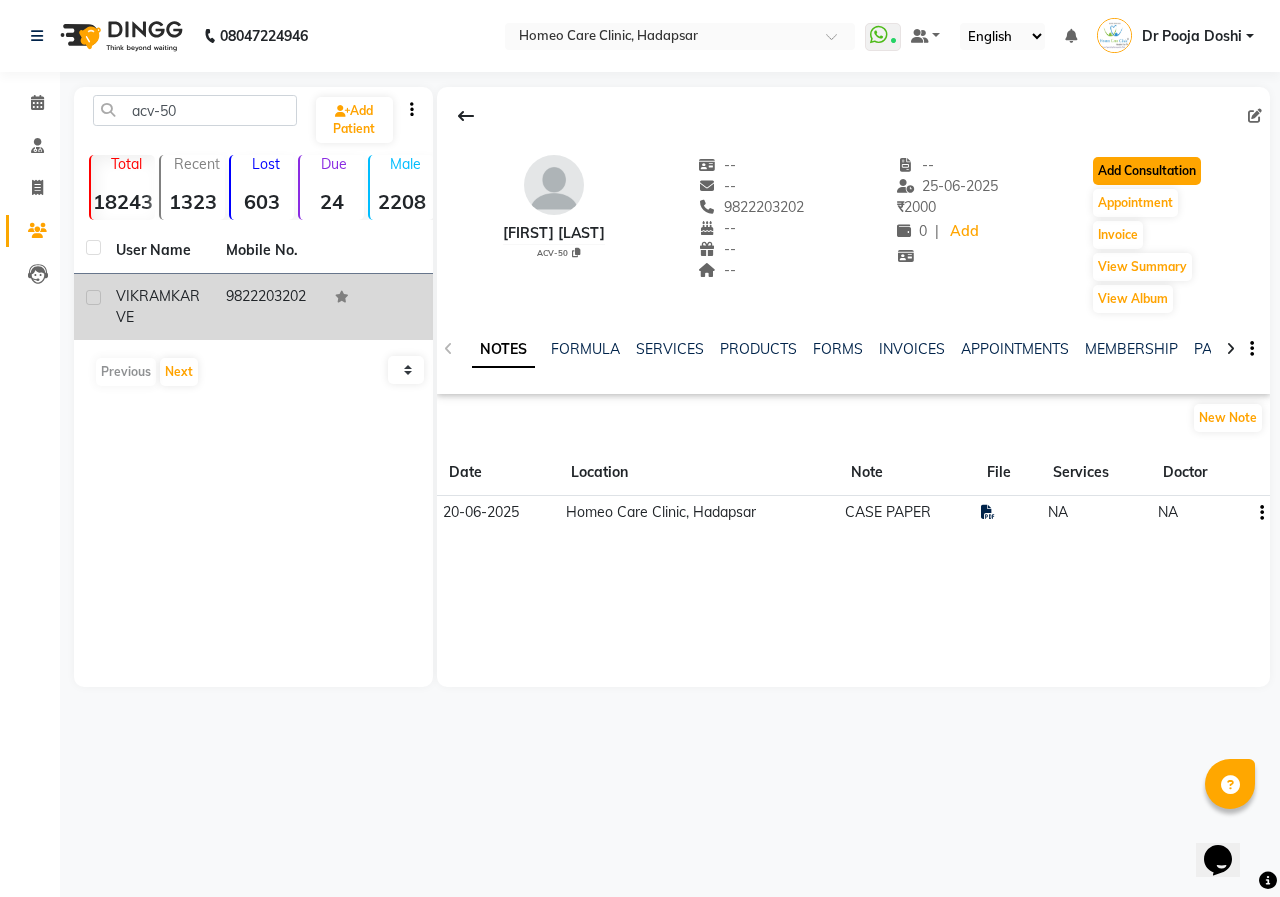 click on "Add Consultation" 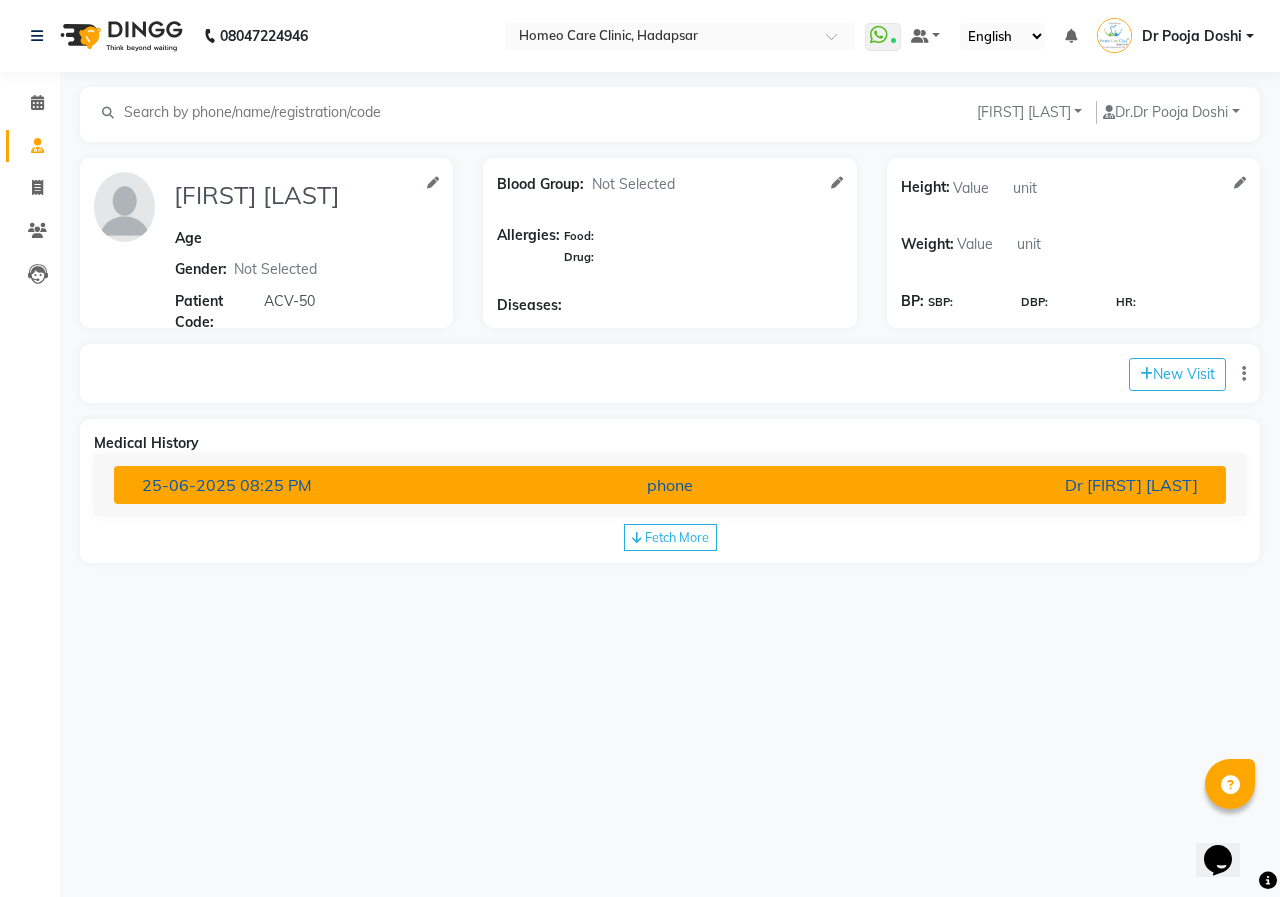 click on "Dr [FIRST] [LAST]" at bounding box center [1032, 485] 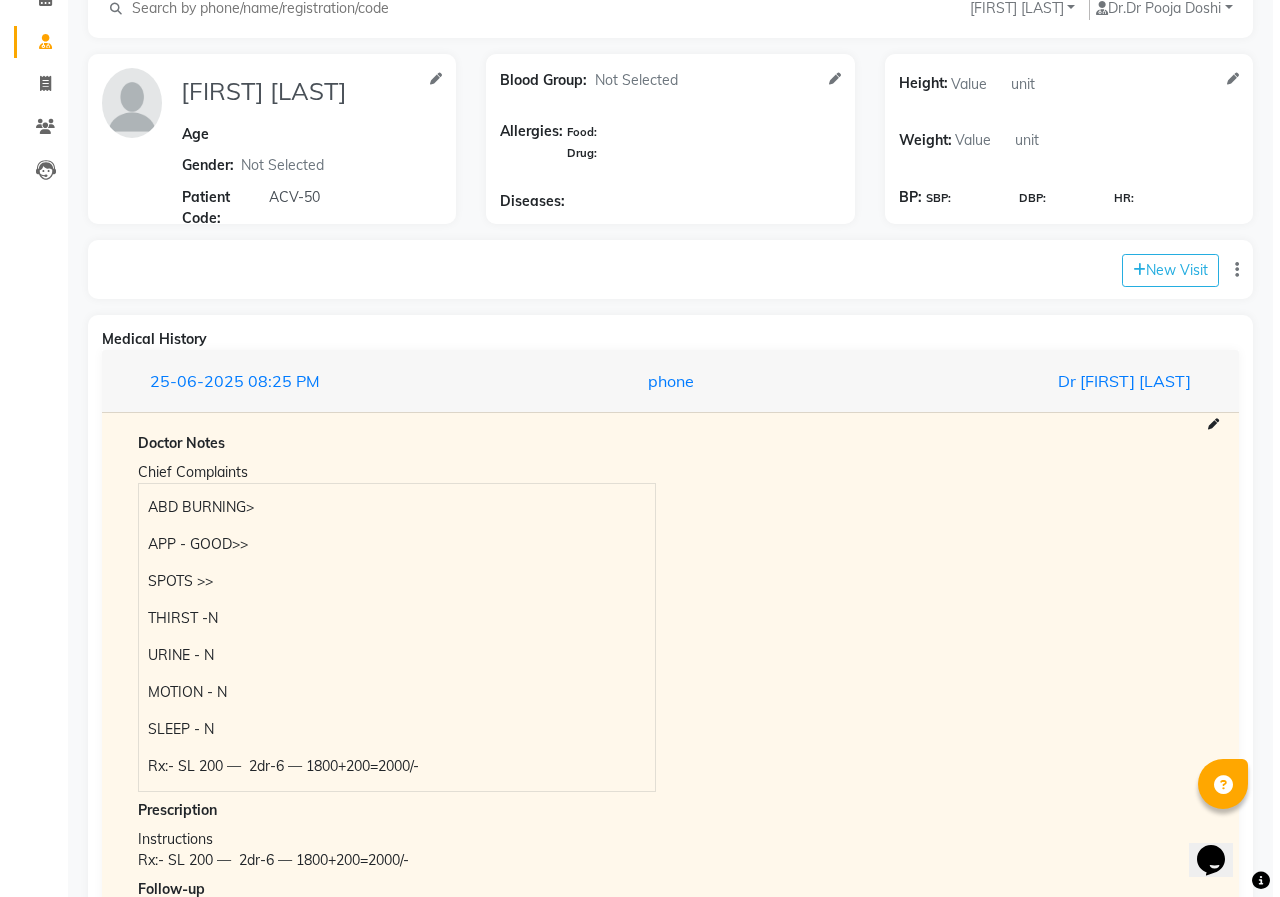 scroll, scrollTop: 243, scrollLeft: 0, axis: vertical 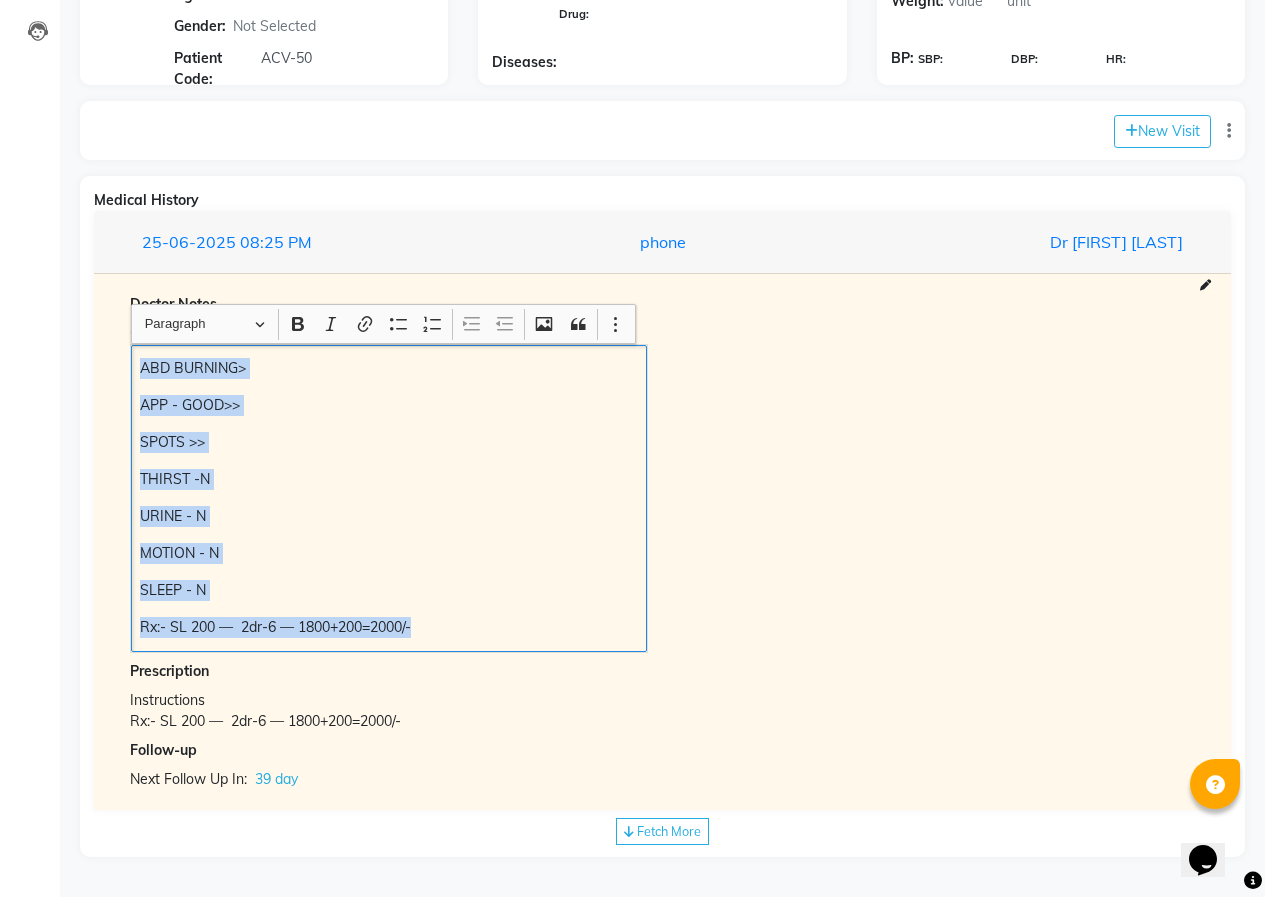 drag, startPoint x: 142, startPoint y: 357, endPoint x: 441, endPoint y: 639, distance: 411.00485 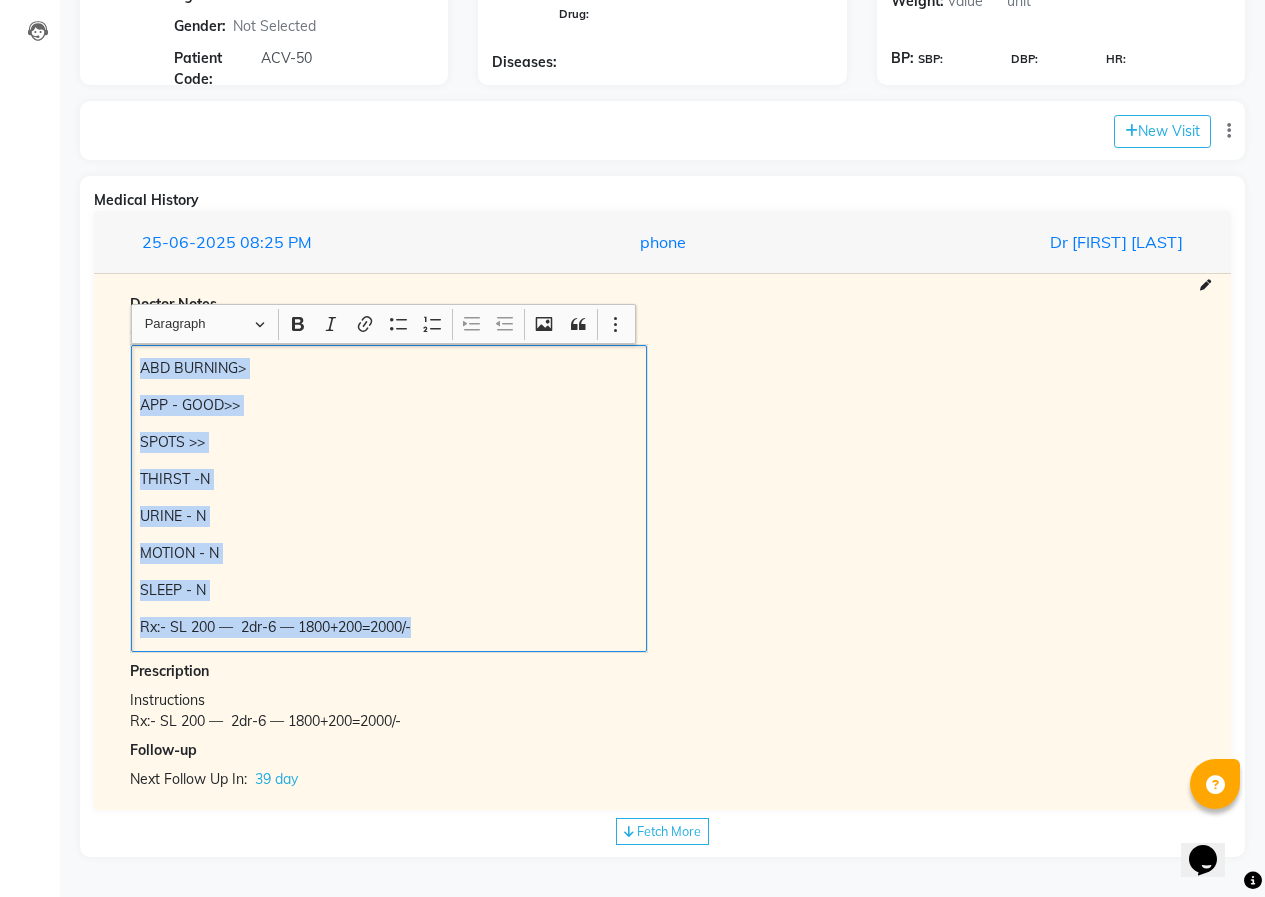 click on "[PATIENT_NAME] BURNING>> APP - GOOD>> SPOTS >> THIRST -N URINE - N MOTION - N SLEEP - N Rx:- SL 200 — 2dr-6 — 1800+200=2000/-" at bounding box center (389, 498) 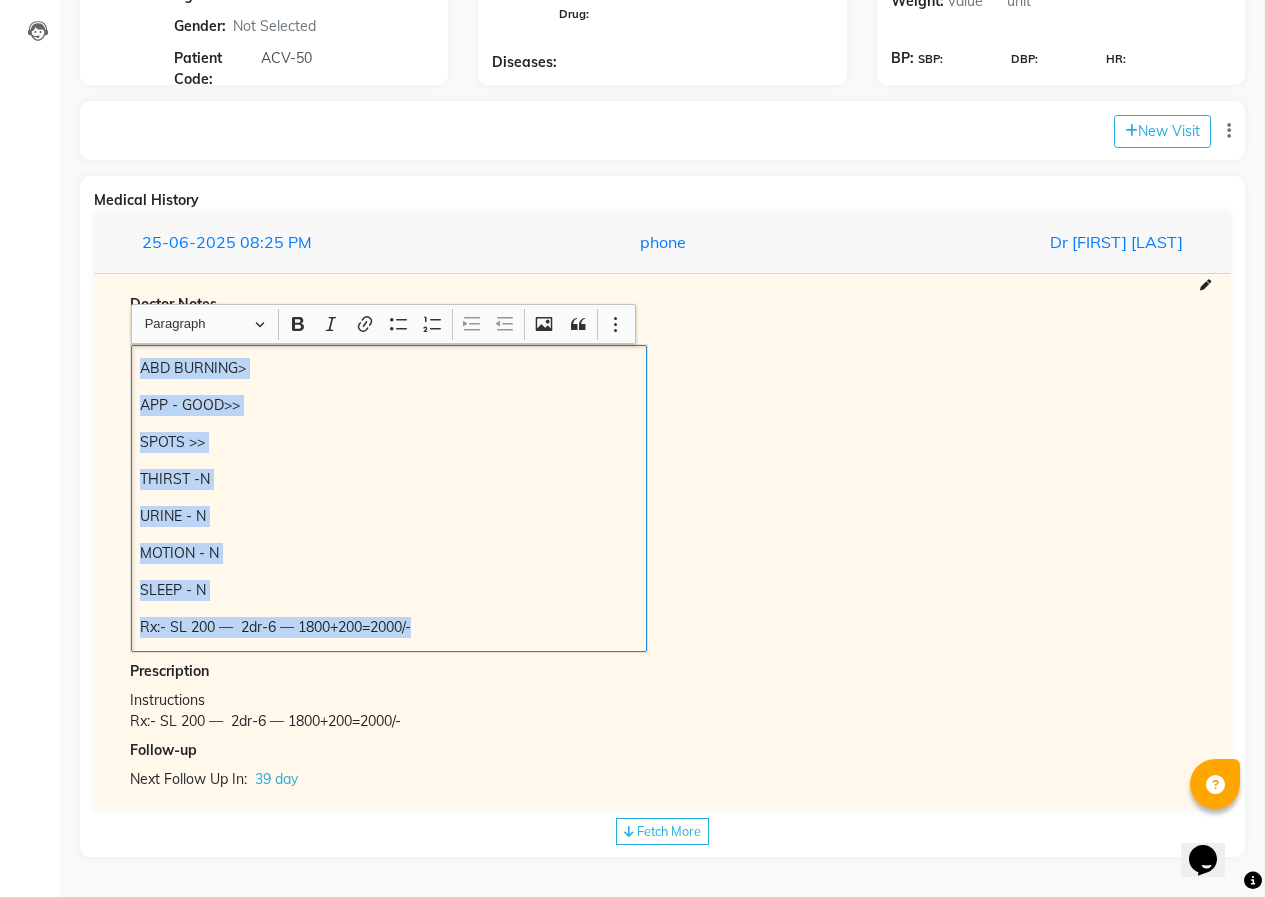 copy on "[PATIENT_NAME] BURNING>> APP - GOOD>> SPOTS >> THIRST -N URINE - N MOTION - N SLEEP - N Rx:- SL 200 — 2dr-6 — 1800+200=2000/-" 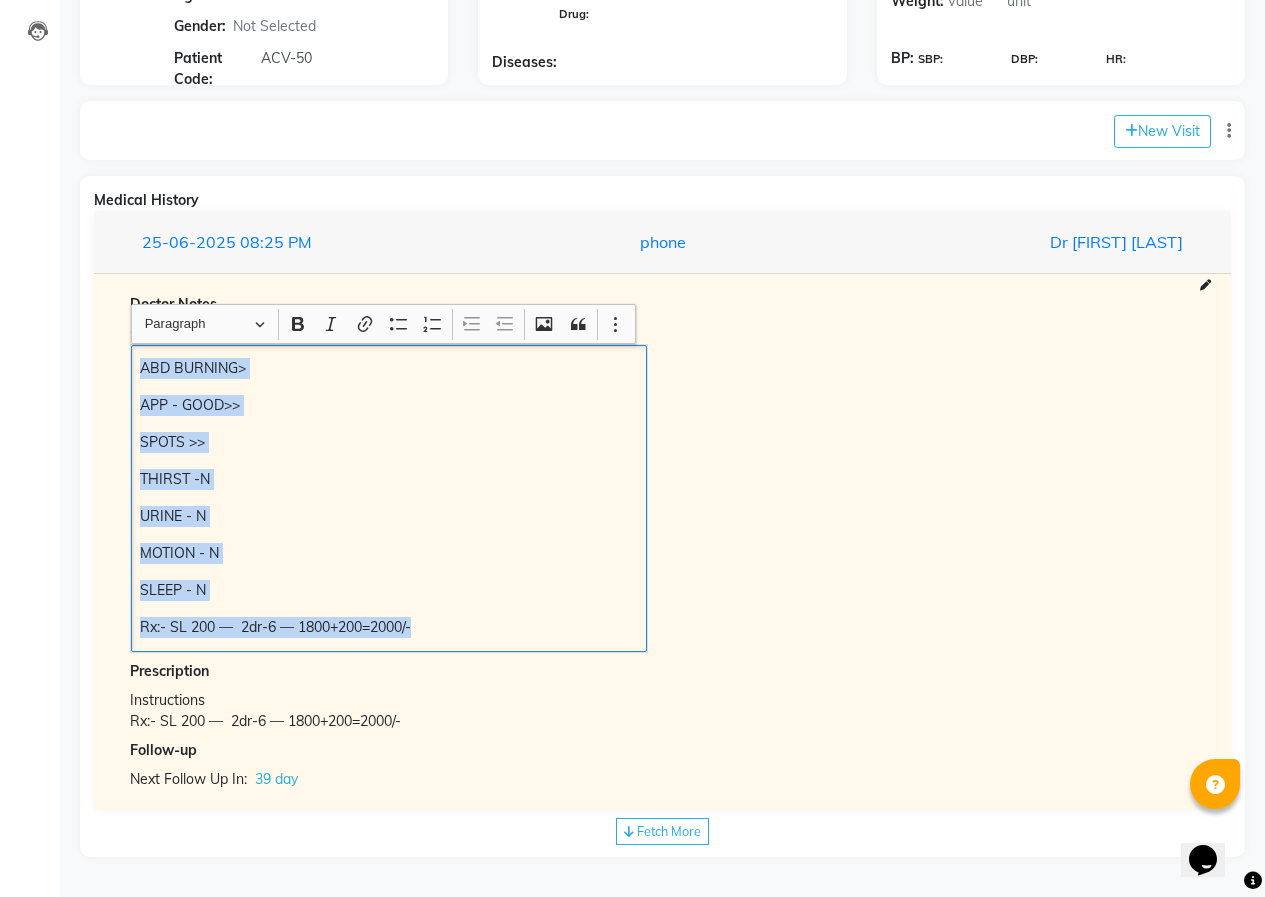 click on "THIRST -N" at bounding box center [388, 479] 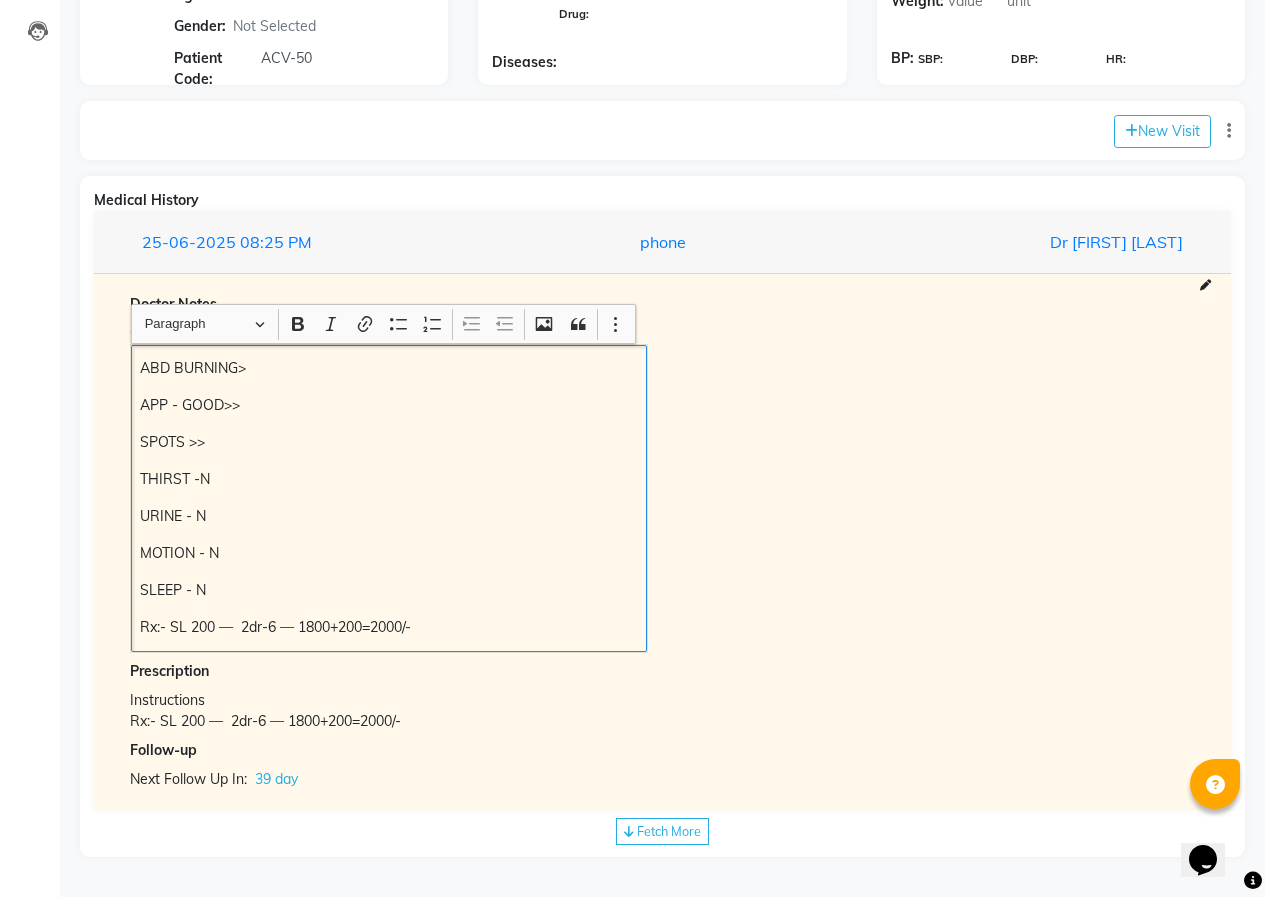 click on "Chief Complaints ABD BURNING>> APP - GOOD>> SPOTS >> THIRST -N URINE - N MOTION - N SLEEP - N Rx:- SL 200 —  2dr-6 — 1800+200=2000/-" at bounding box center [662, 486] 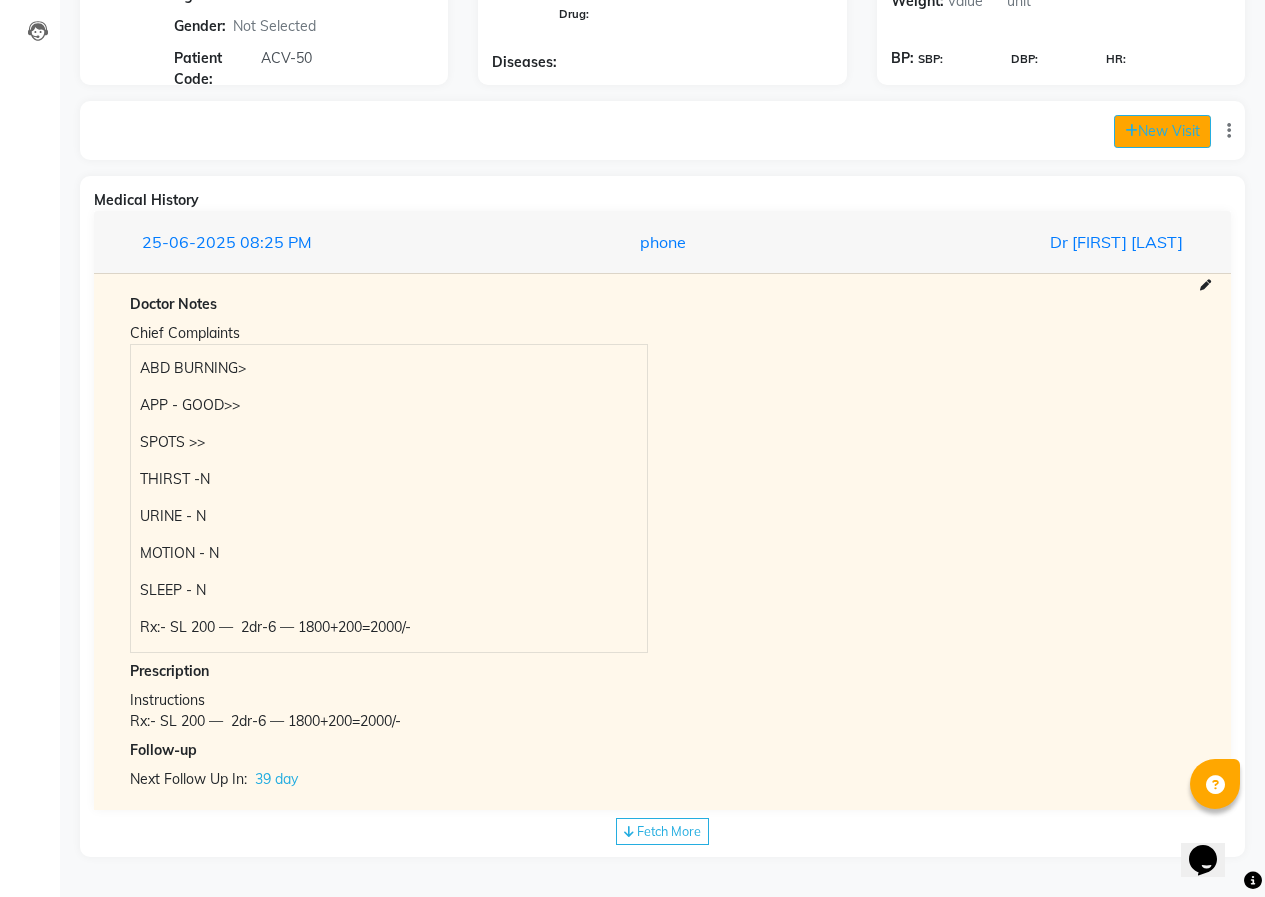click on "New Visit" 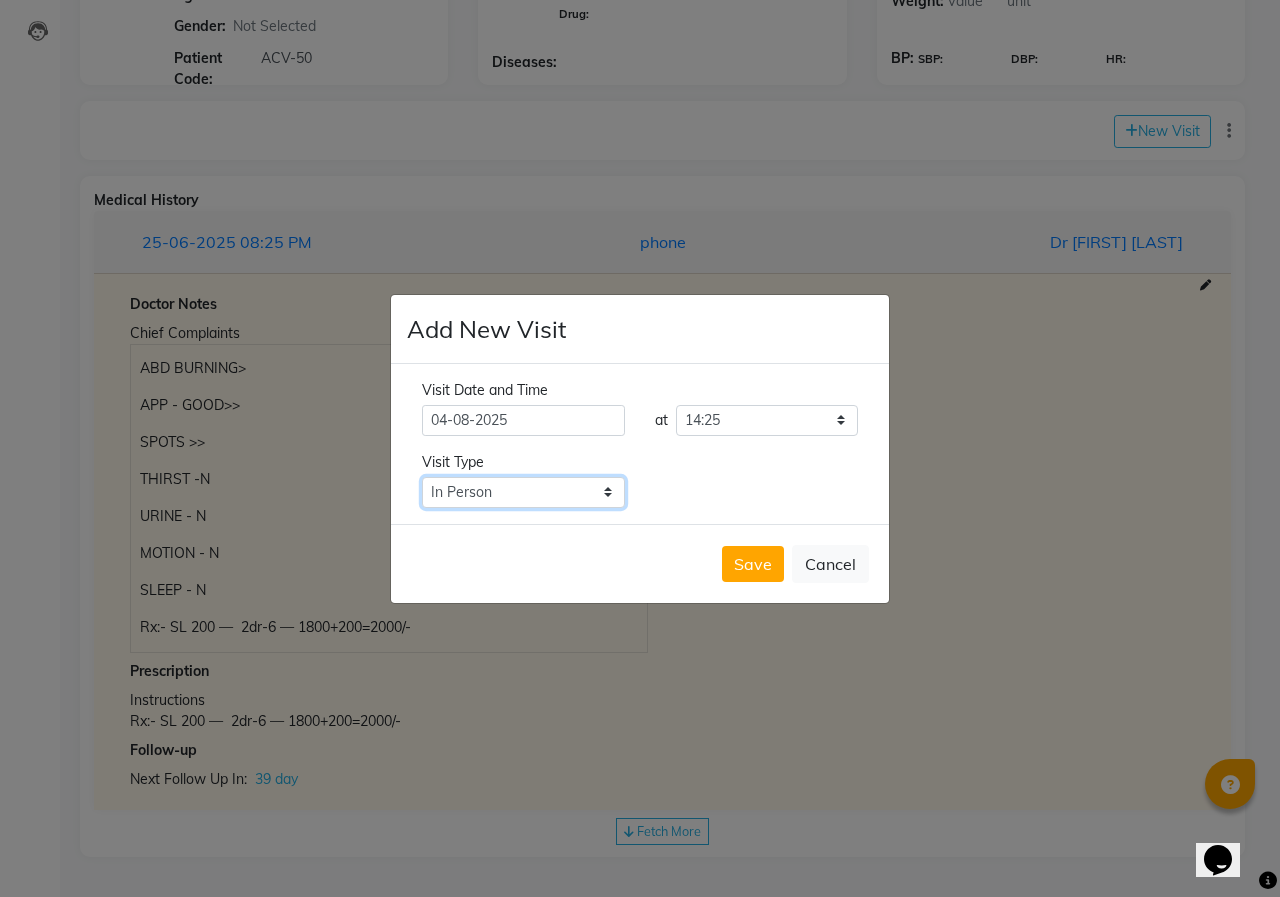 click on "Select Type In Person Video Phone Chat" 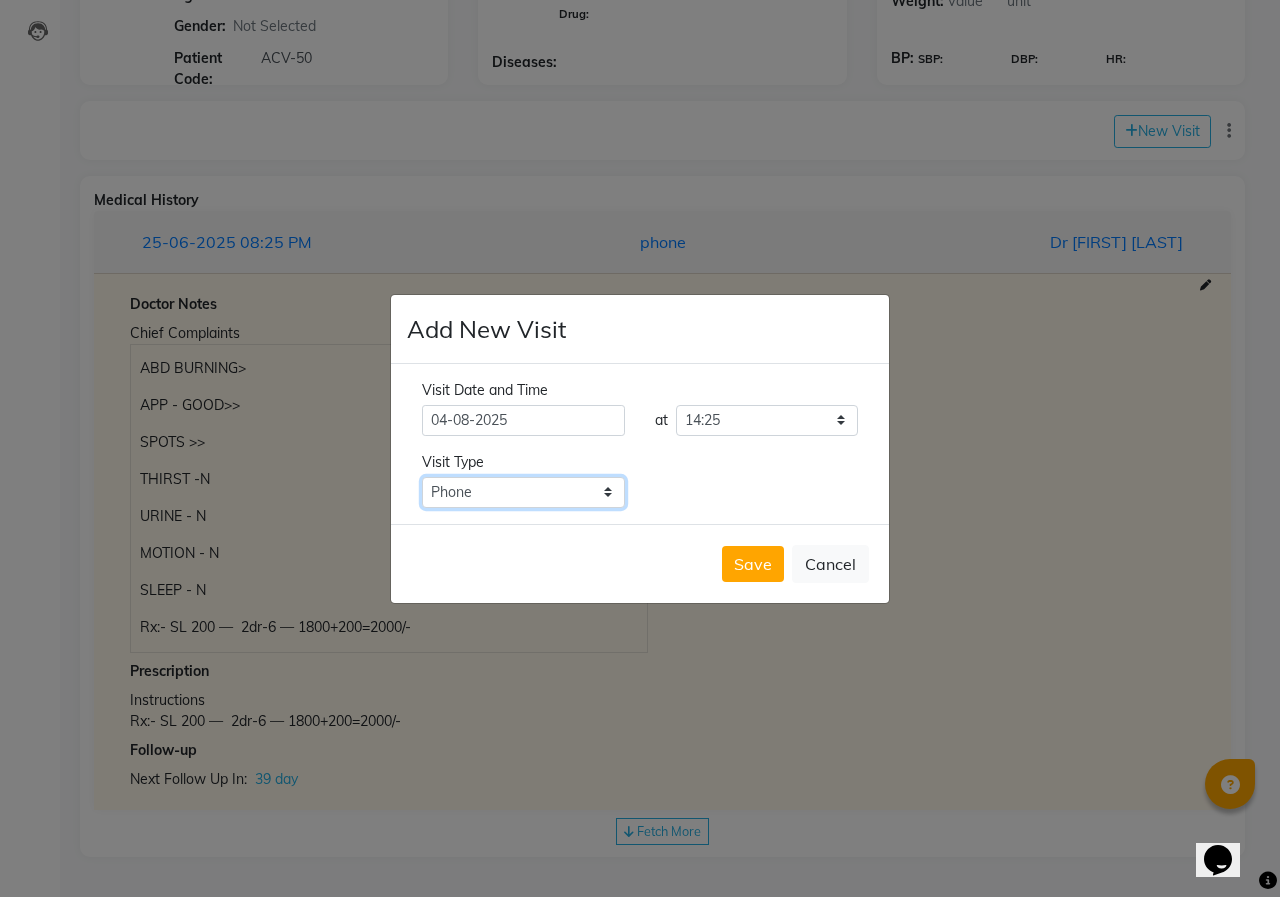 click on "Select Type In Person Video Phone Chat" 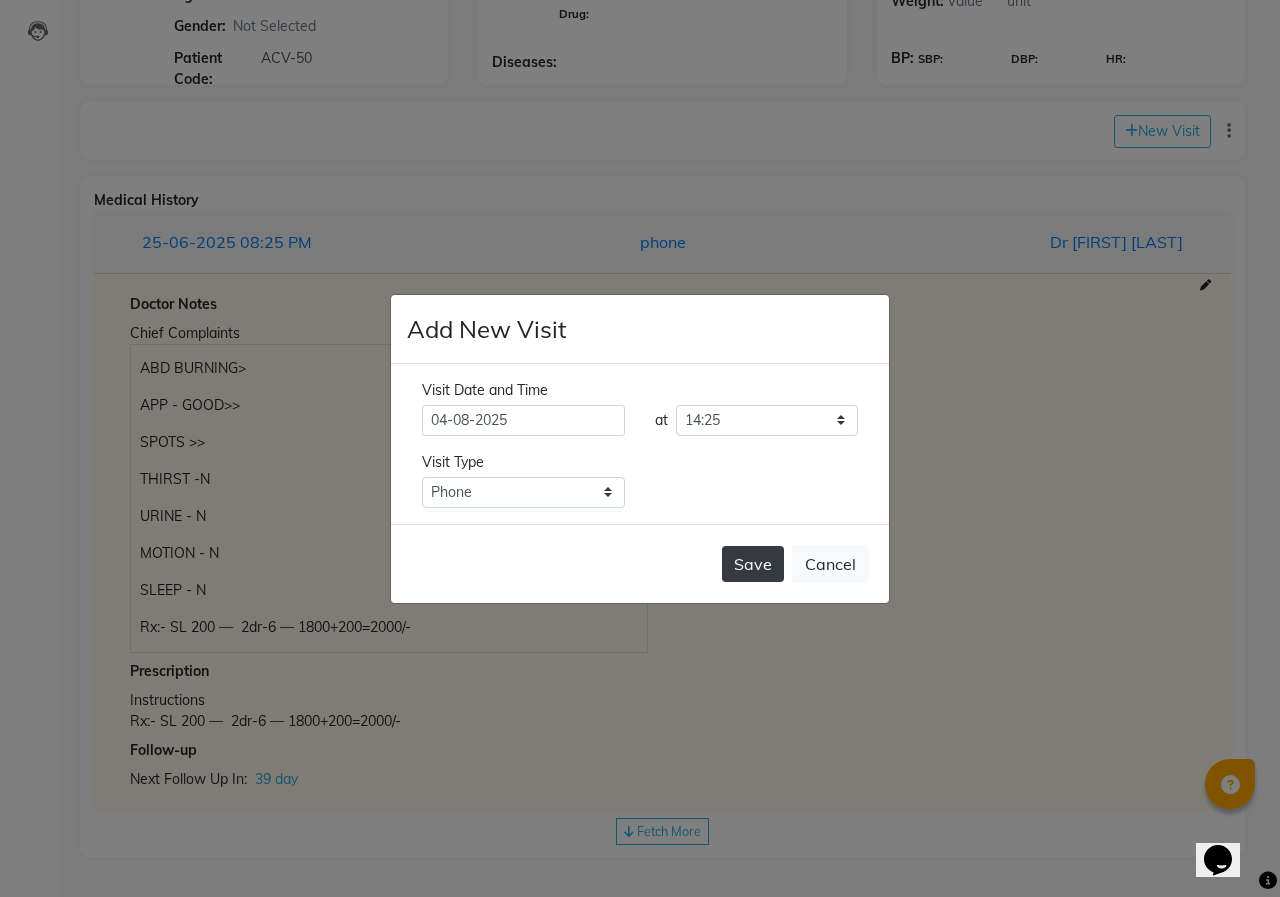 click on "Save" 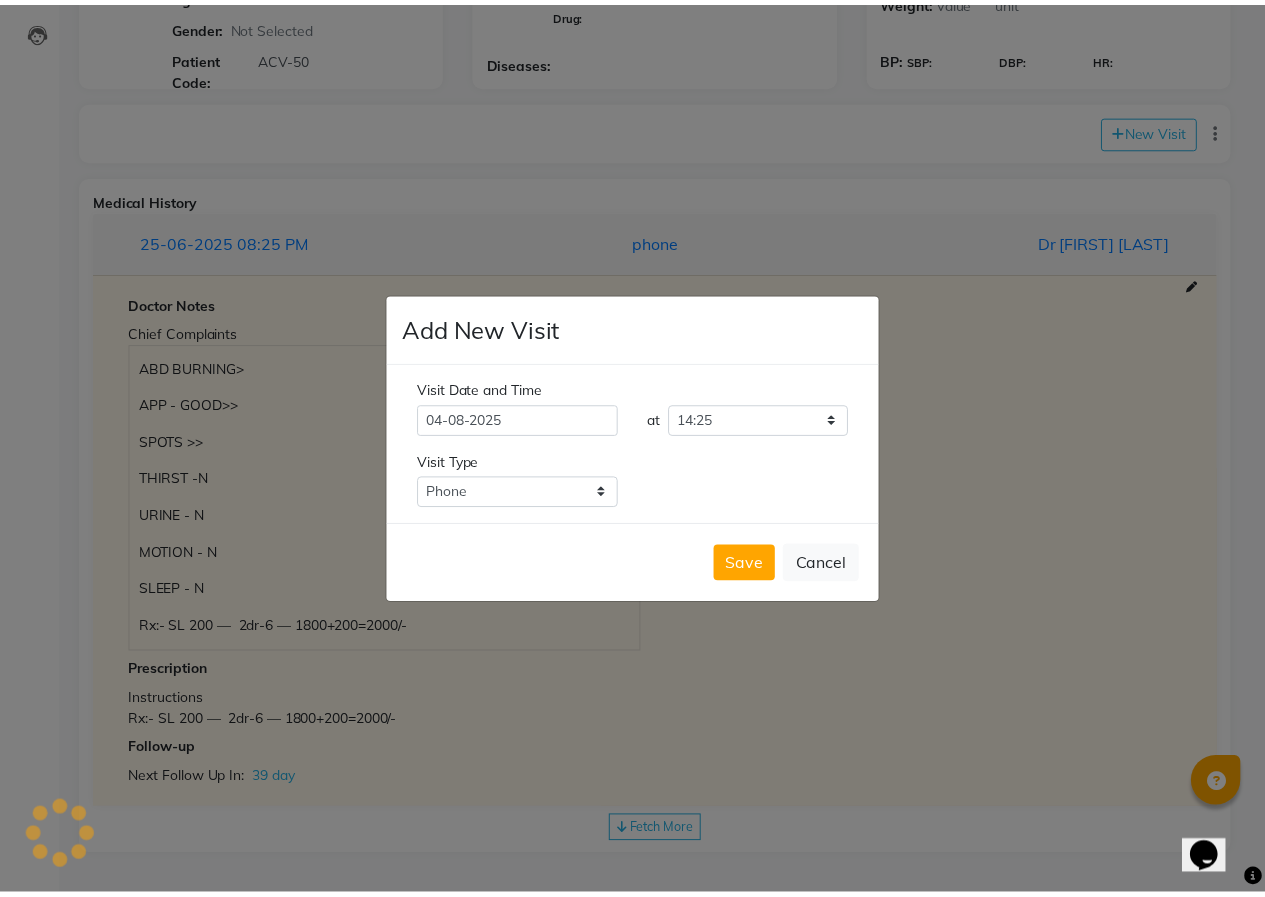 scroll, scrollTop: 0, scrollLeft: 0, axis: both 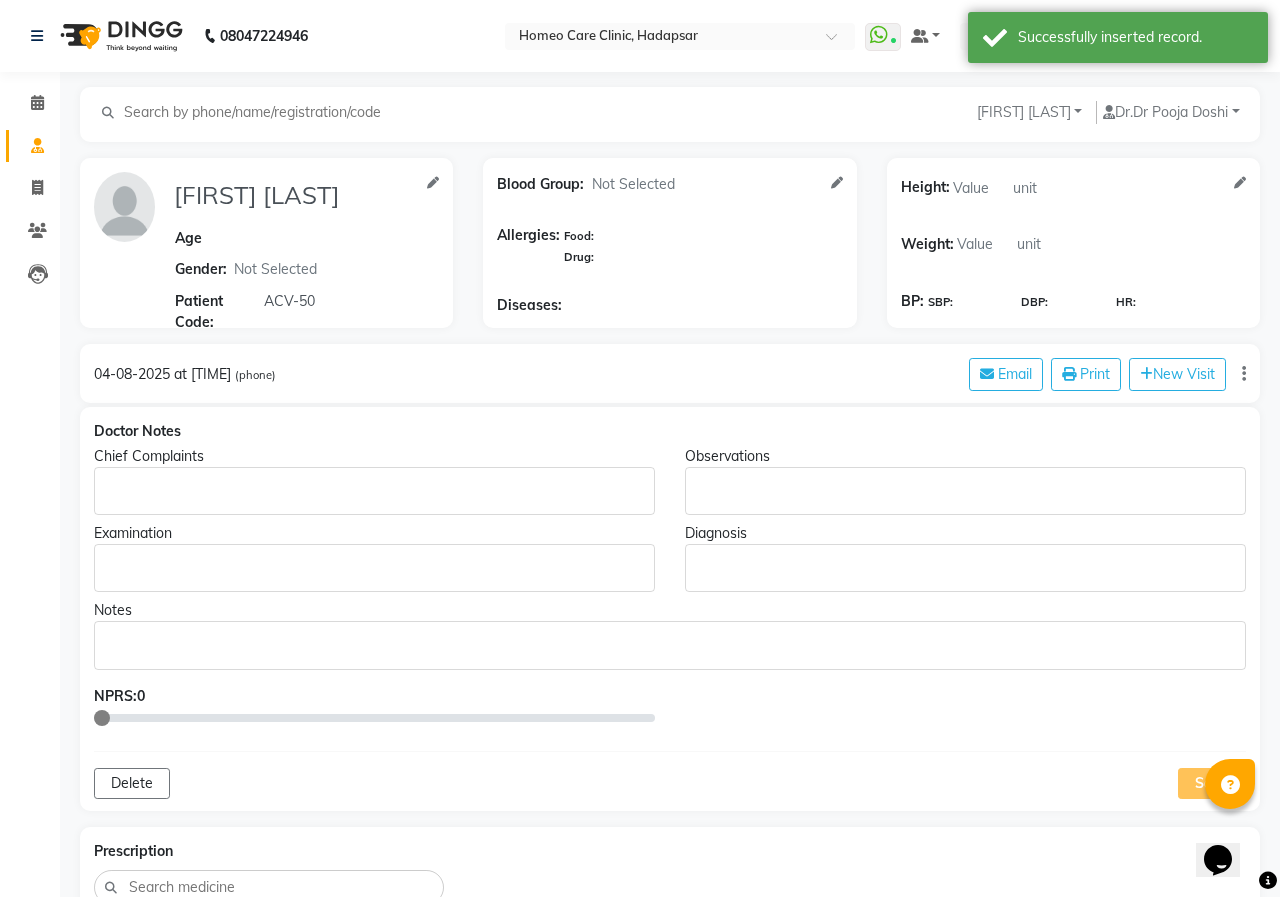 type on "[FIRST] [LAST]" 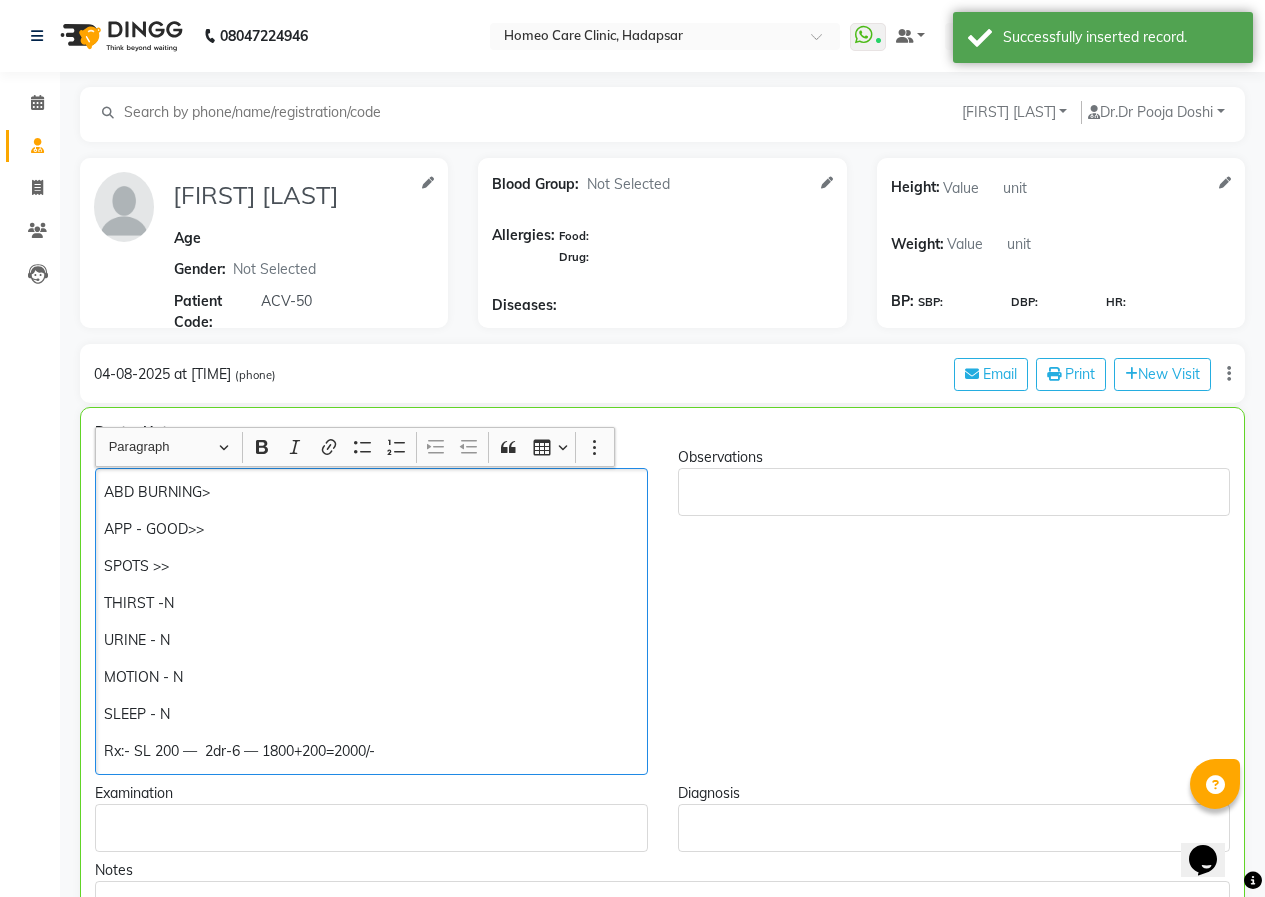 click on "ABD BURNING>" 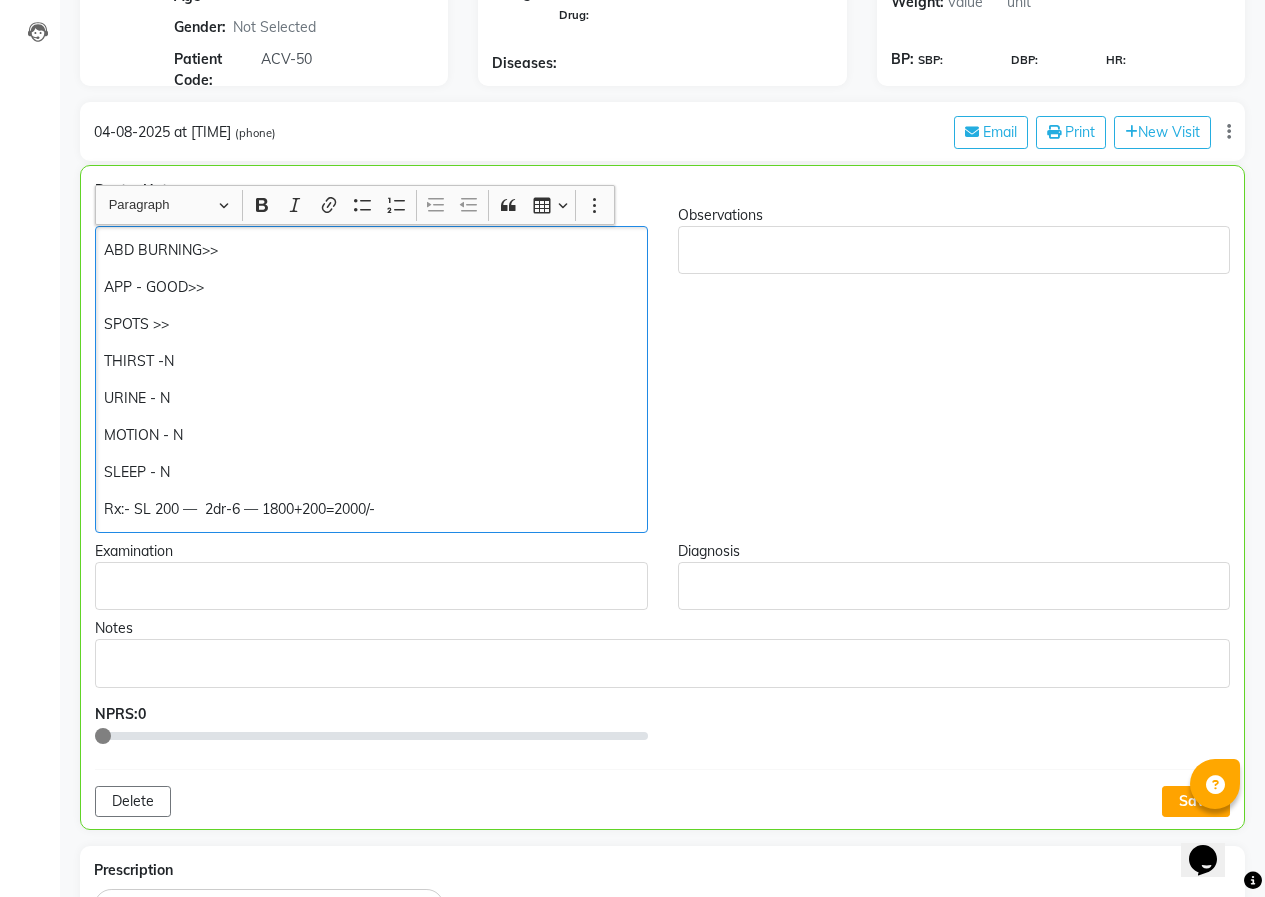 scroll, scrollTop: 400, scrollLeft: 0, axis: vertical 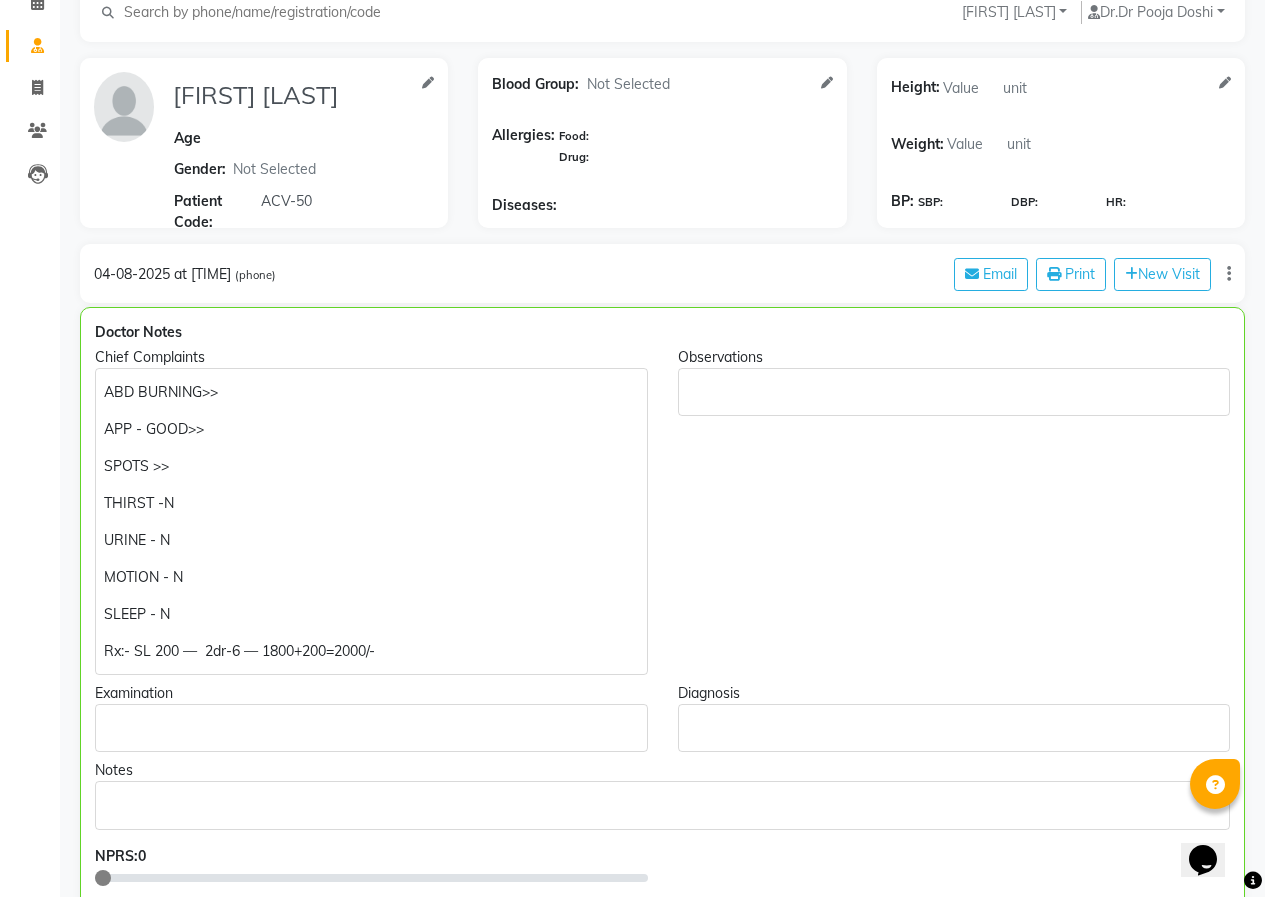 click on "SPOTS >>" 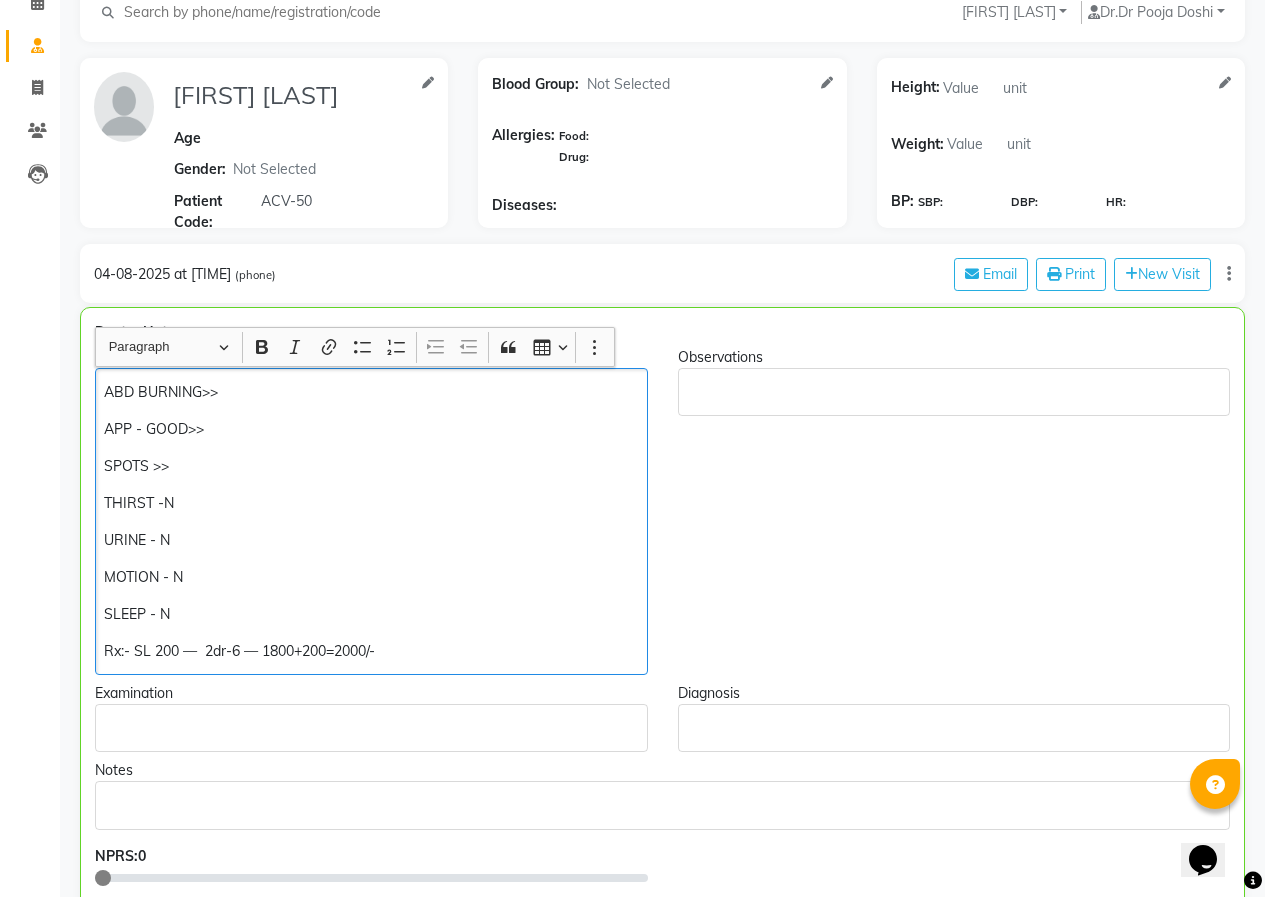 click on "URINE - N" 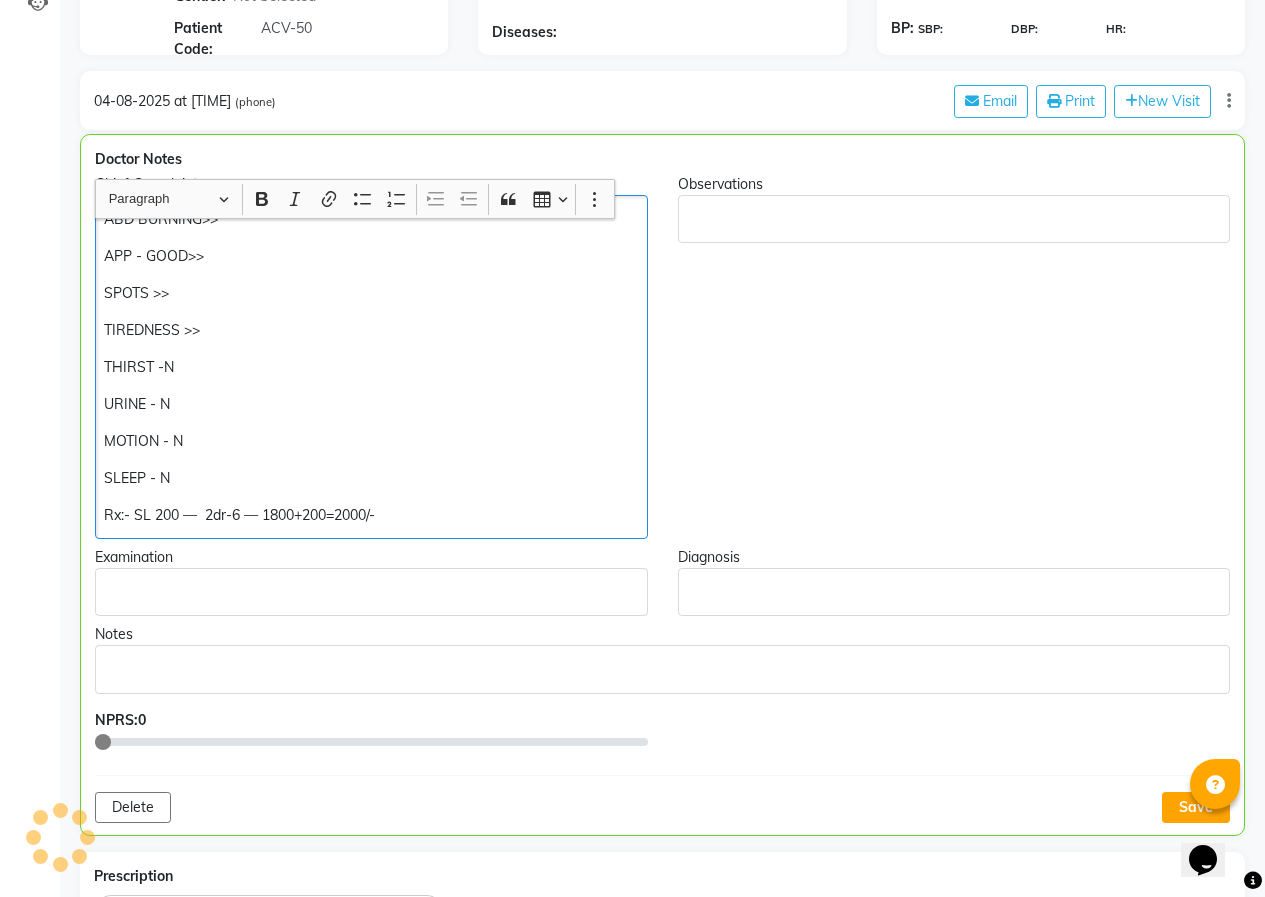 scroll, scrollTop: 500, scrollLeft: 0, axis: vertical 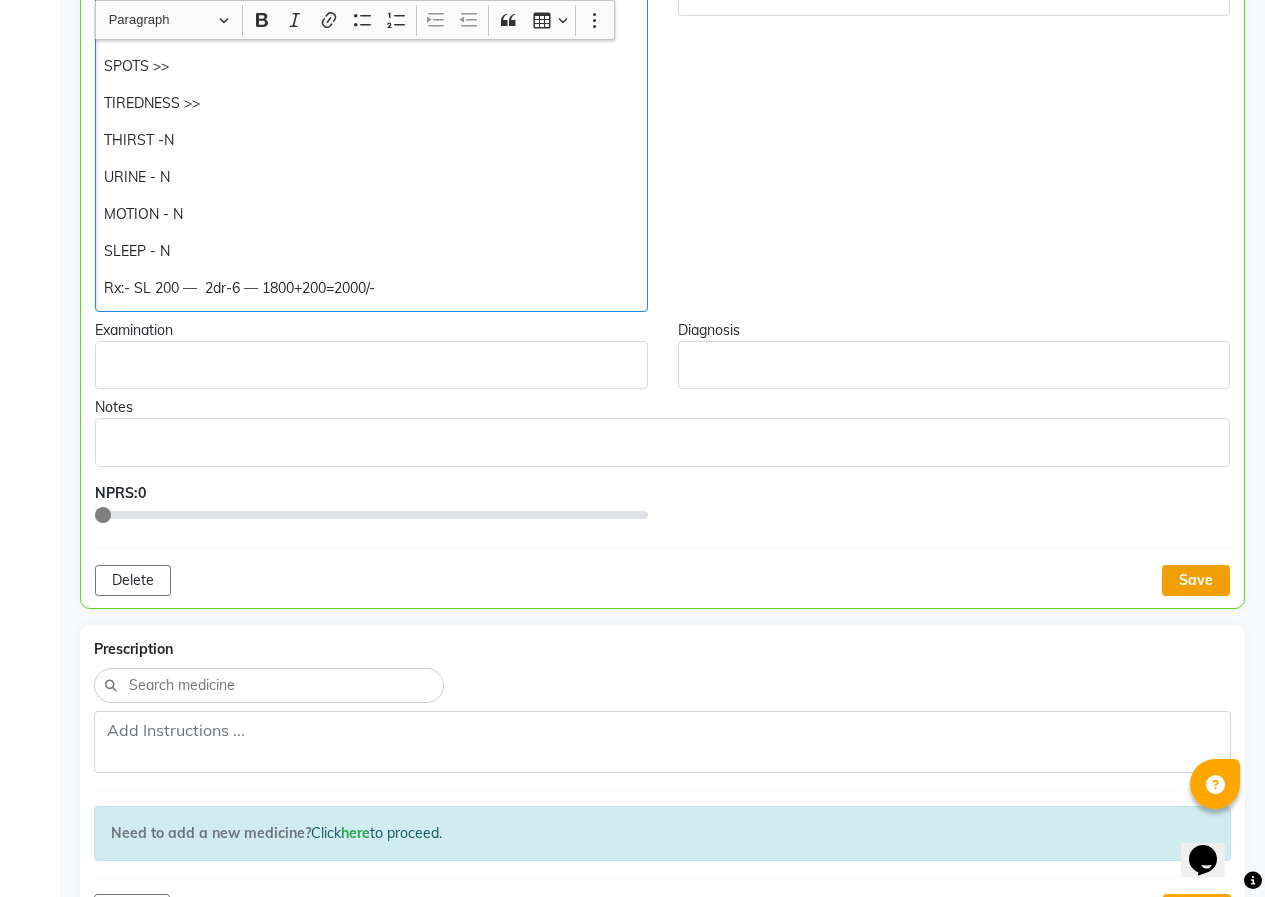 click on "Save" 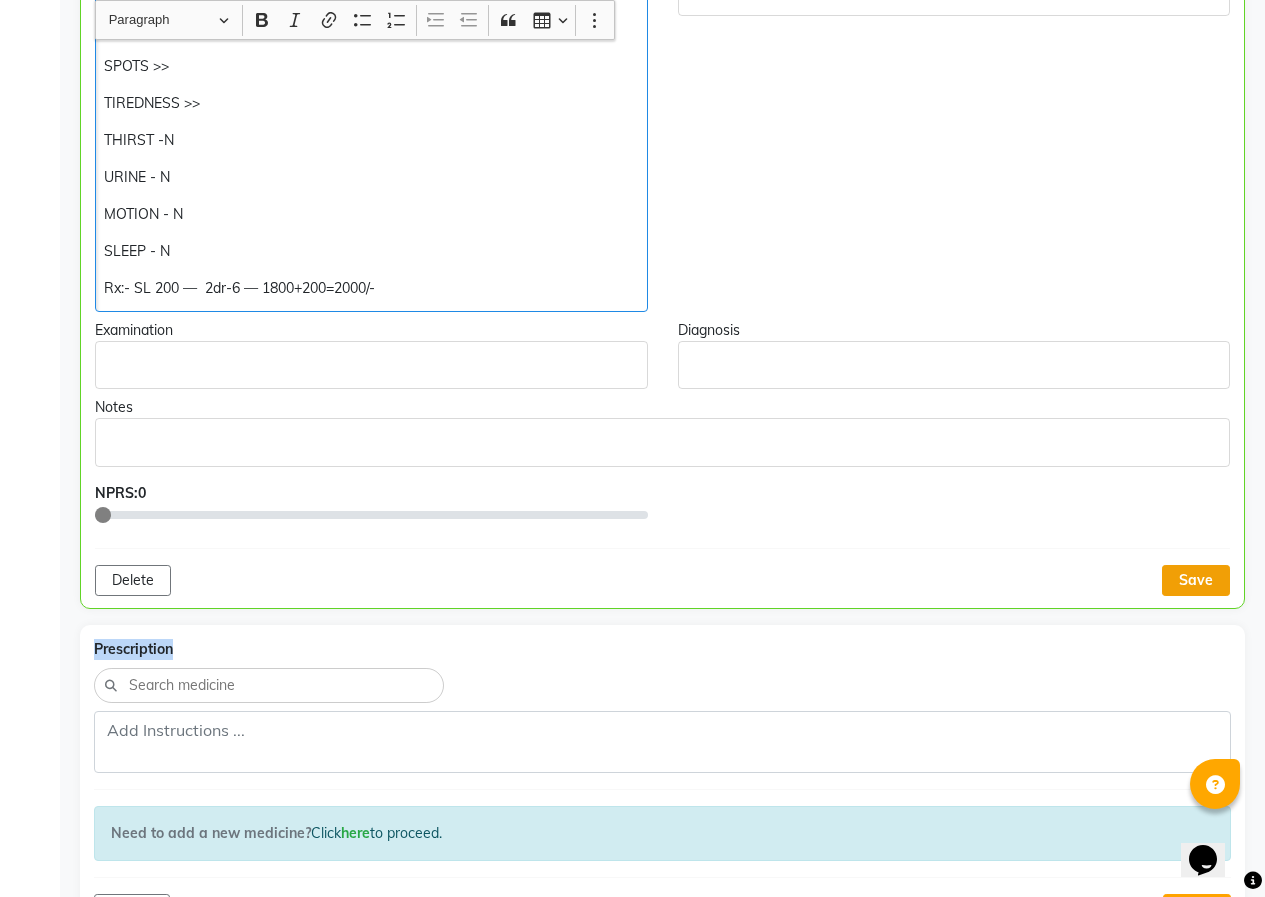 click on "Save" 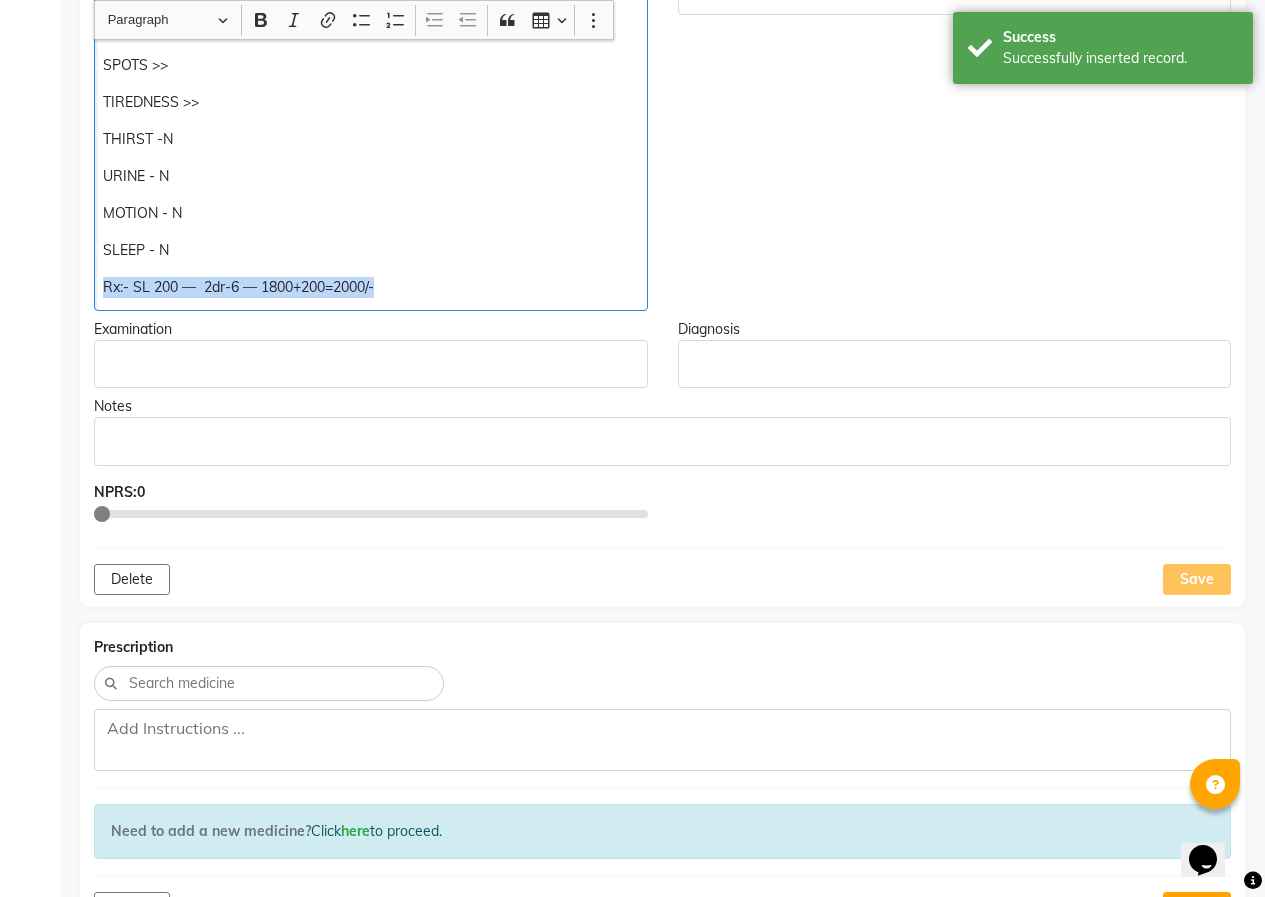 drag, startPoint x: 100, startPoint y: 284, endPoint x: 343, endPoint y: 299, distance: 243.46252 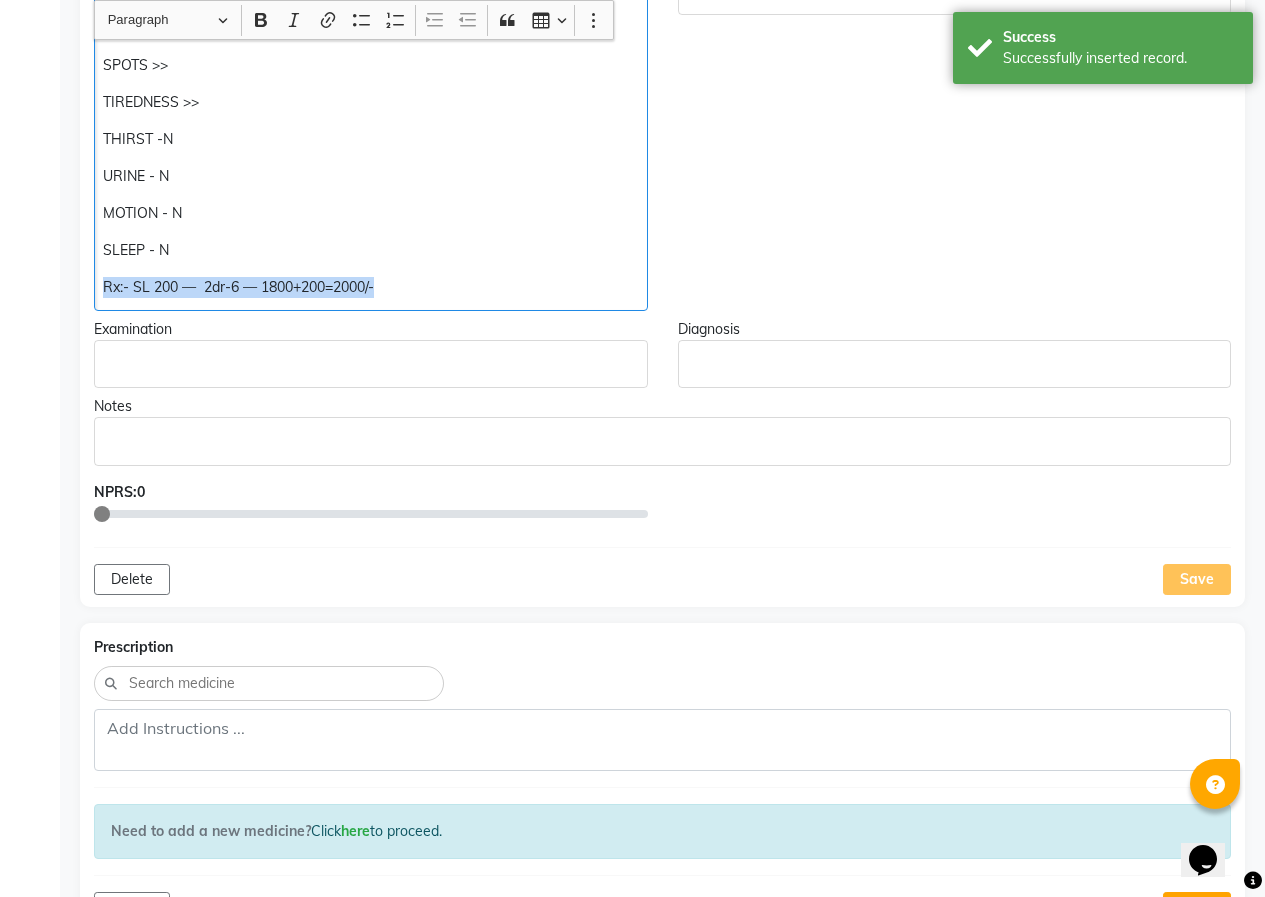 click on "[PATIENT_NAME] BURNING>> APP - GOOD>> SPOTS >> TIREDNESS >> THIRST -N URINE - N MOTION - N SLEEP - N Rx:- SL 200 — 2dr-6 — 1800+200=2000/-" 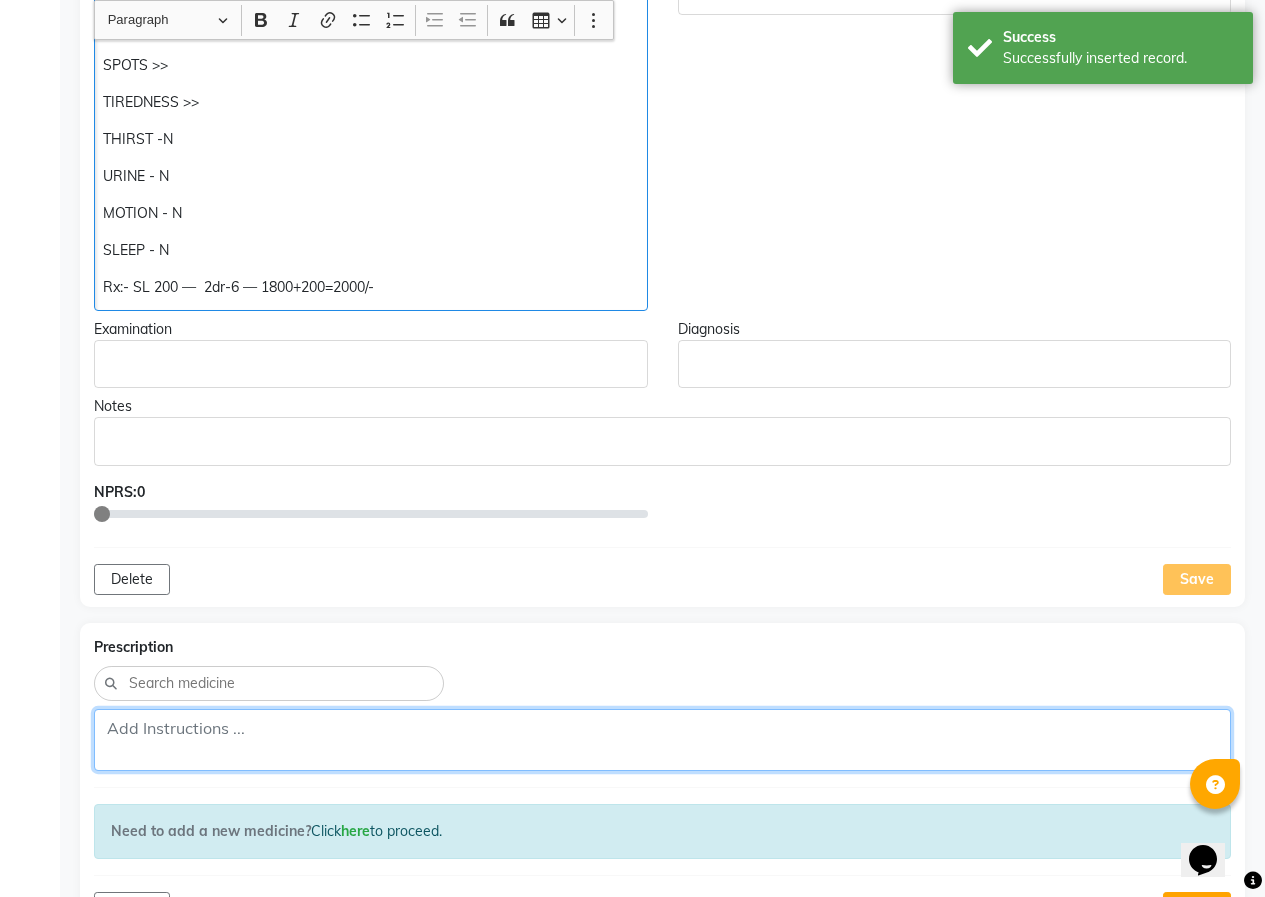click 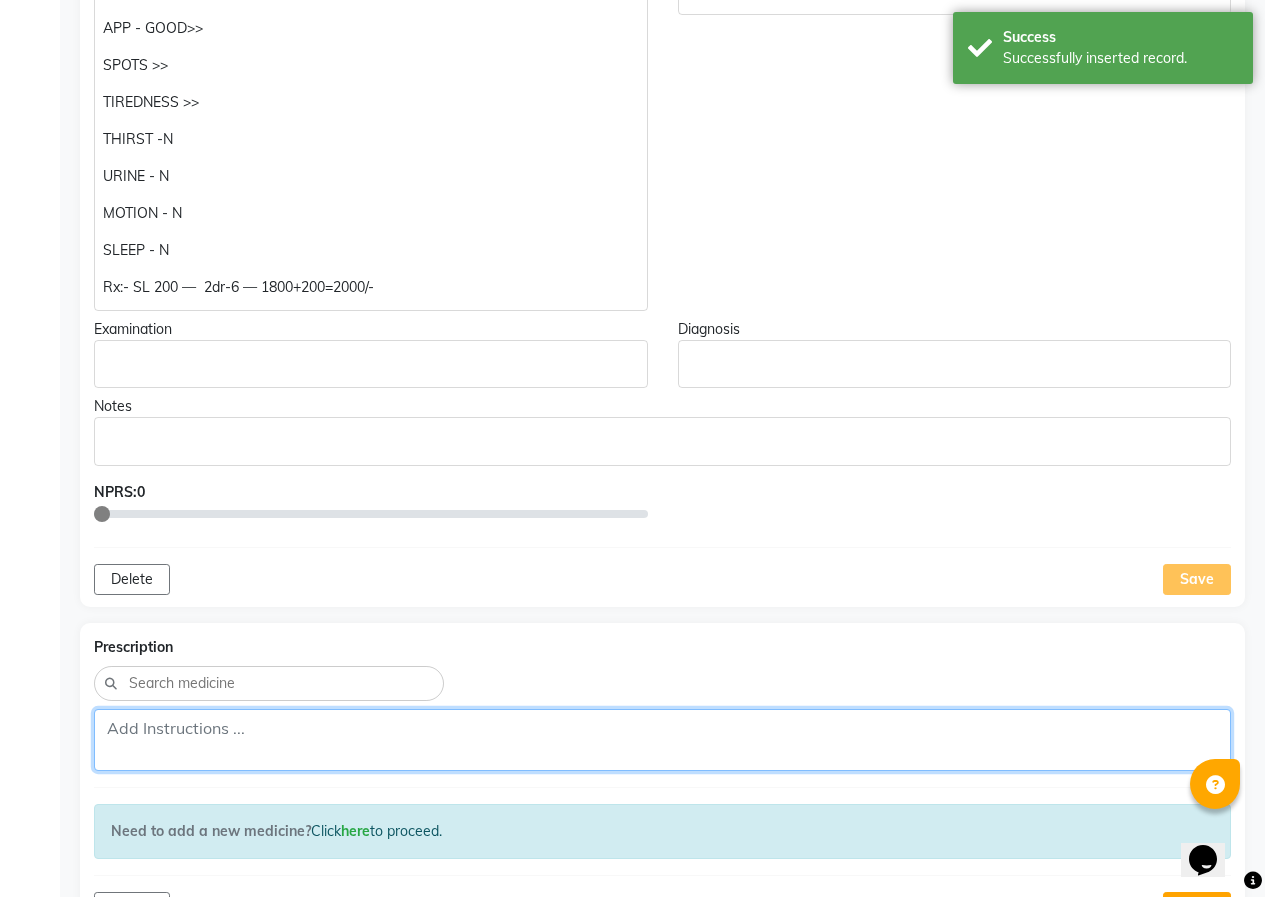 paste on "Rx:- SL 200 —  2dr-6 — 1800+200=2000/-" 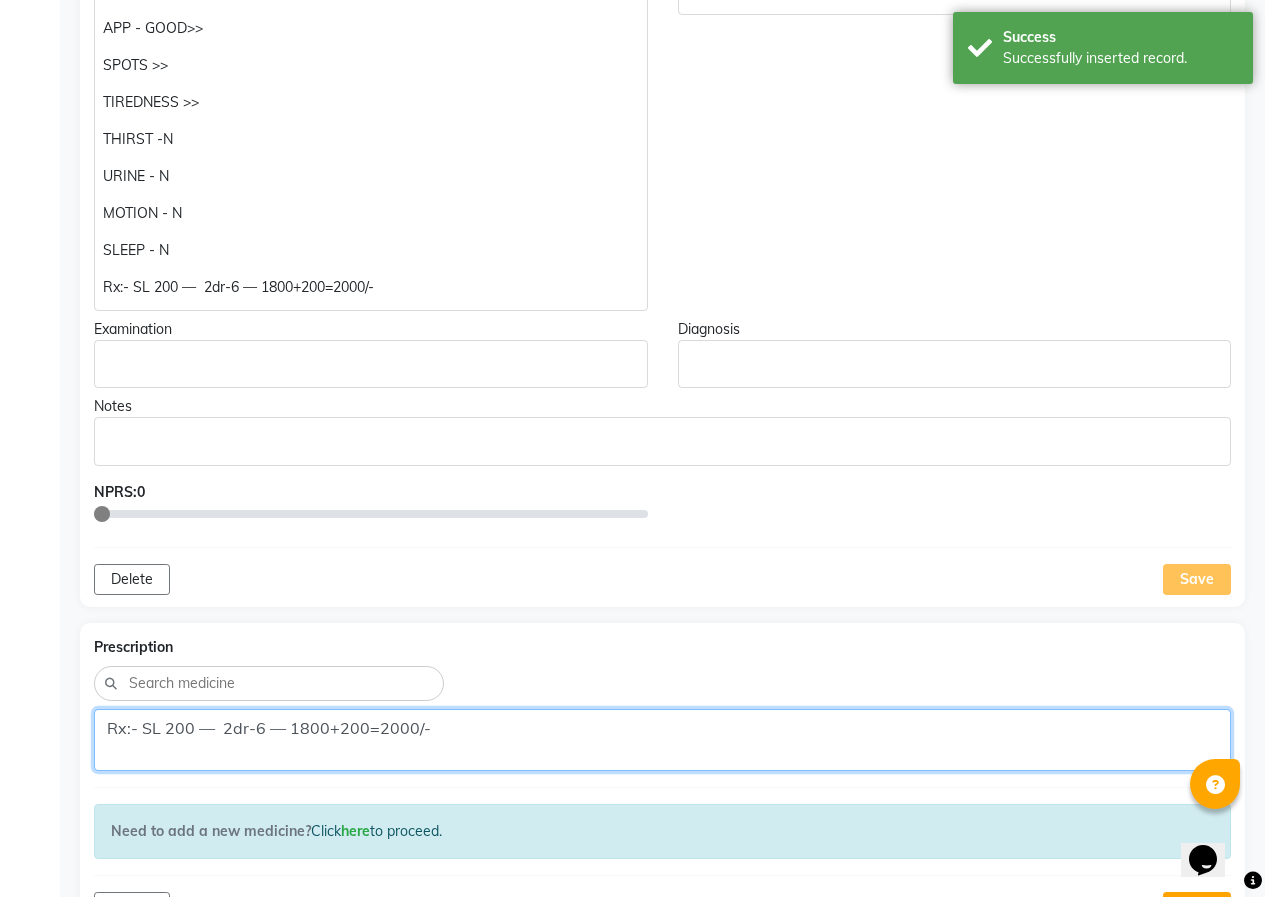 type on "Rx:- SL 200 —  2dr-6 — 1800+200=2000/-" 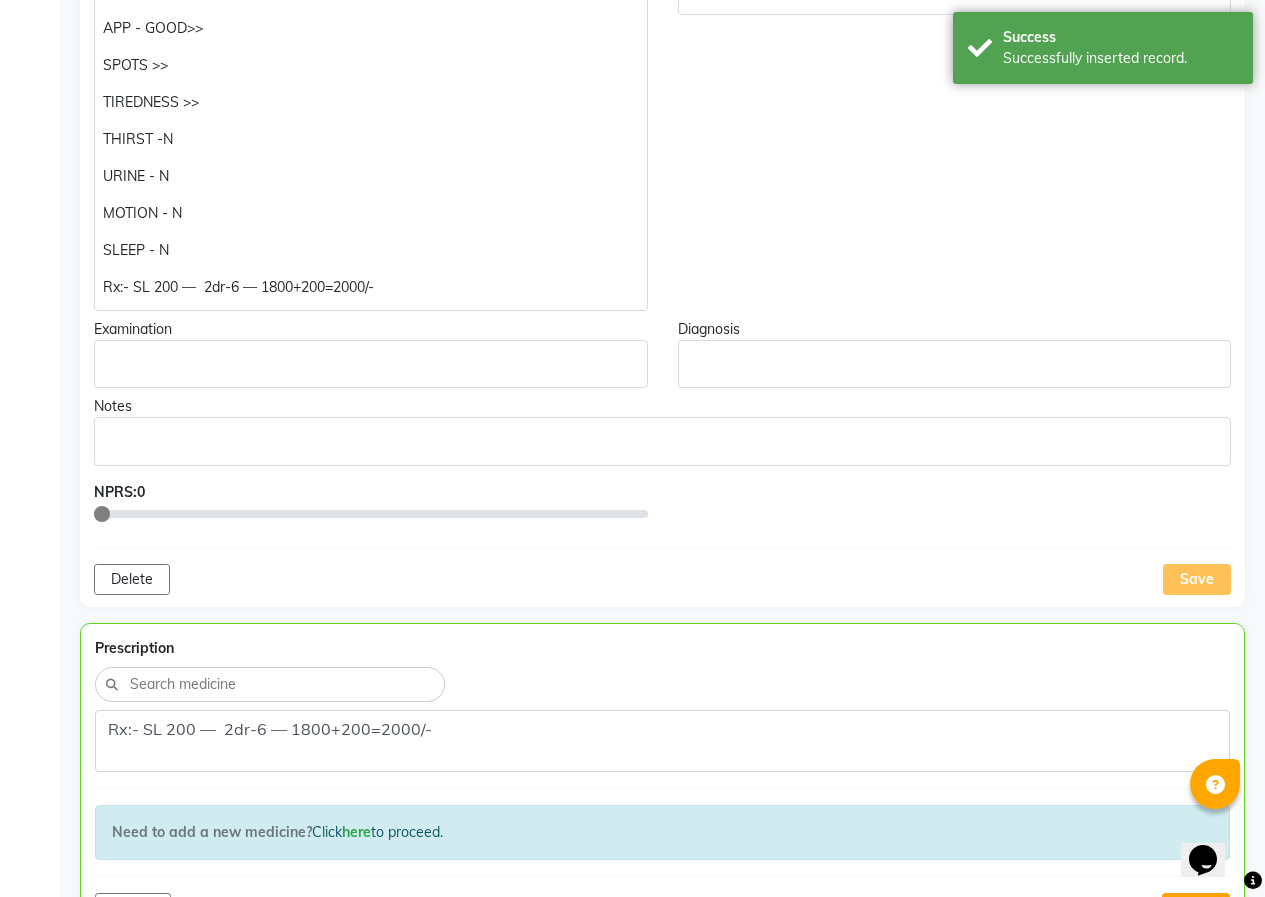 click on "NPRS: 0" 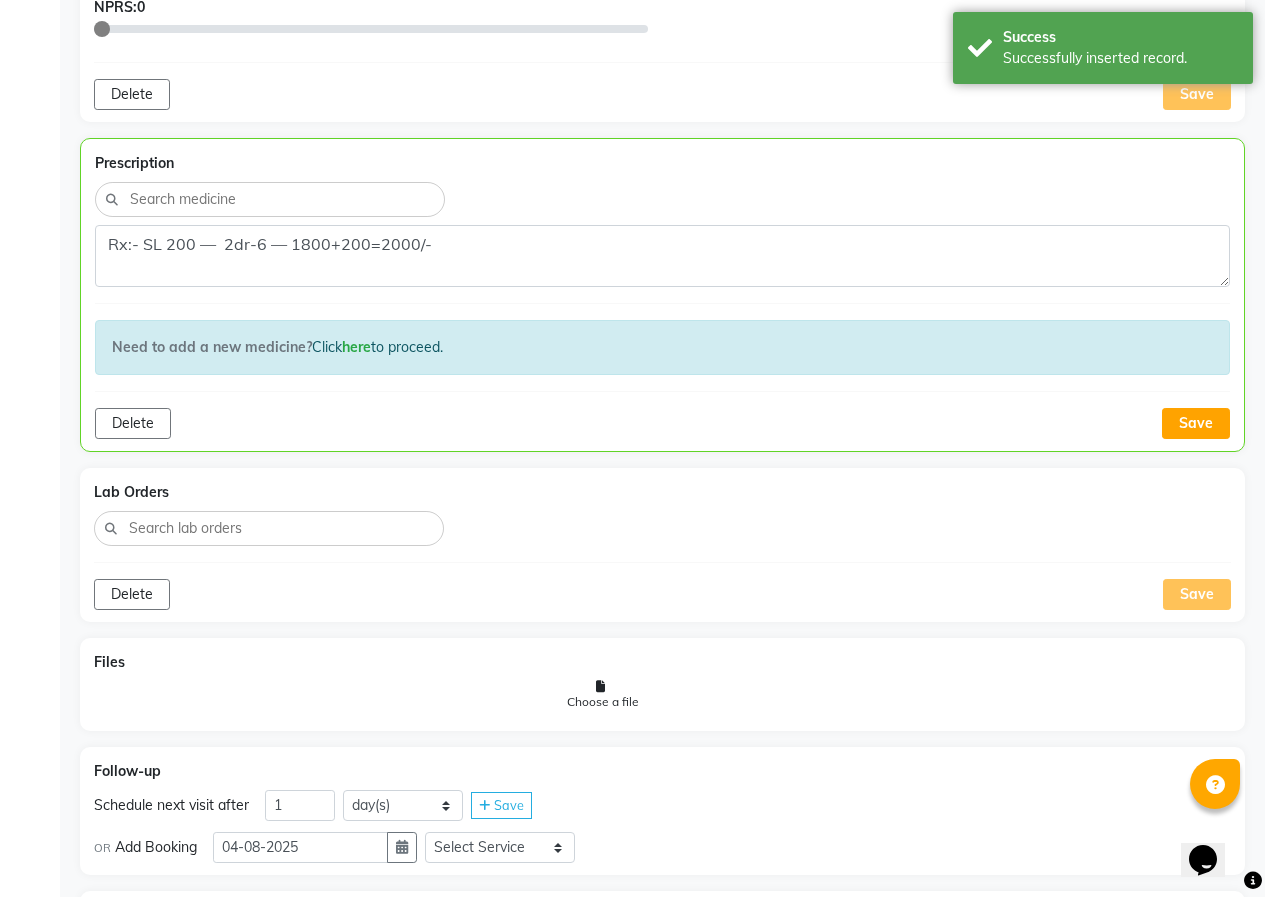 scroll, scrollTop: 1000, scrollLeft: 0, axis: vertical 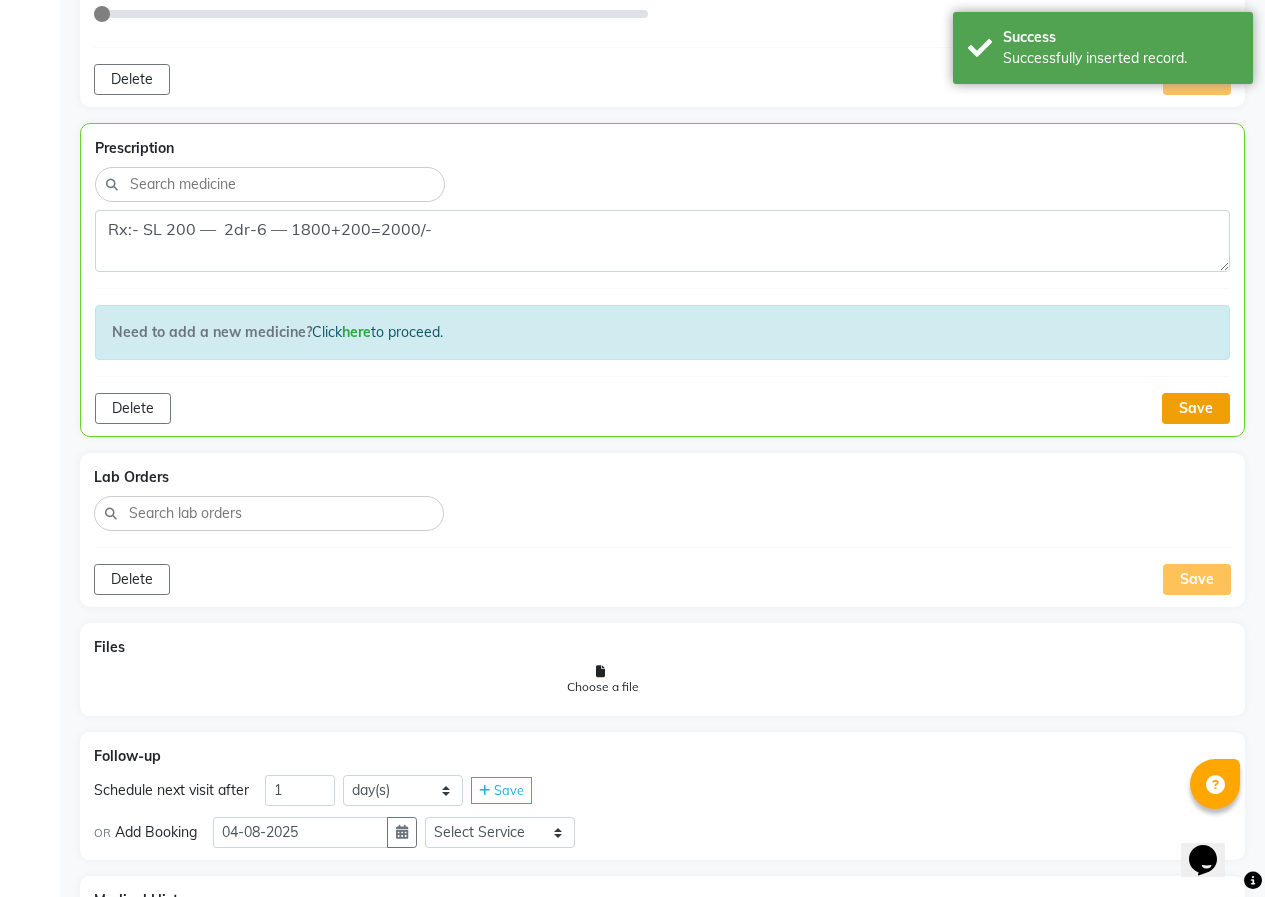 click on "Save" 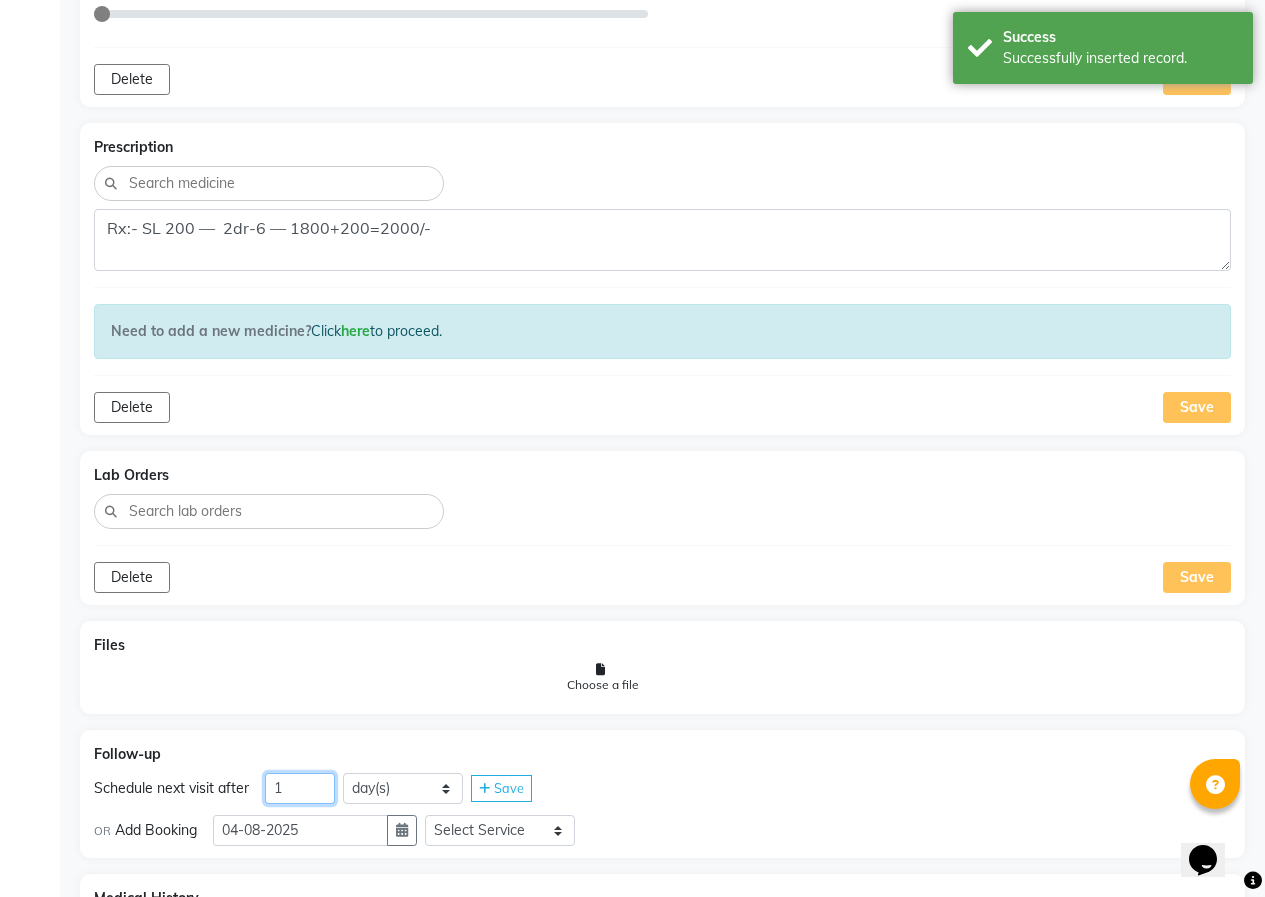 click on "1" 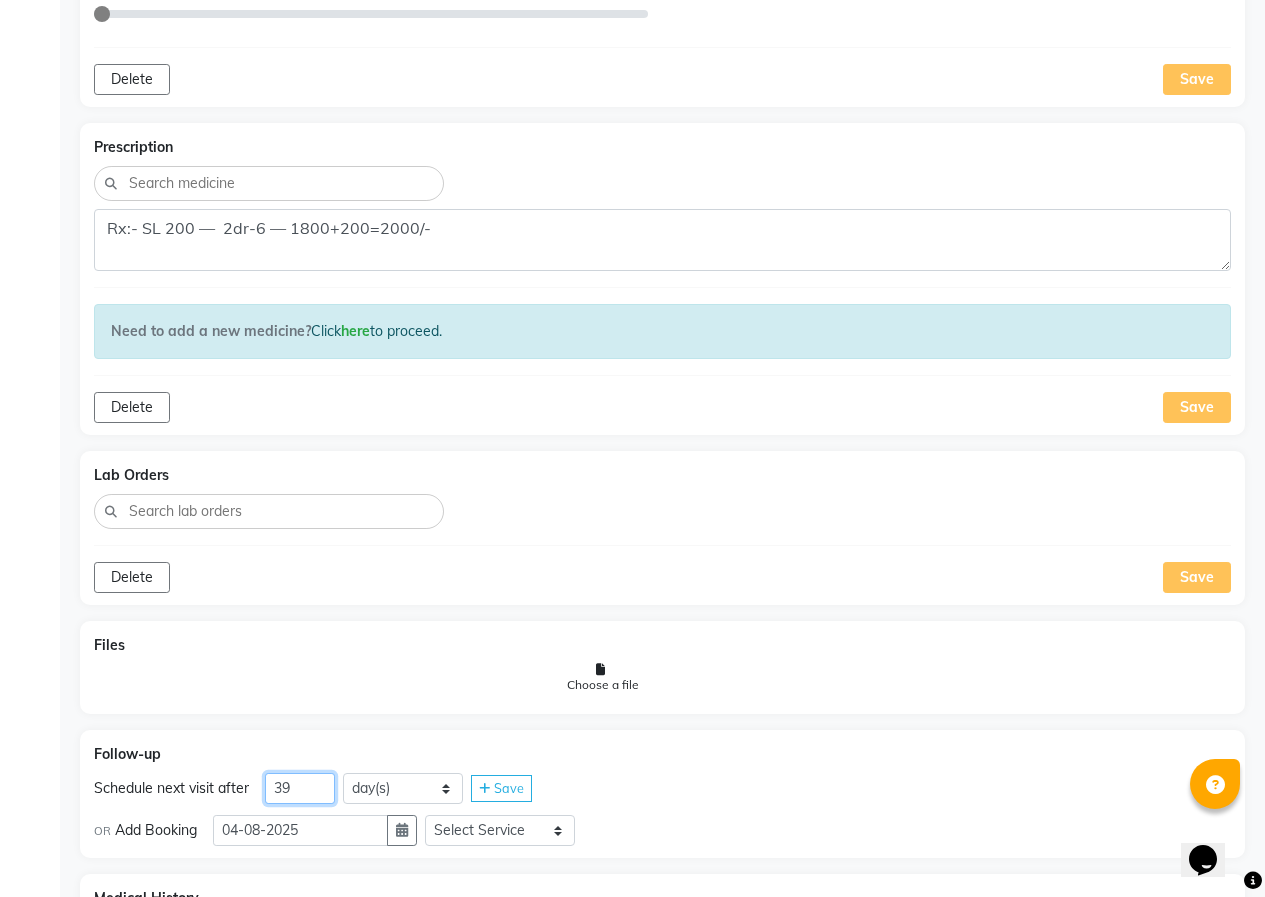 type on "39" 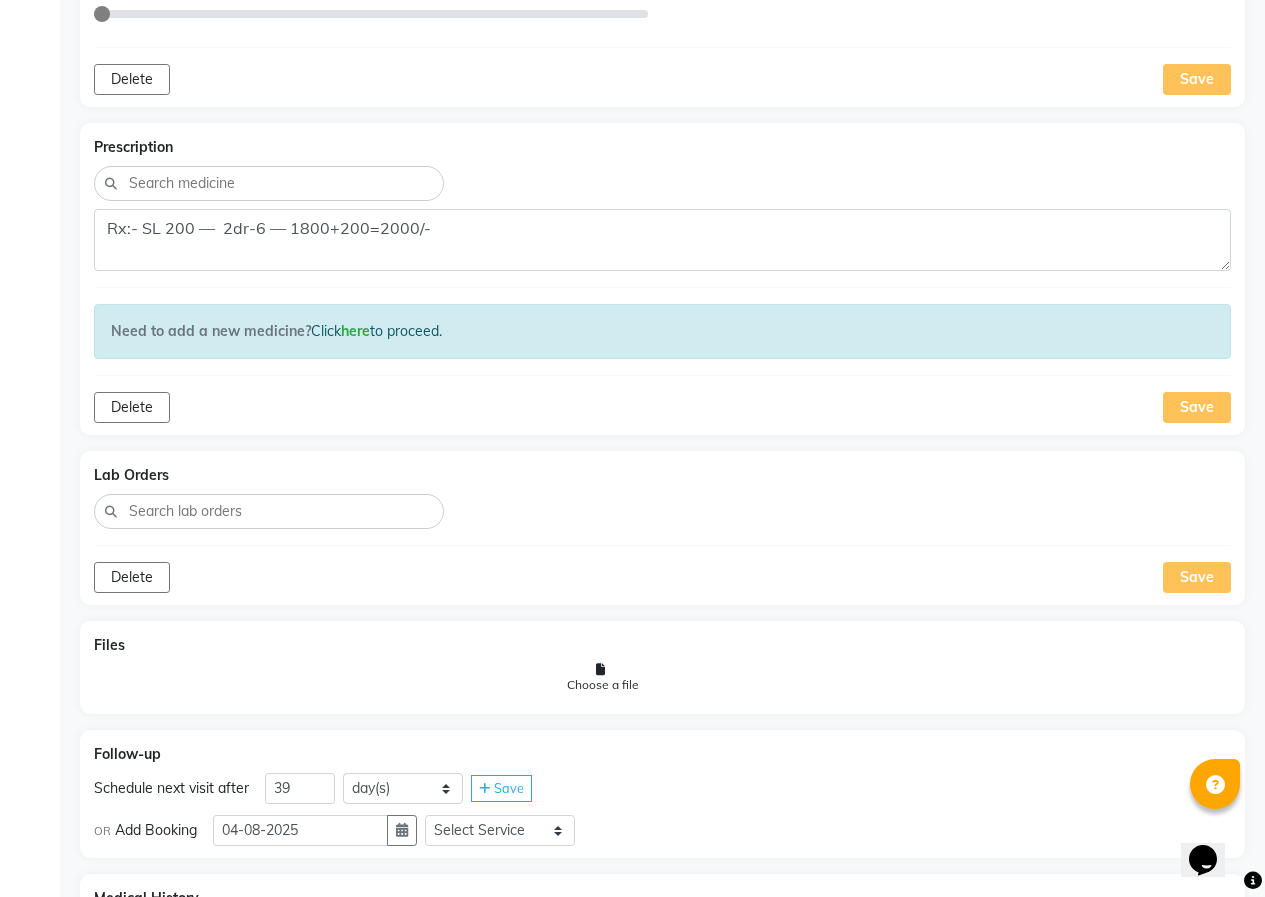 click on "Save" 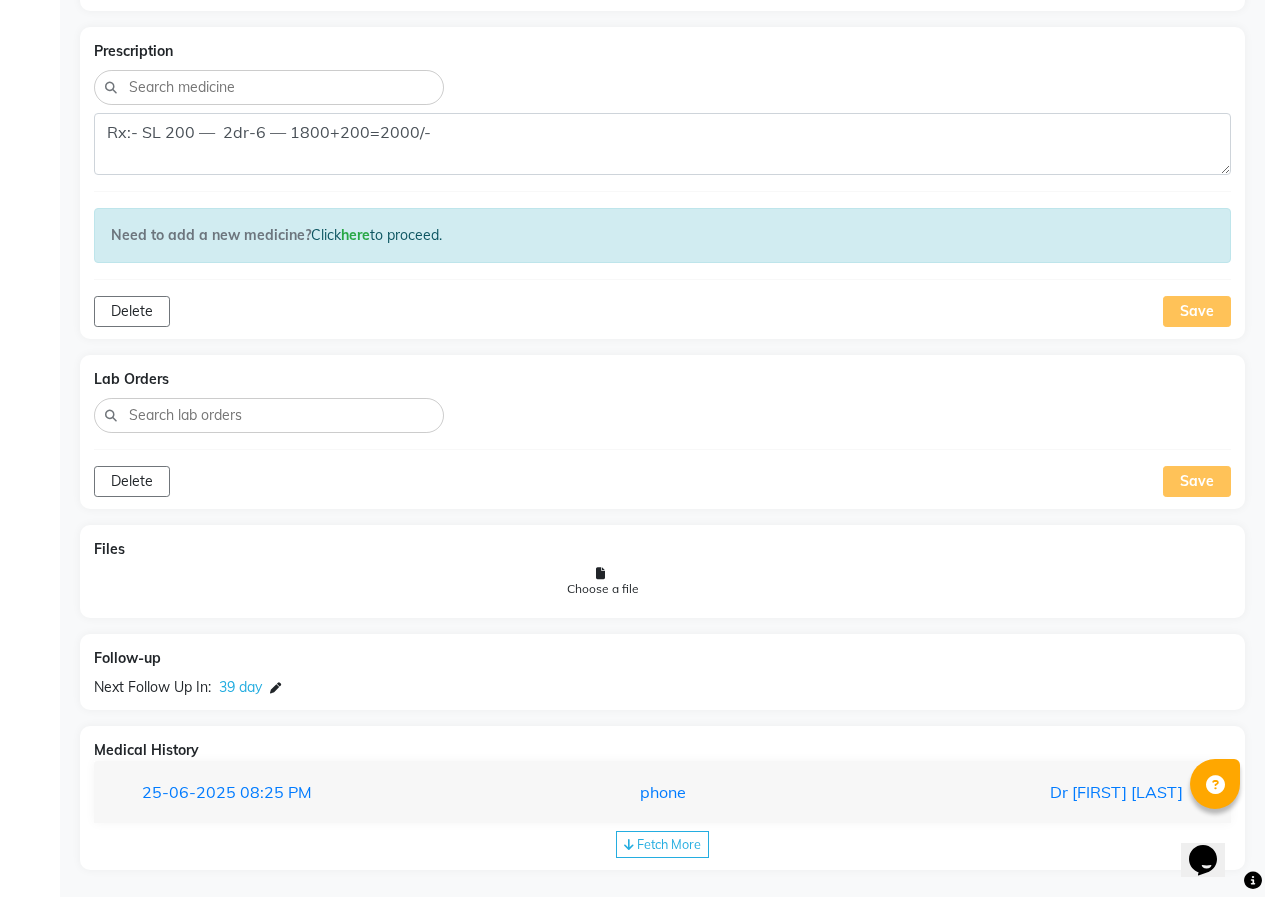 scroll, scrollTop: 1100, scrollLeft: 0, axis: vertical 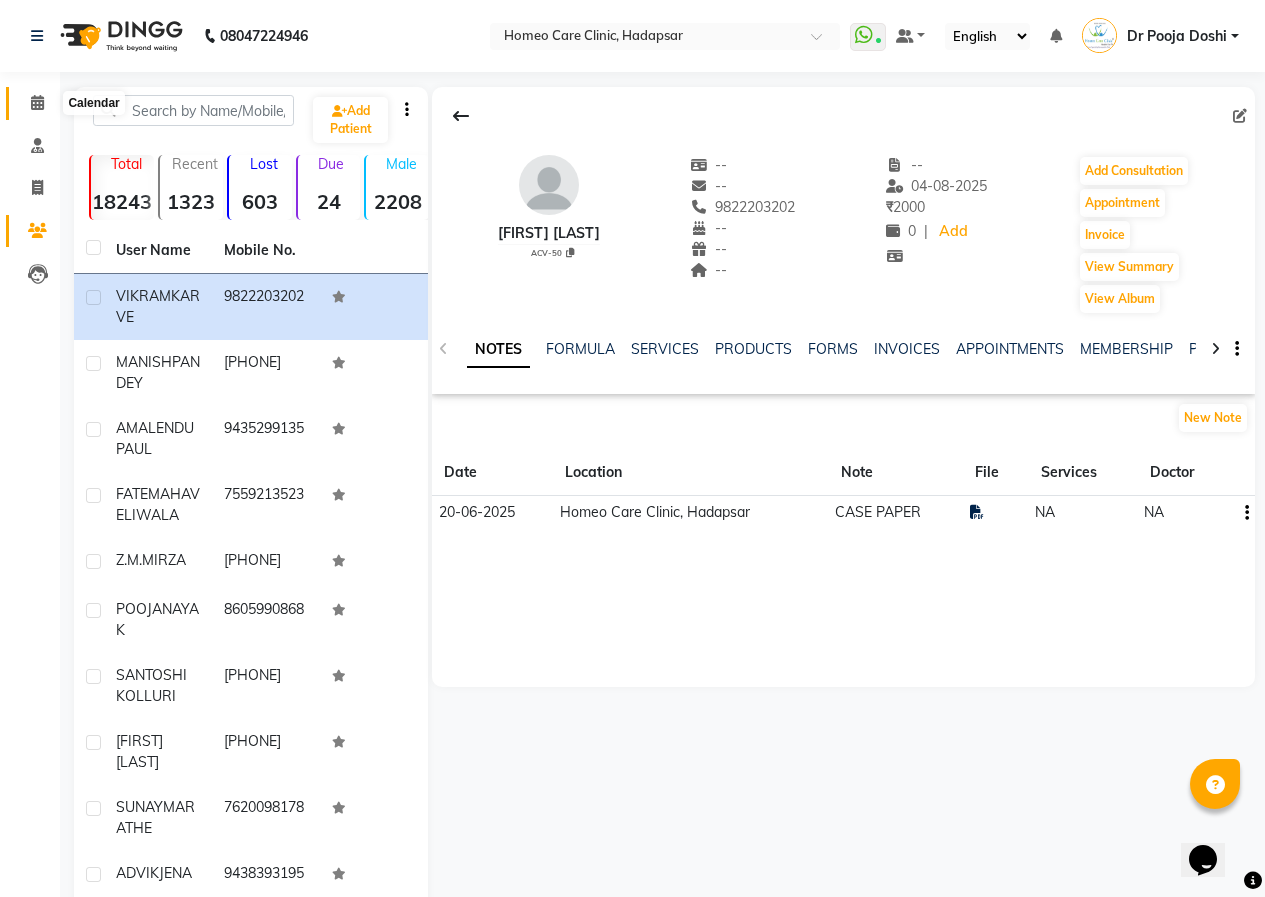 click 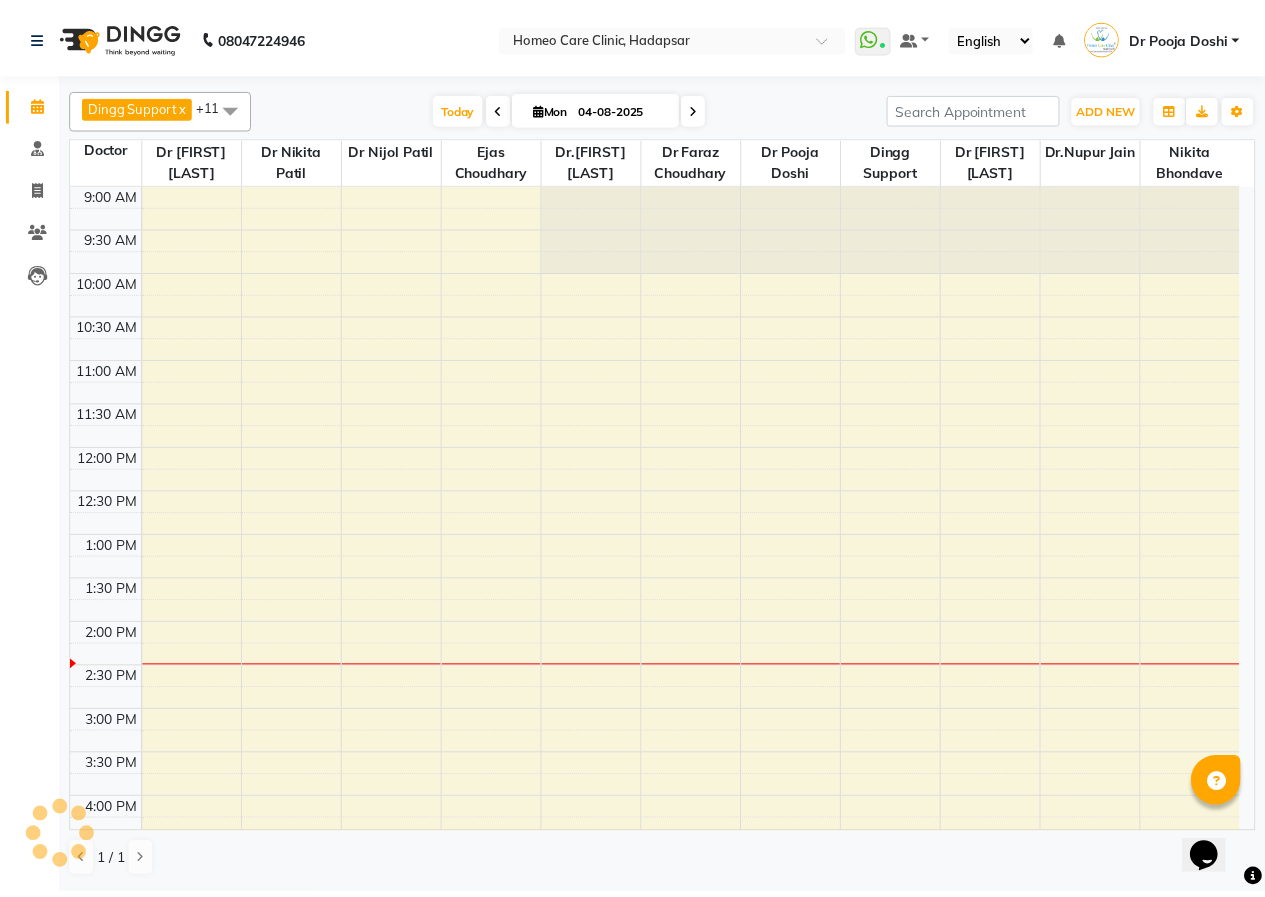scroll, scrollTop: 0, scrollLeft: 0, axis: both 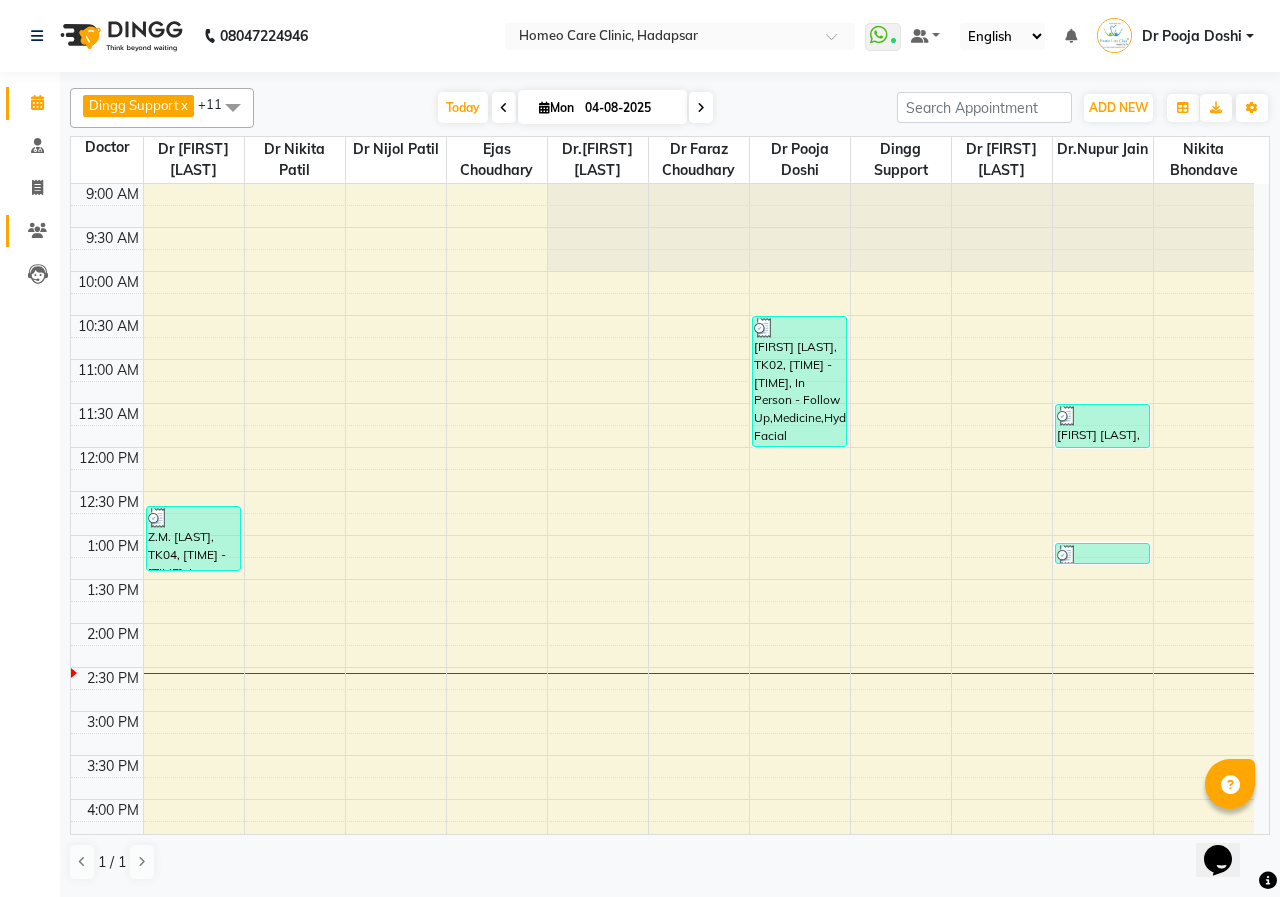 click 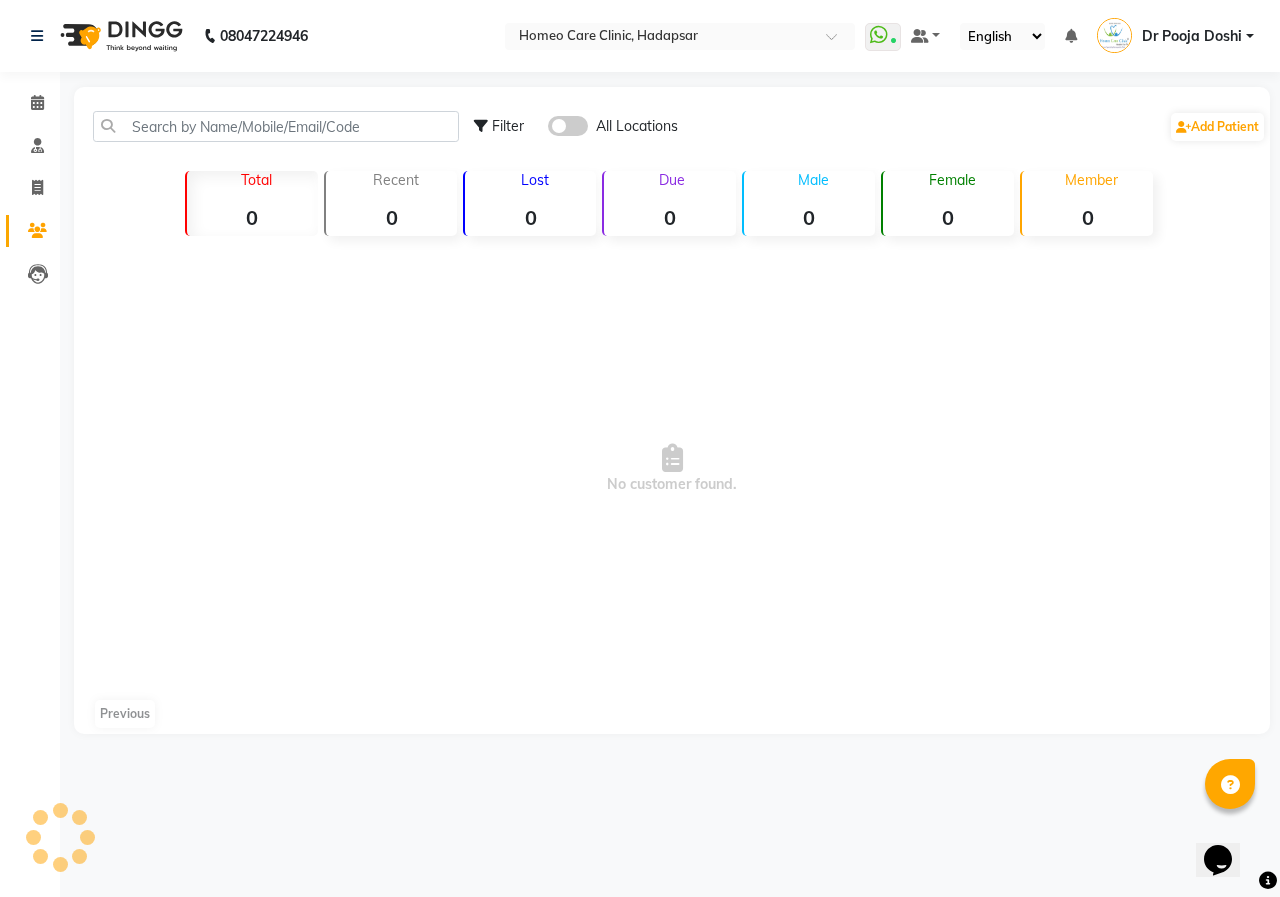 click 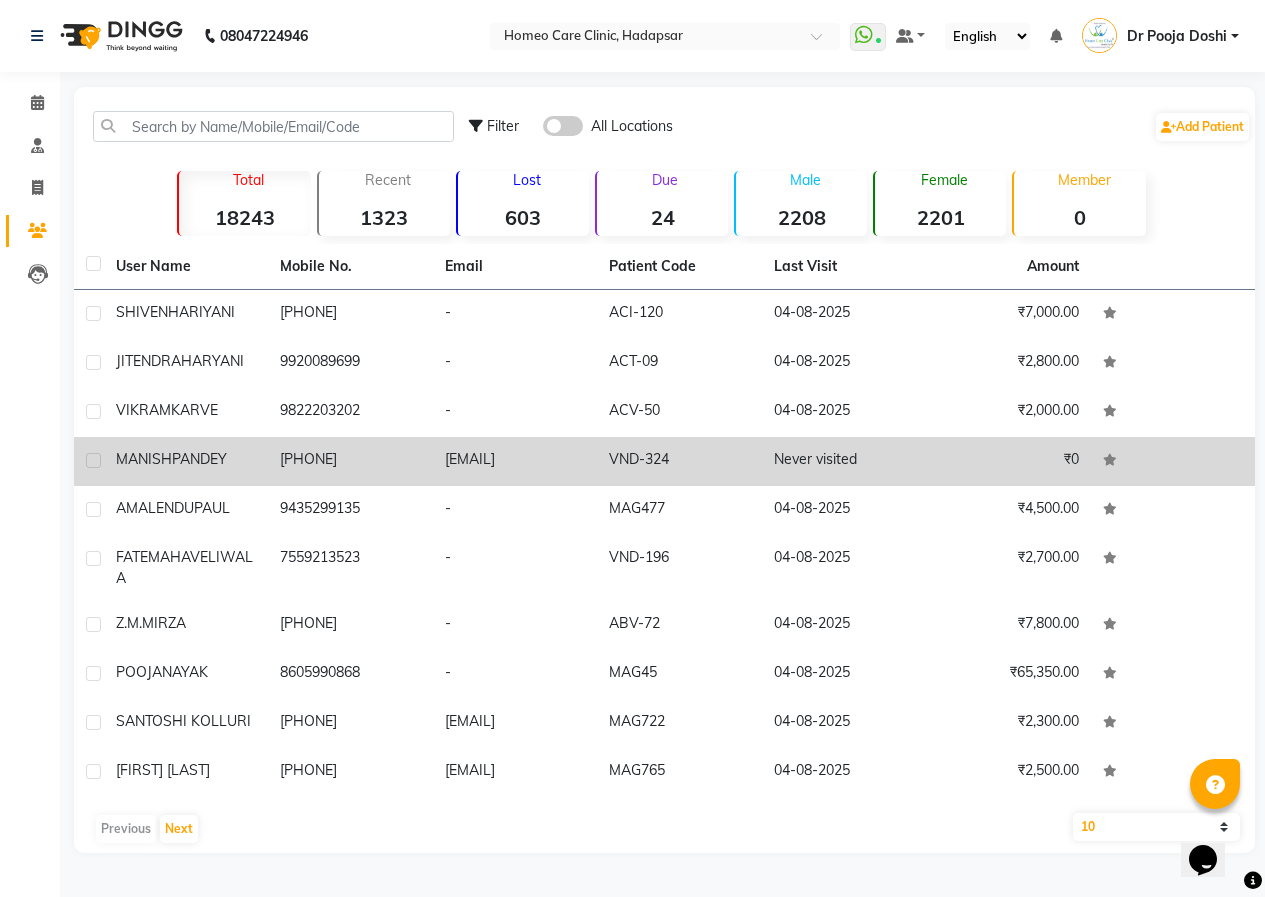 scroll, scrollTop: 37, scrollLeft: 0, axis: vertical 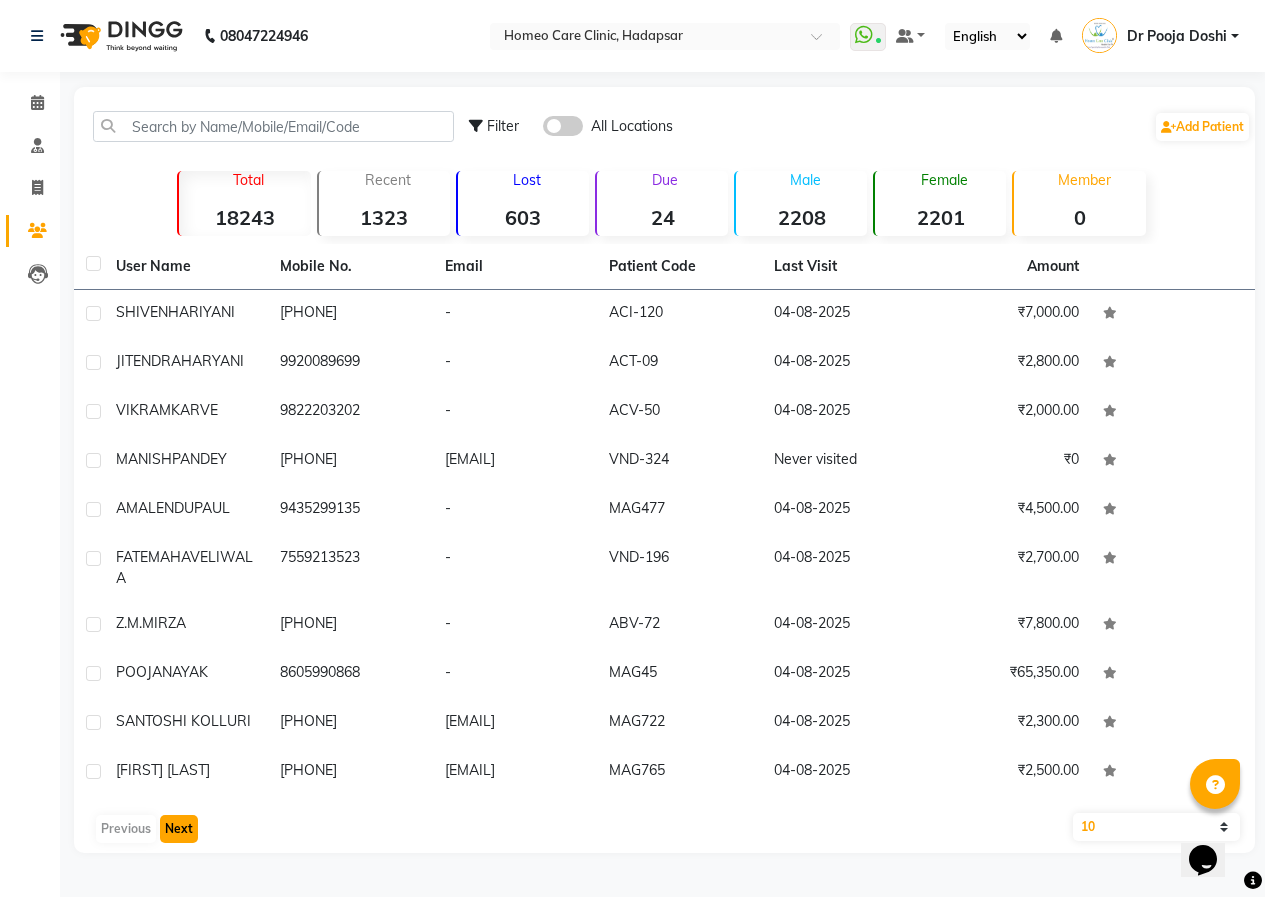 click on "Next" 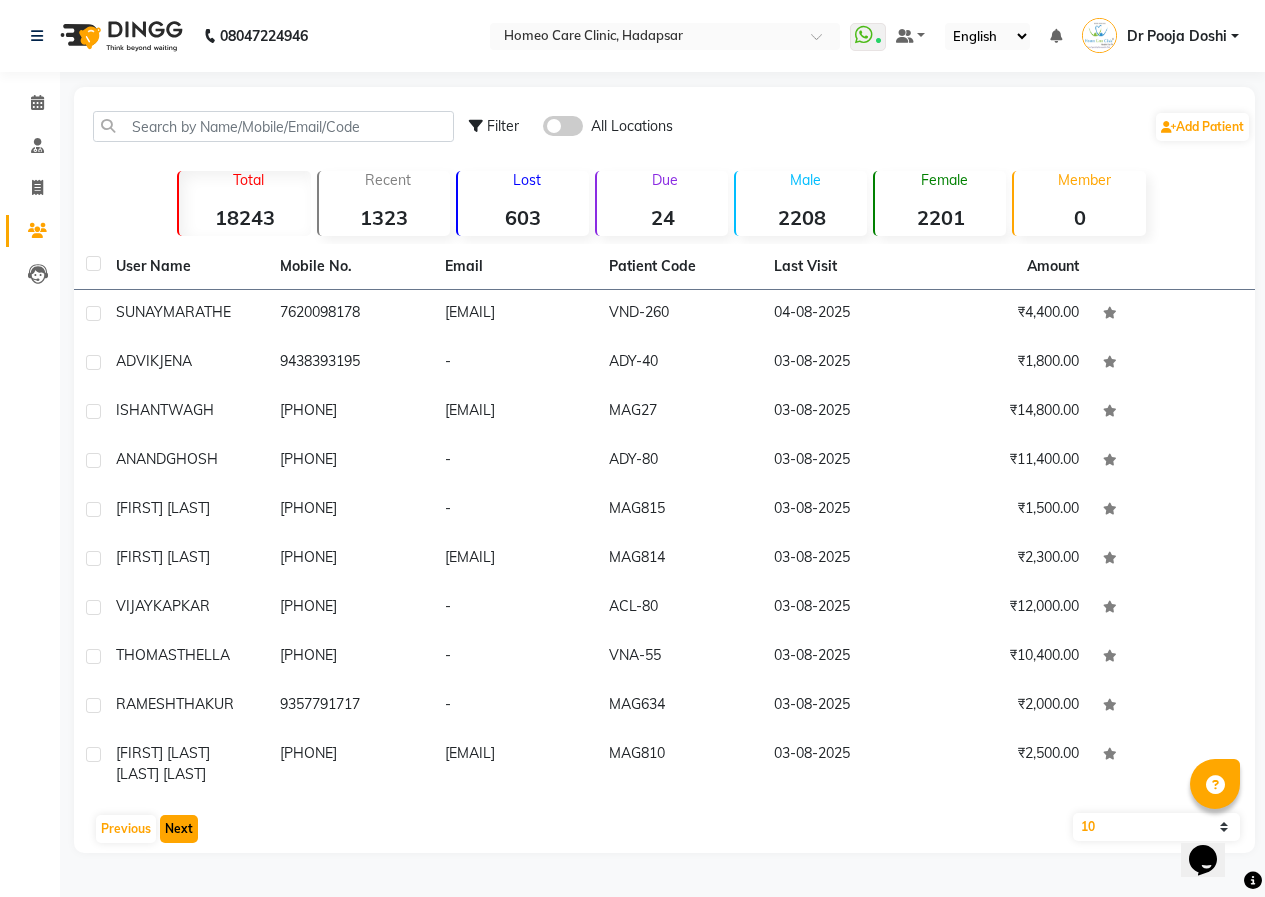 click on "Next" 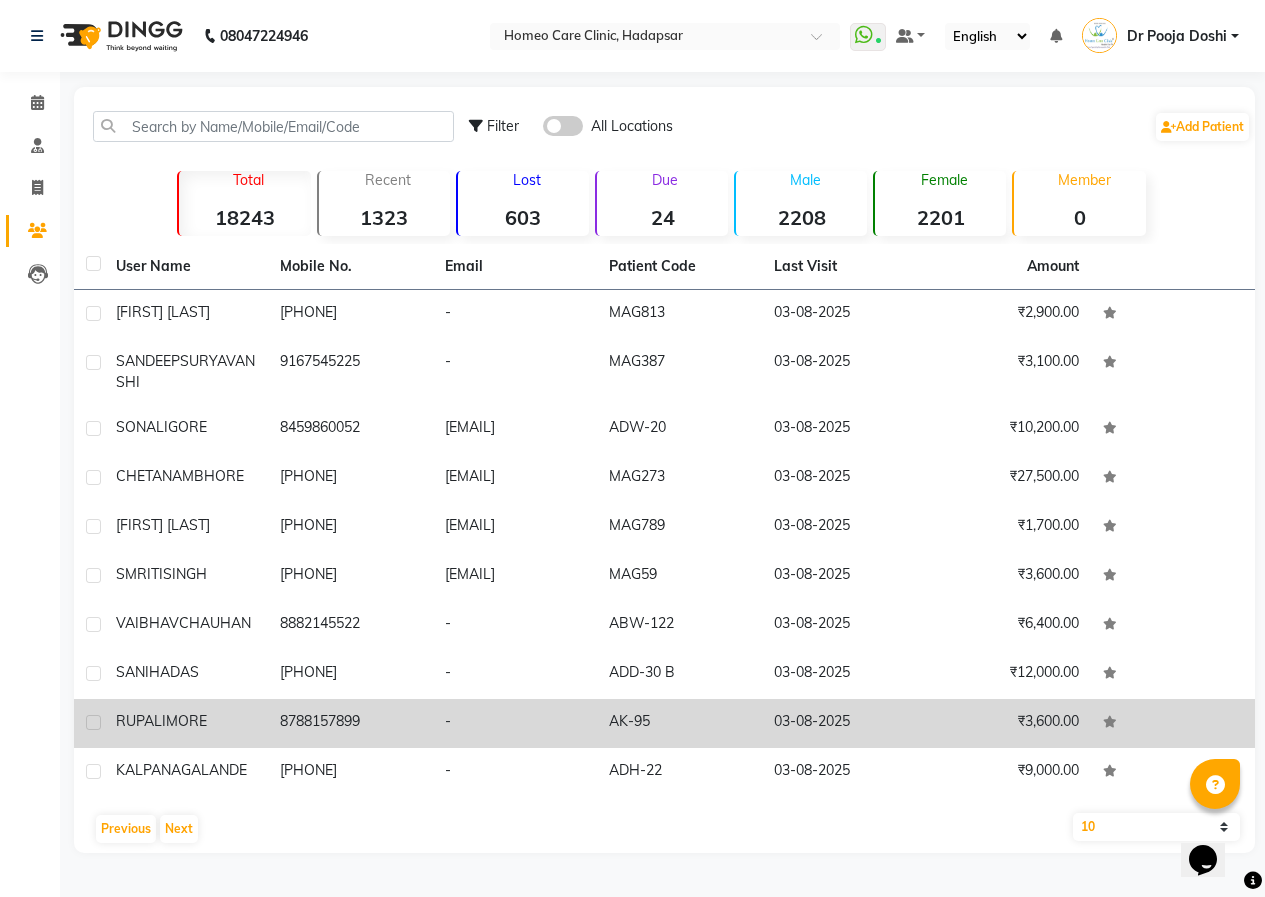 click on "[PHONE]" 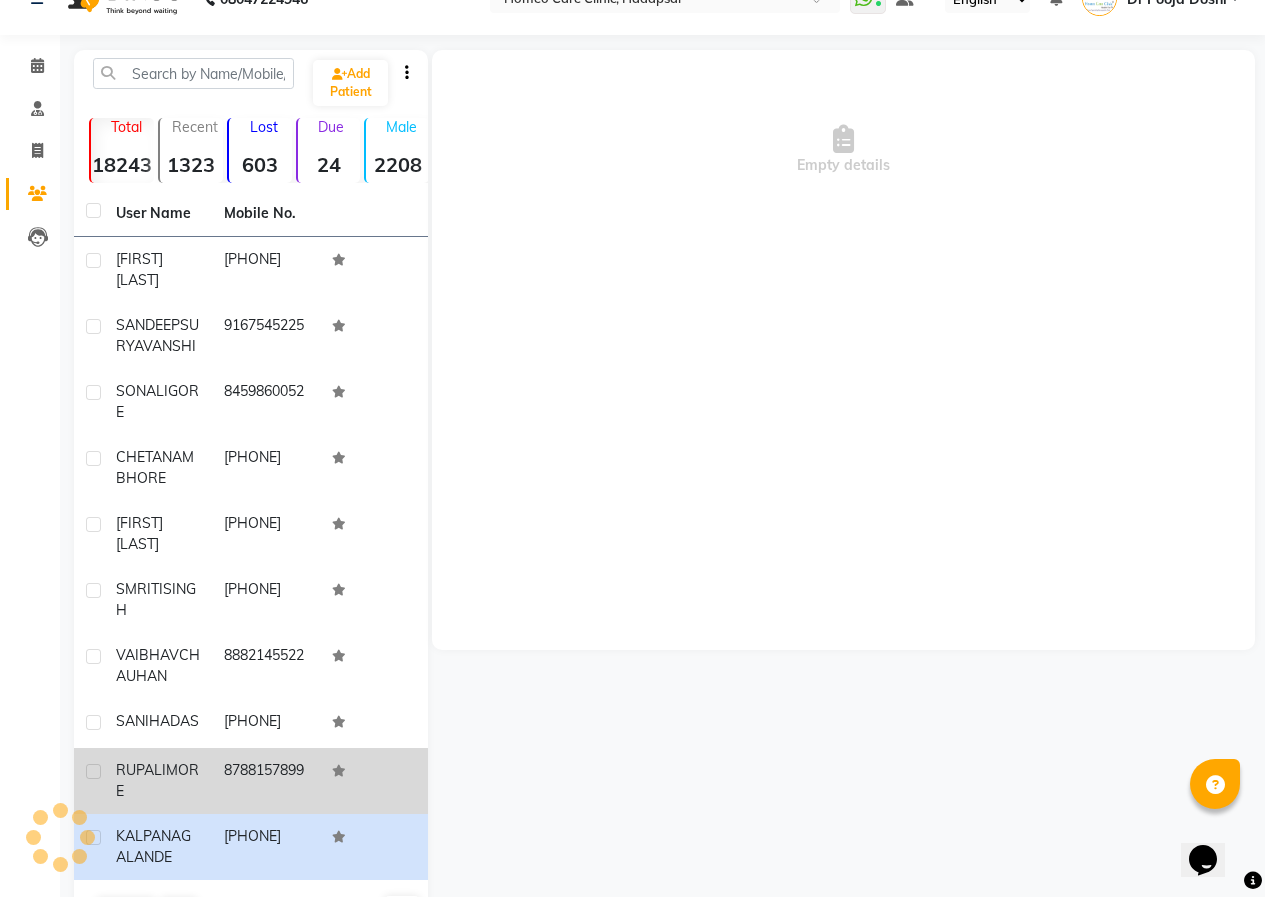click on "8788157899" 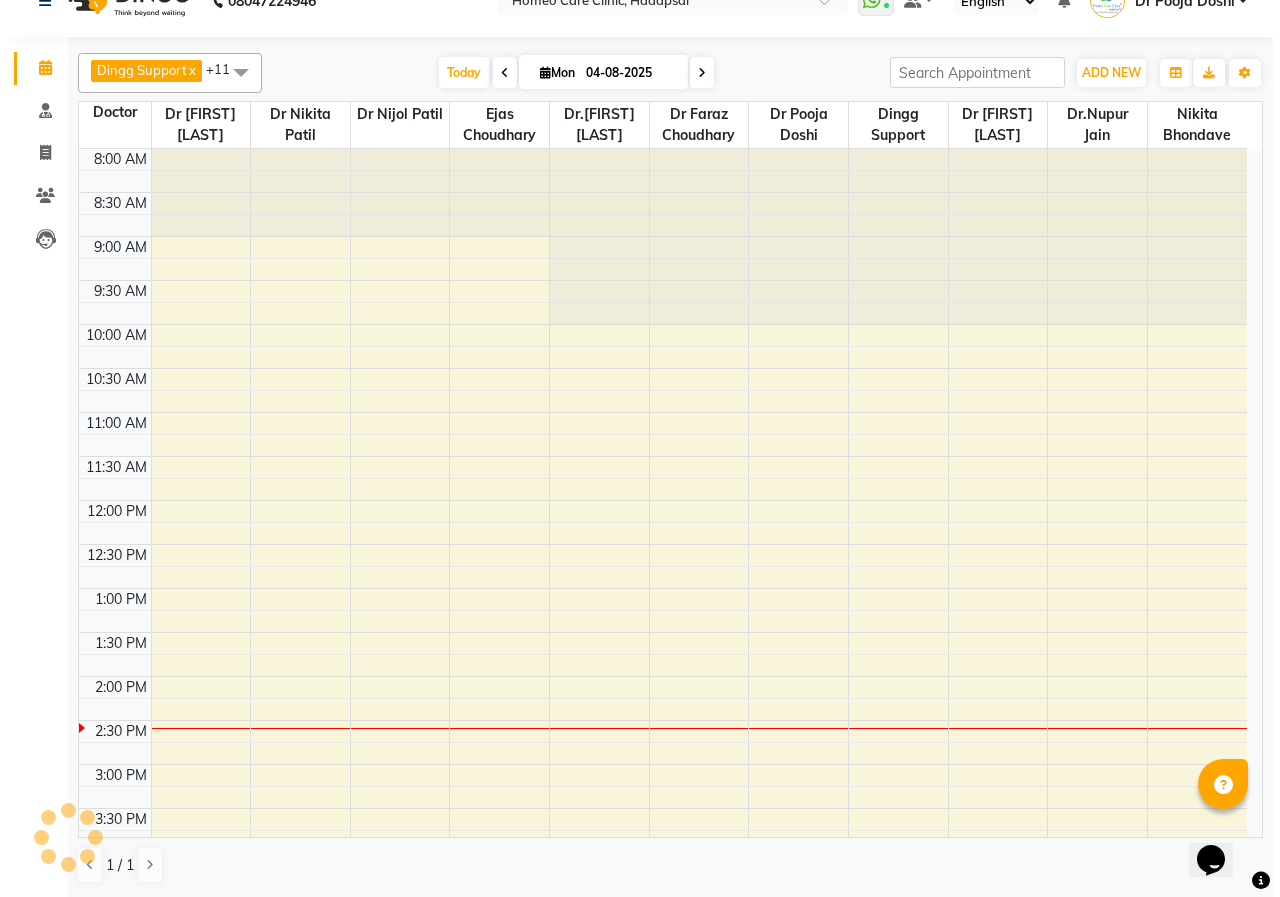 scroll, scrollTop: 0, scrollLeft: 0, axis: both 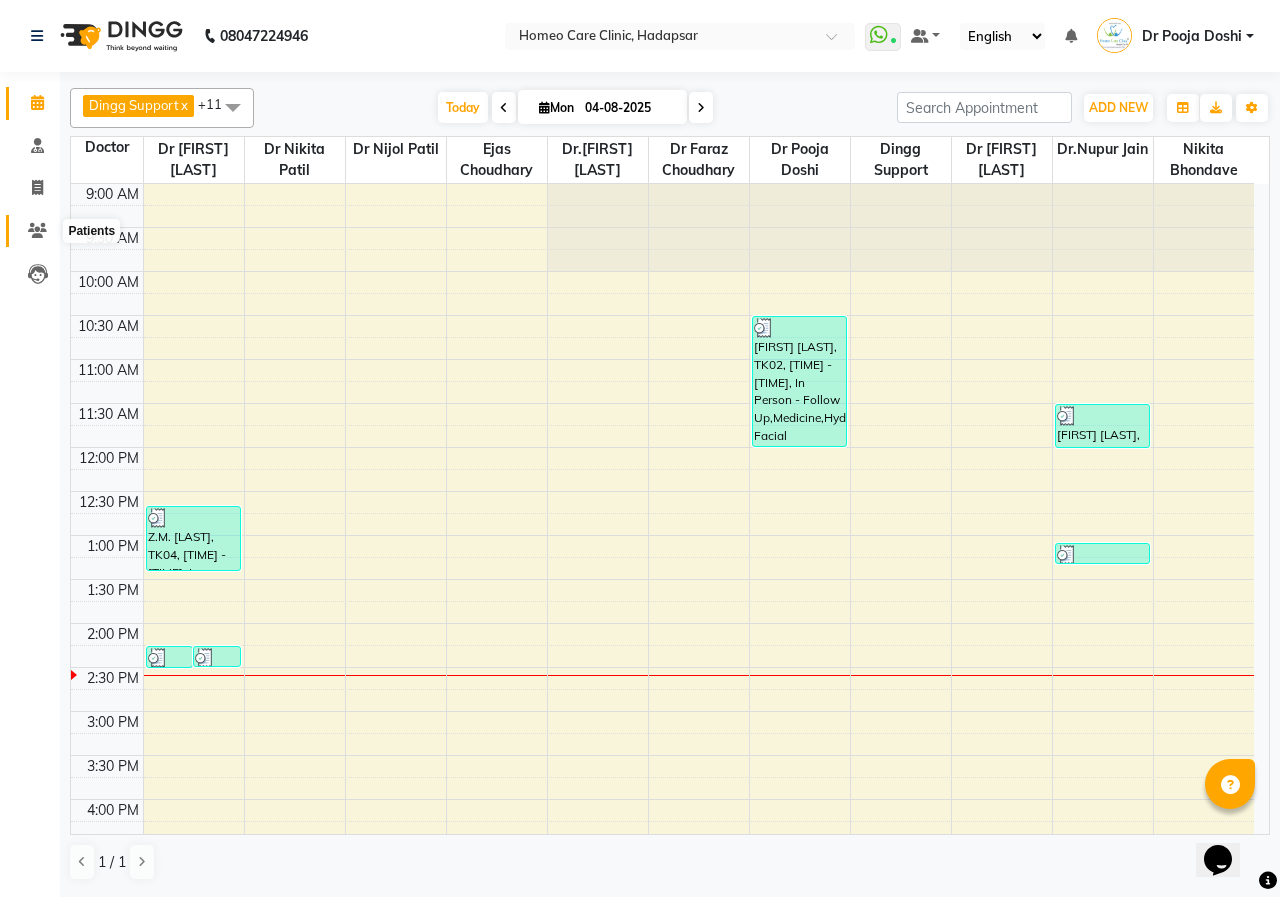 click 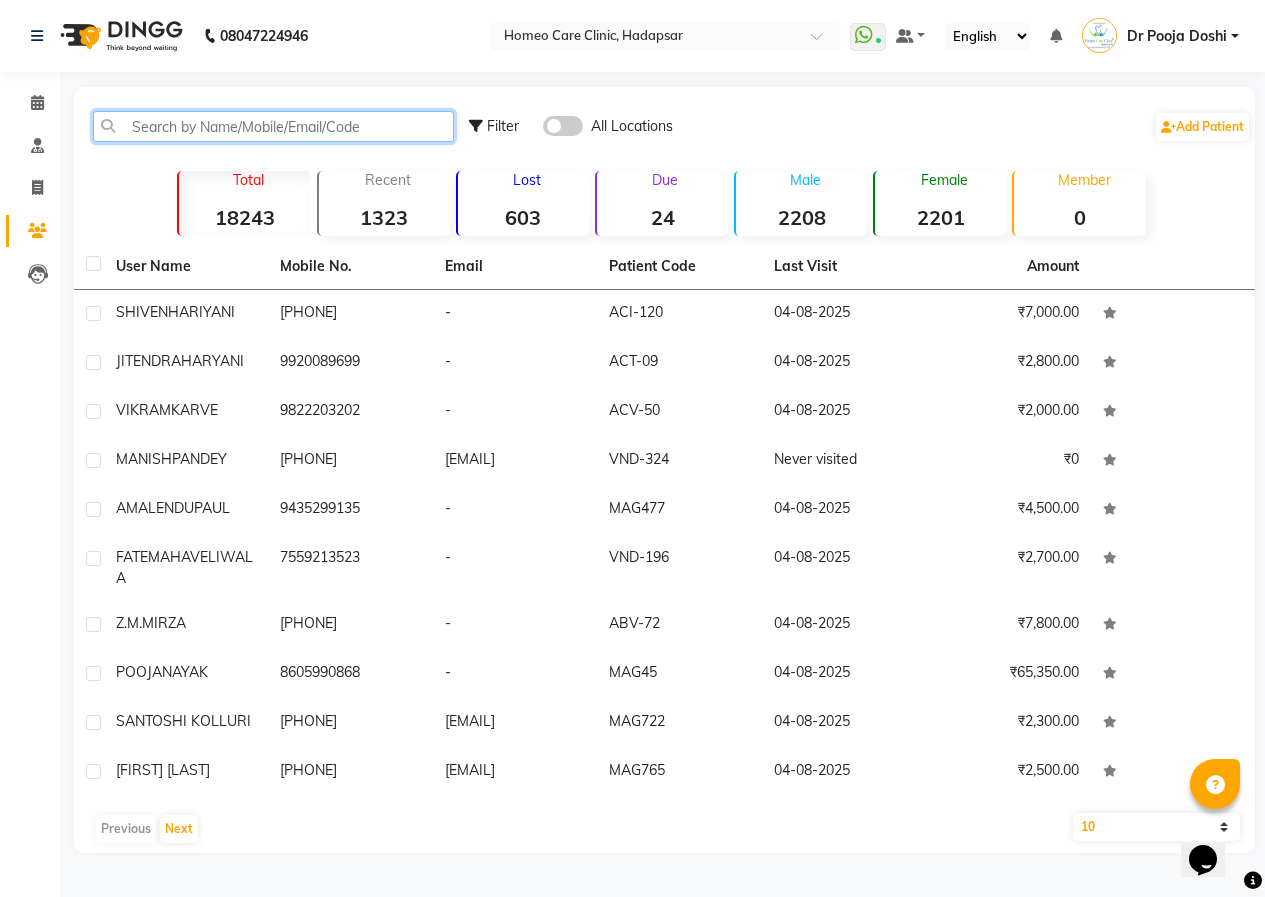 click 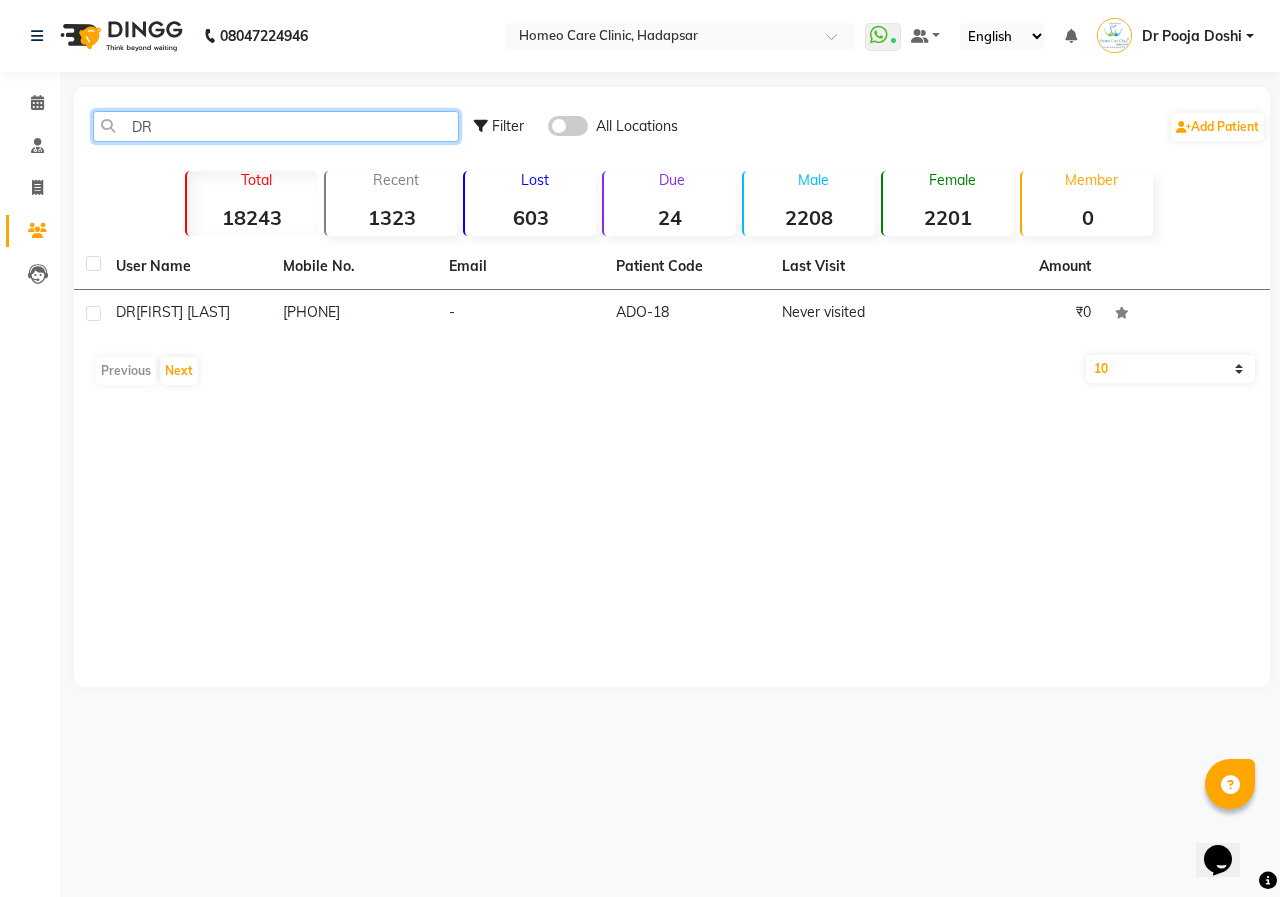 type on "D" 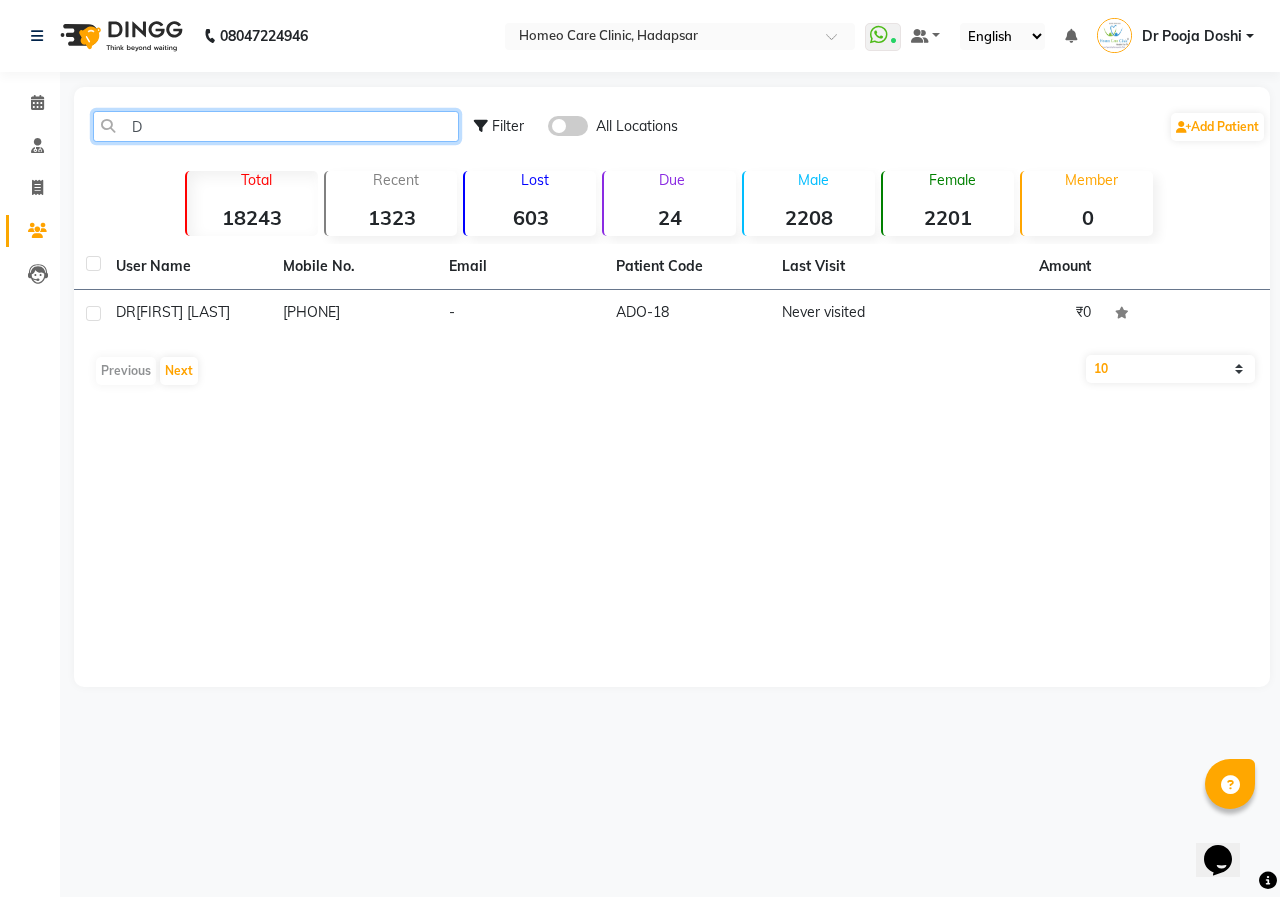 type 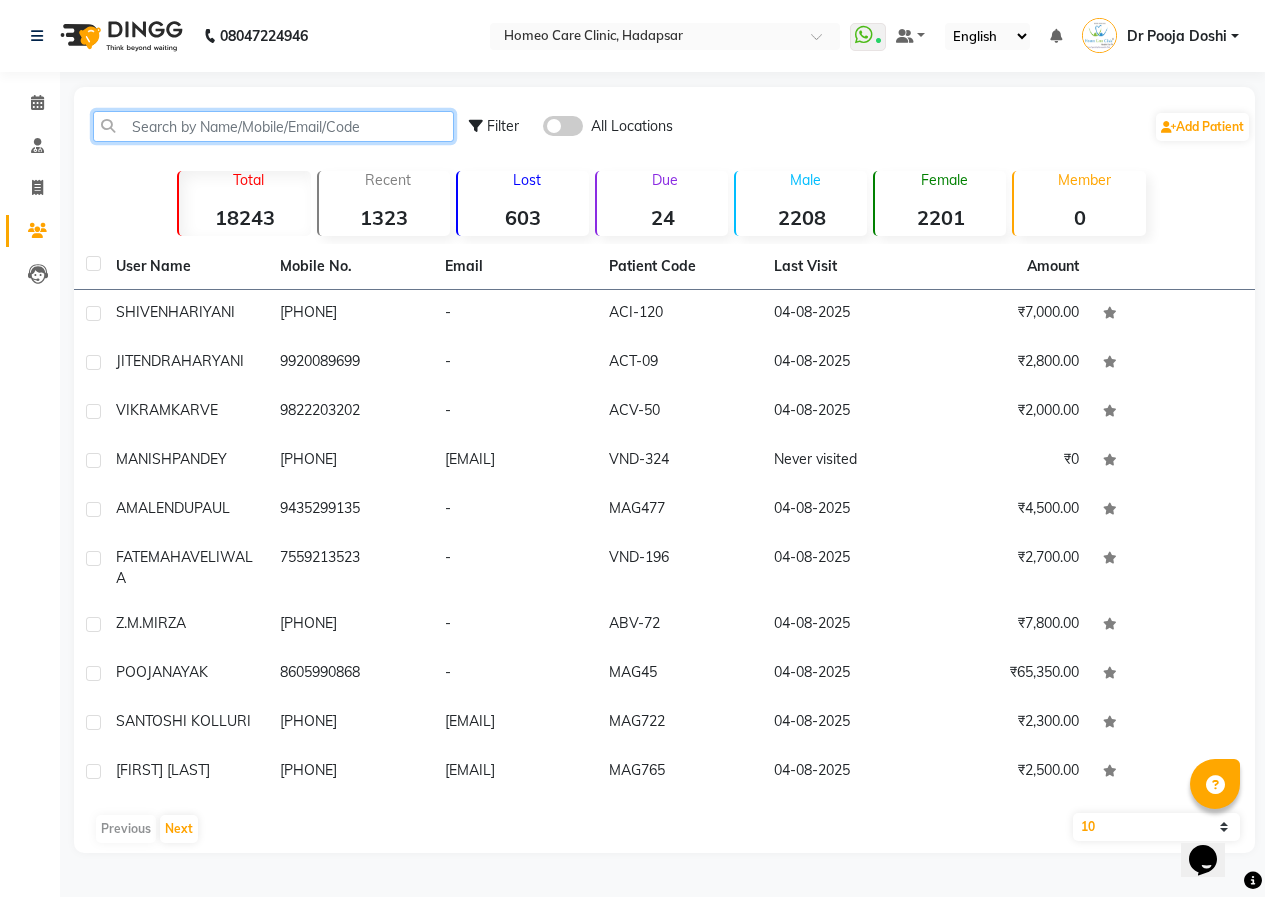 scroll, scrollTop: 37, scrollLeft: 0, axis: vertical 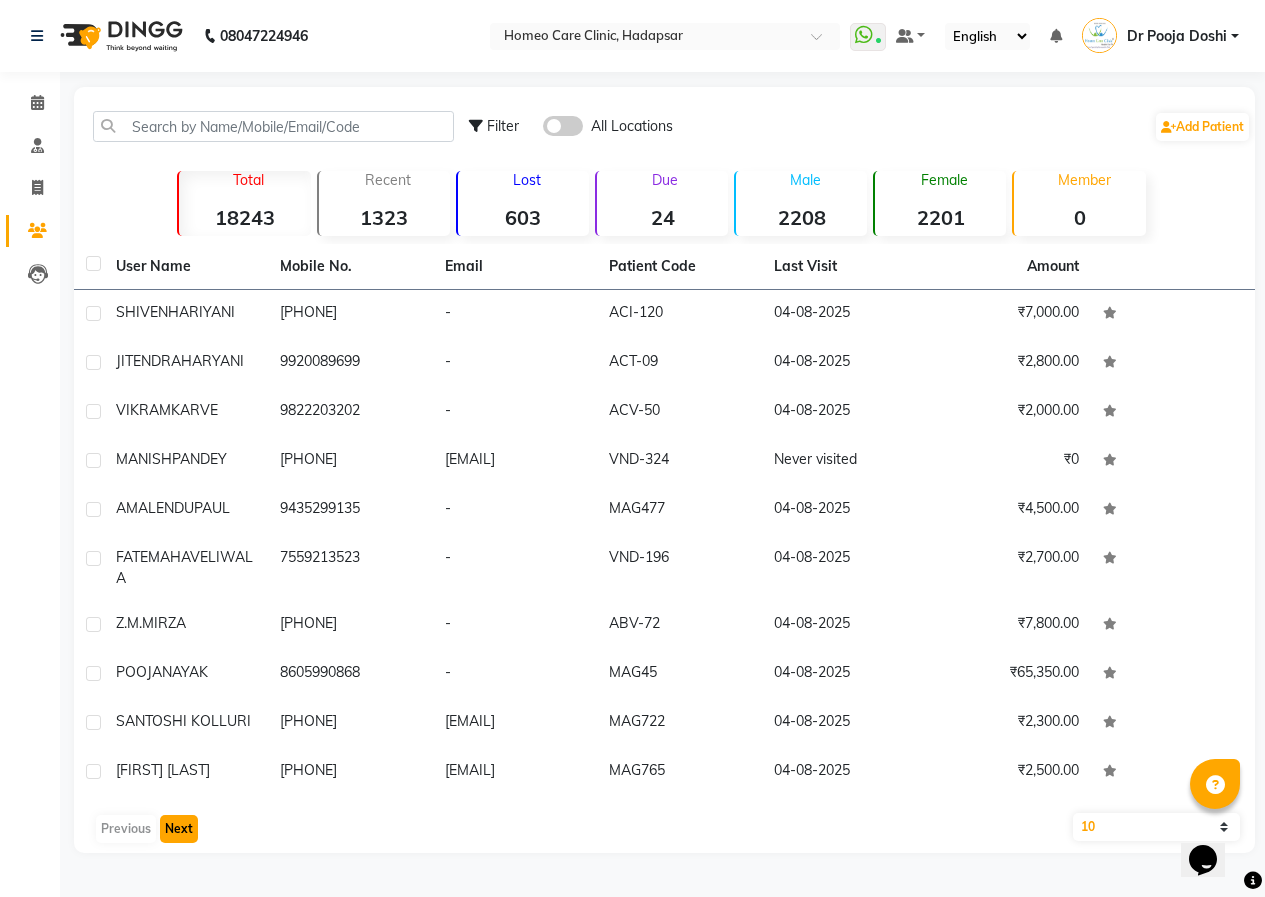 click on "Next" 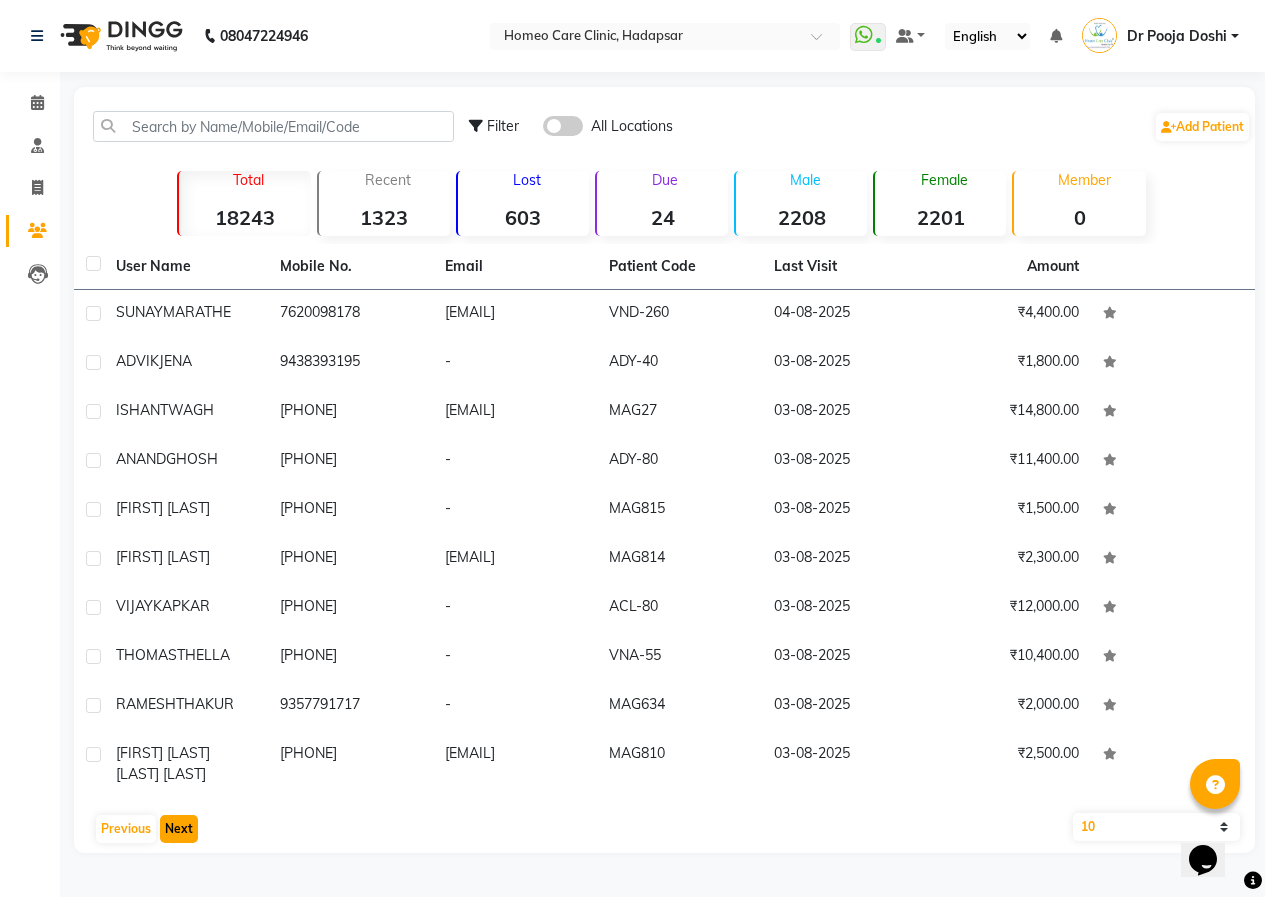 click on "Next" 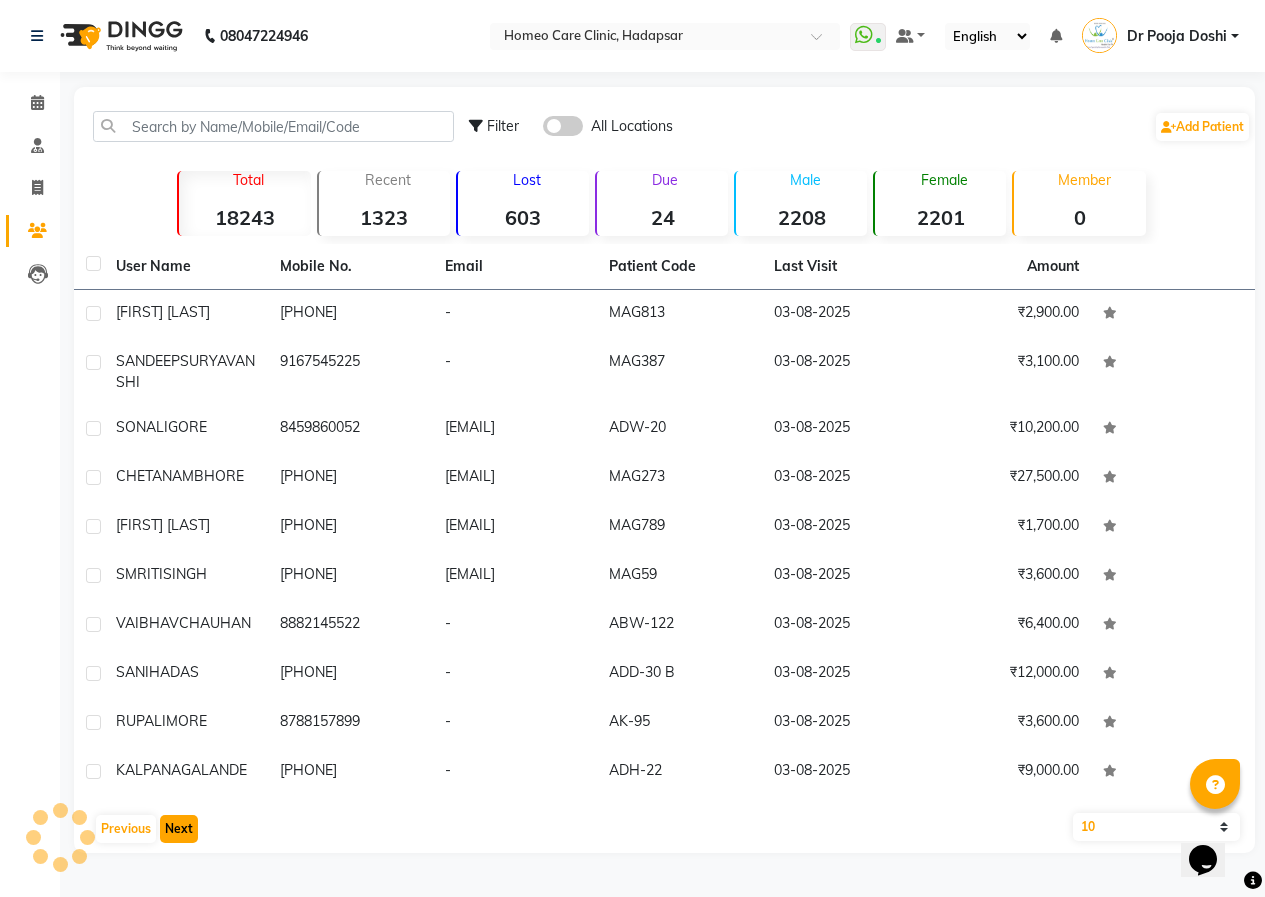 click on "Next" 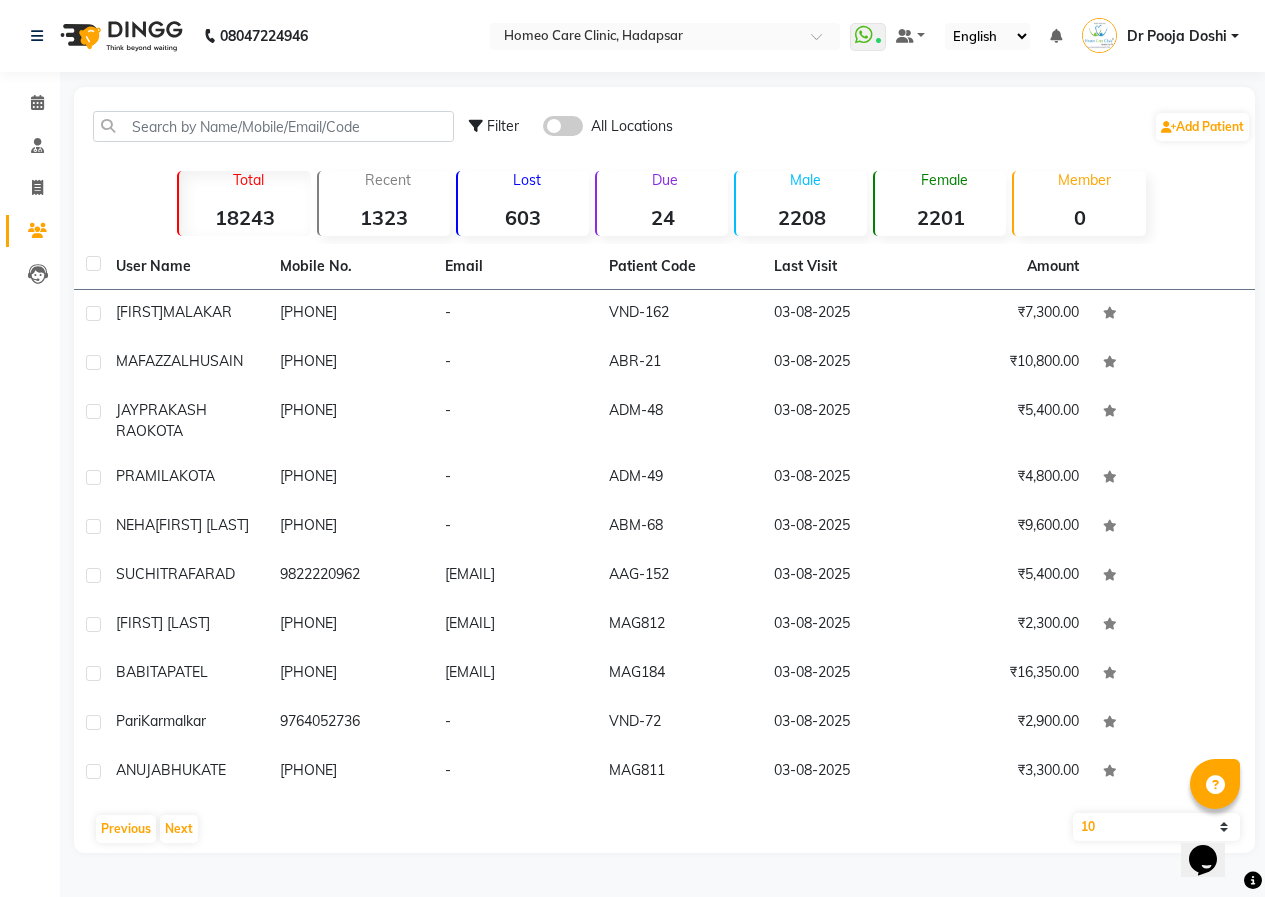 click on "User Name Mobile No. Email  Patient Code  Last Visit Amount [FIRST]   [LAST]   [PHONE]   -   VND-162   [DATE]   ₹7,300.00  [FIRST]  [LAST]   [PHONE]   -   ABR-21   [DATE]   ₹10,800.00  [FIRST] [LAST]   [PHONE]   -   ADM-48   [DATE]   ₹5,400.00  [FIRST]  [LAST]   [PHONE]   -   ADM-49   [DATE]   ₹4,800.00  [FIRST]  [LAST] [LAST]   [PHONE]   -   ABM-68   [DATE]   ₹9,600.00  [FIRST]  [LAST]   [PHONE]   [EMAIL]   AAG-152   [DATE]   ₹5,400.00  [FIRST] [LAST]     [PHONE]   [EMAIL]   MAG812   [DATE]   ₹2,300.00  [FIRST]  [LAST]   [PHONE]   [EMAIL]   MAG184   [DATE]   ₹16,350.00  [FIRST]  [LAST]   [PHONE]   -   VND-72   [DATE]   ₹2,900.00  [FIRST]  [LAST]   [PHONE]   -   MAG811   [DATE]   ₹3,300.00   Previous   Next   10   50   100" 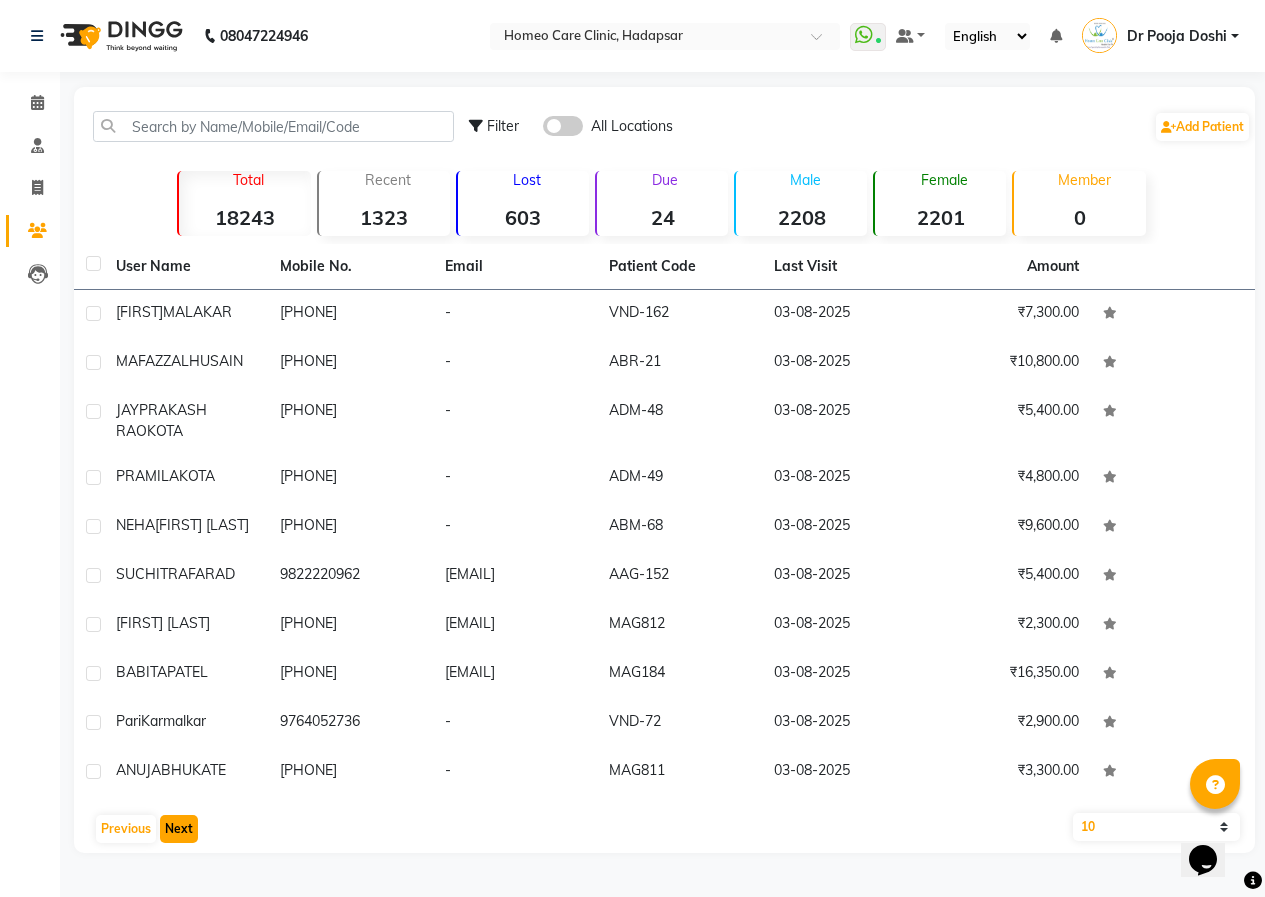 click on "Next" 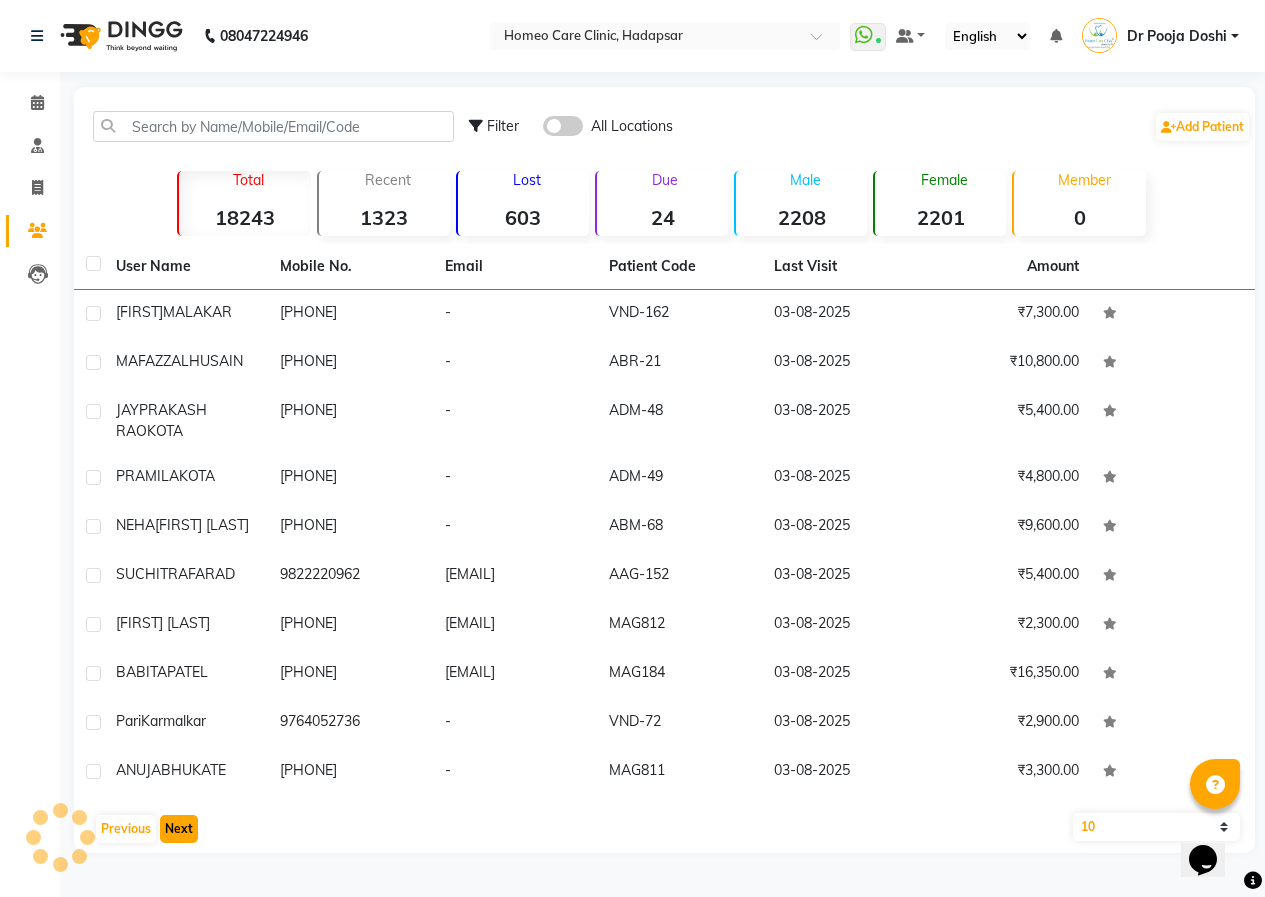 scroll, scrollTop: 20, scrollLeft: 0, axis: vertical 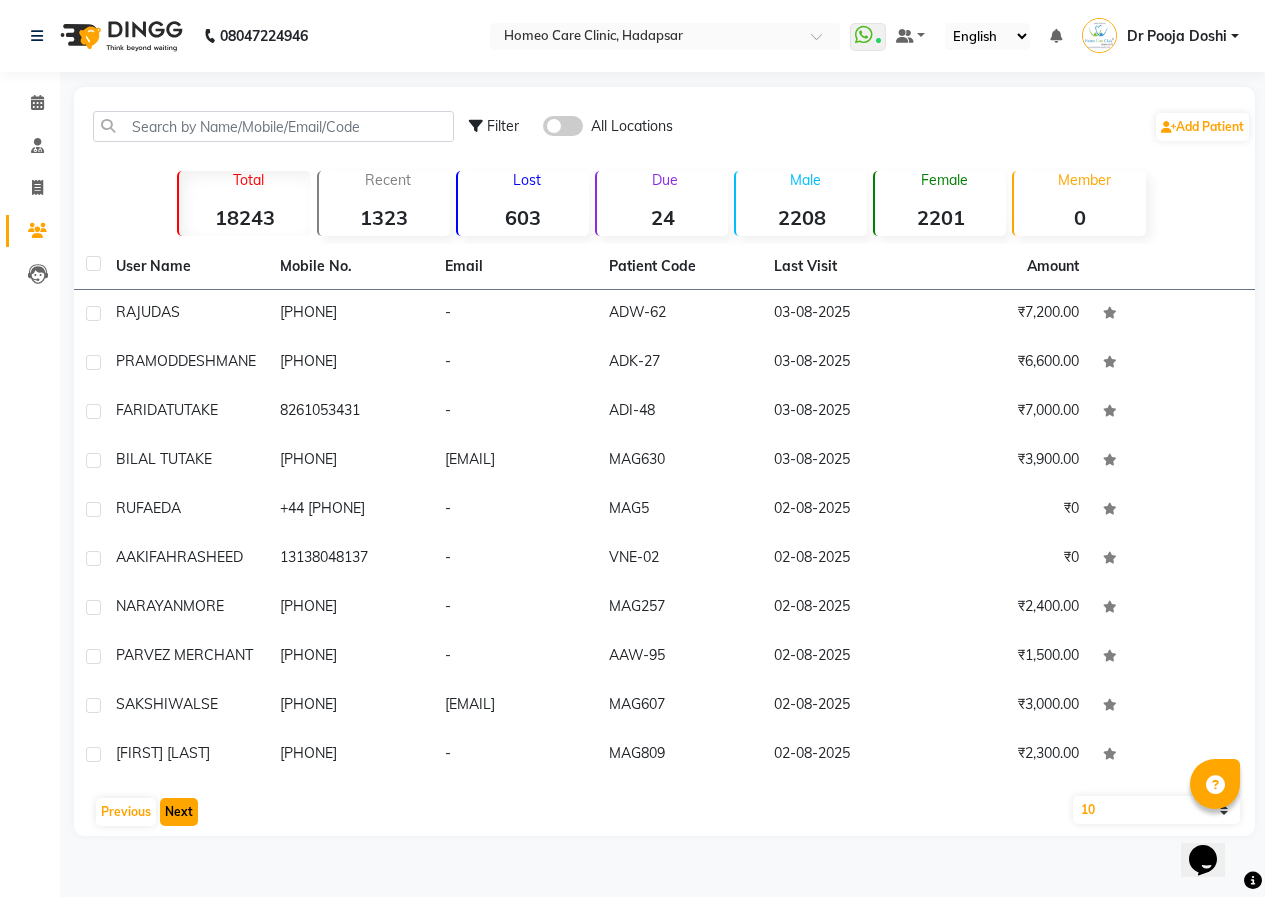 click on "Next" 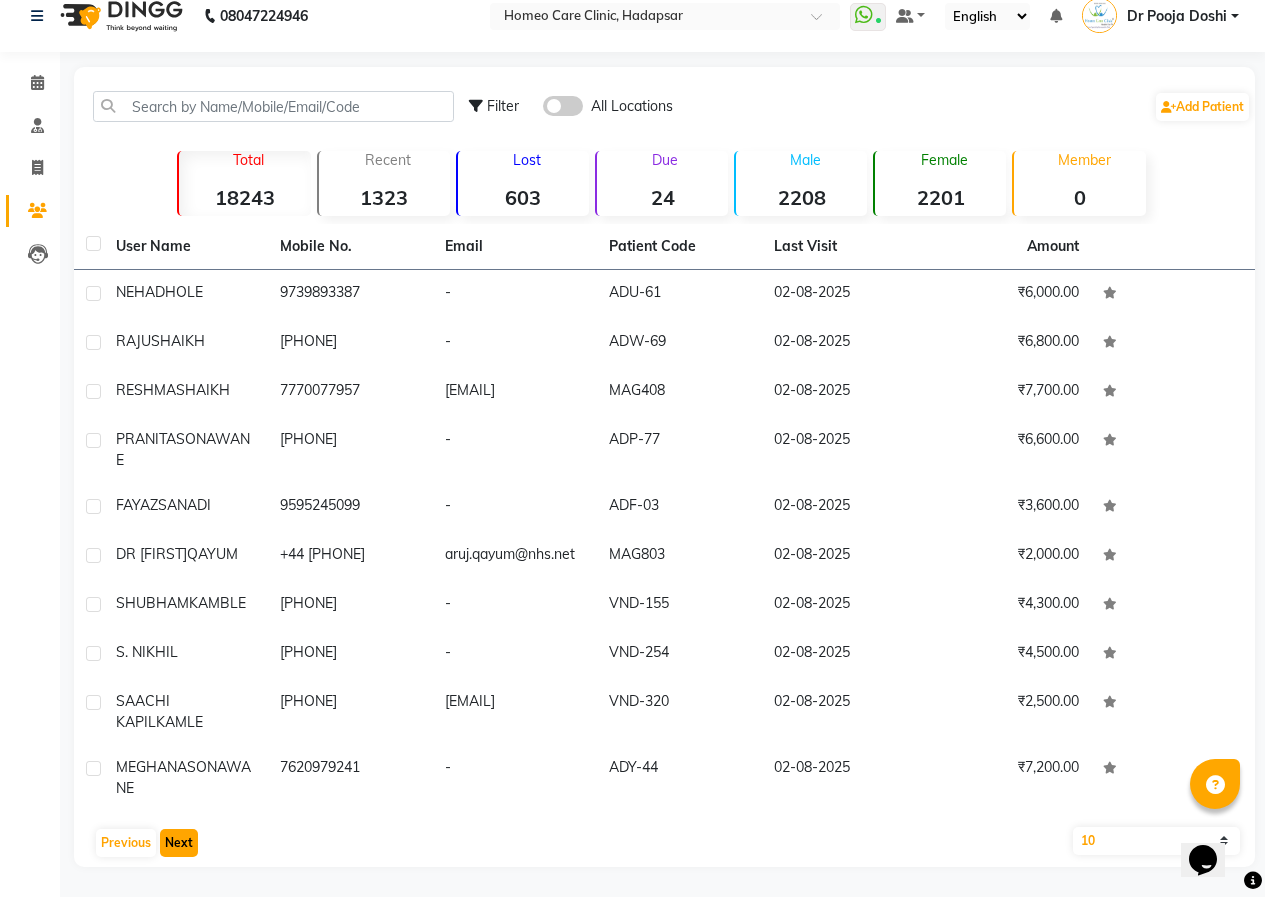 scroll, scrollTop: 37, scrollLeft: 0, axis: vertical 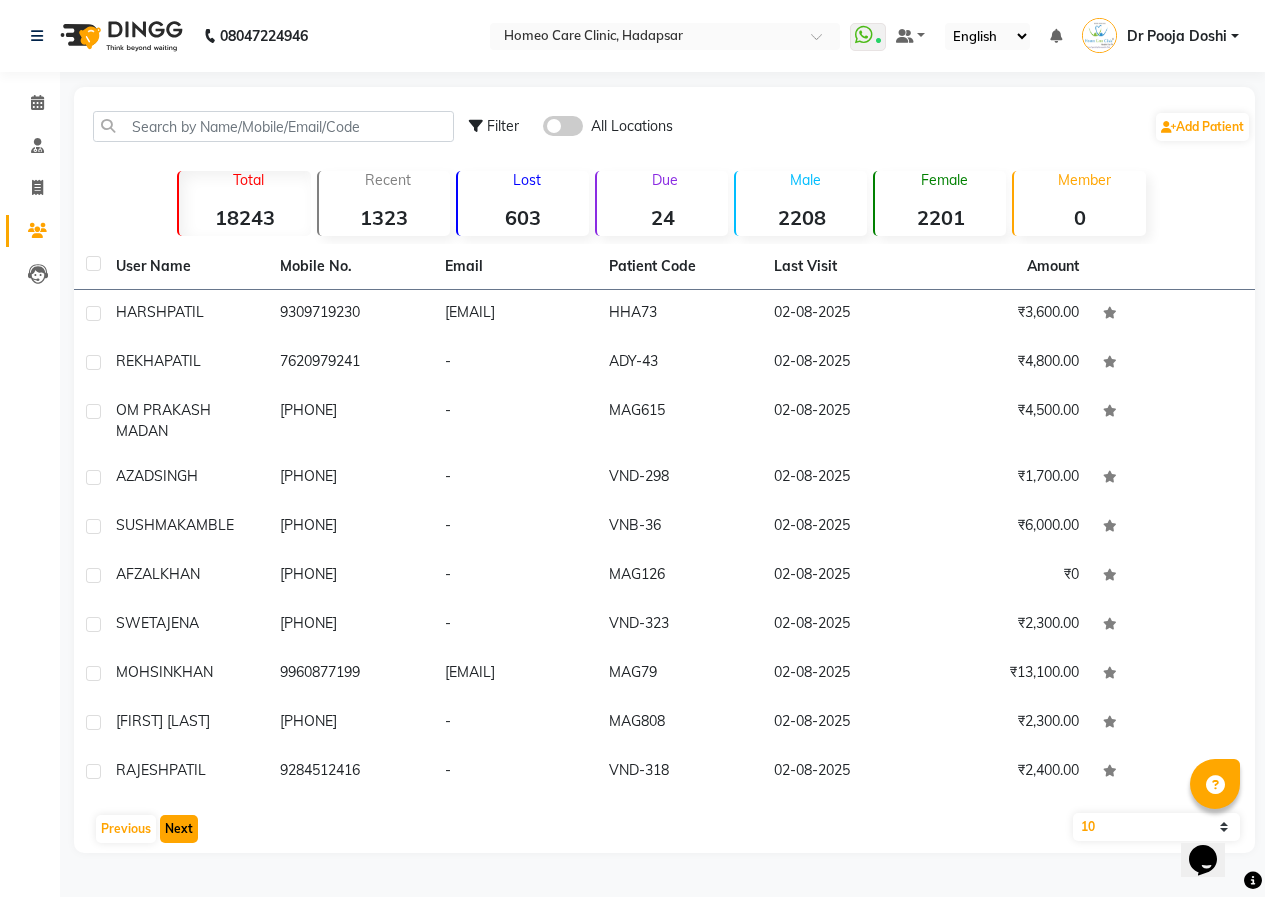 click on "Next" 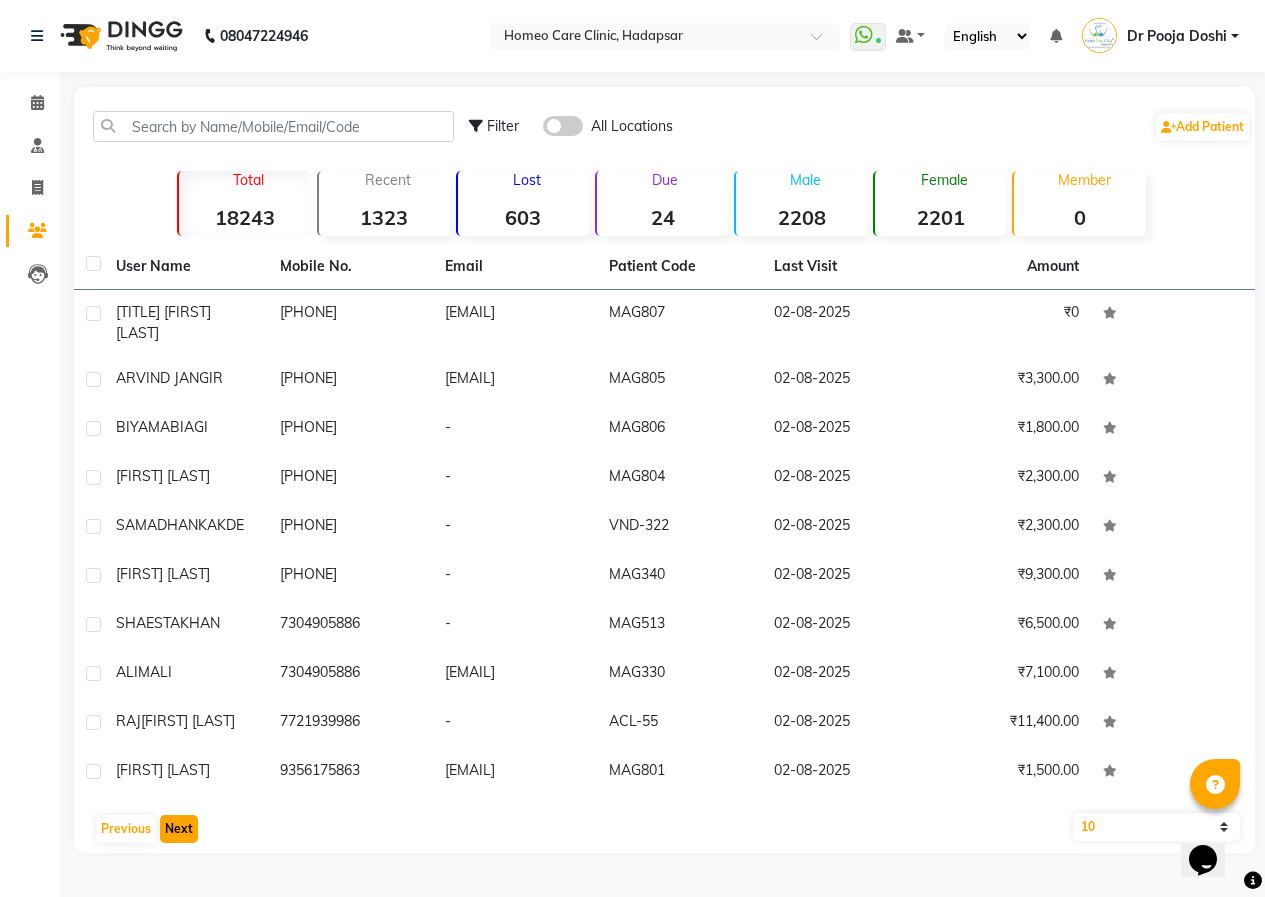 click on "Next" 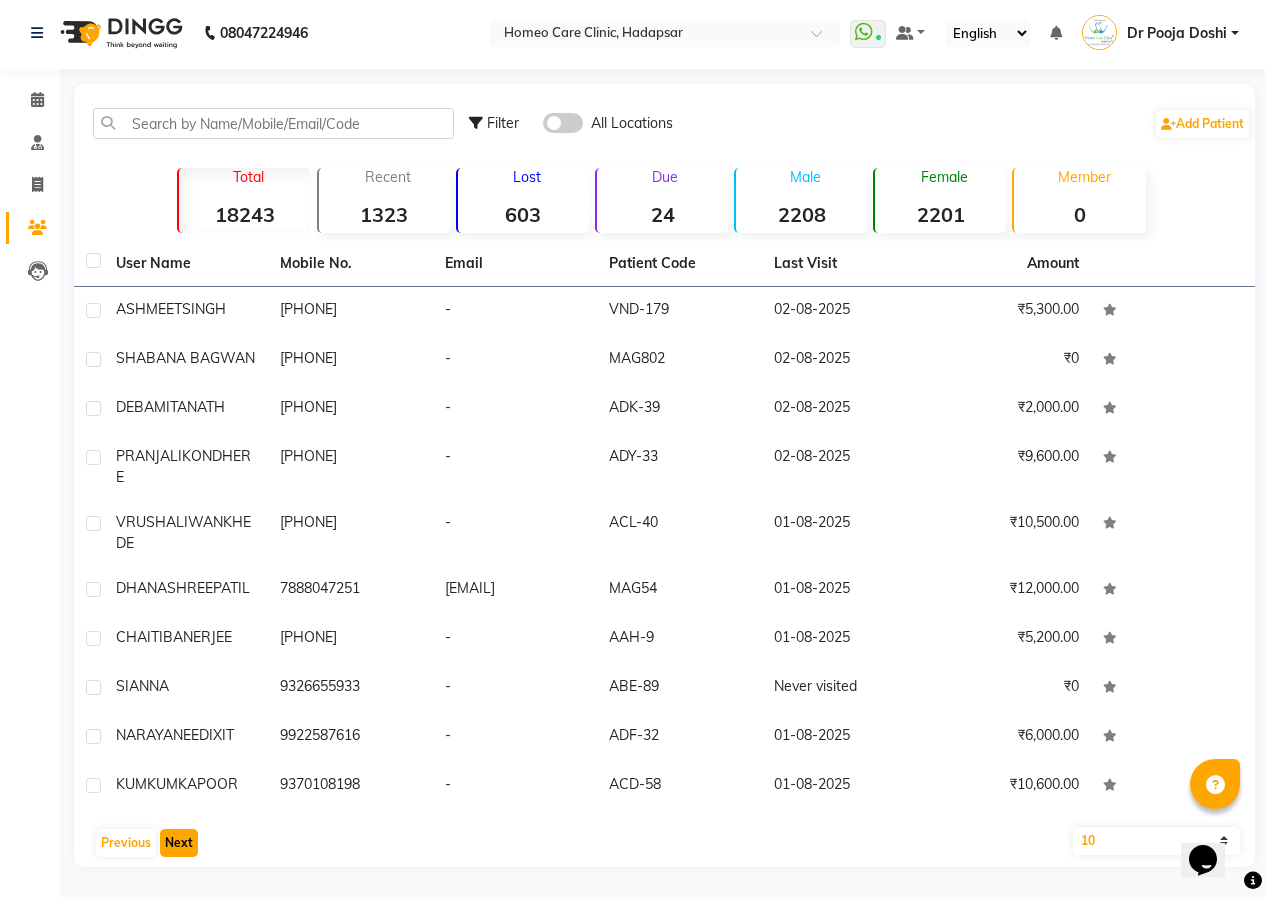 click on "Next" 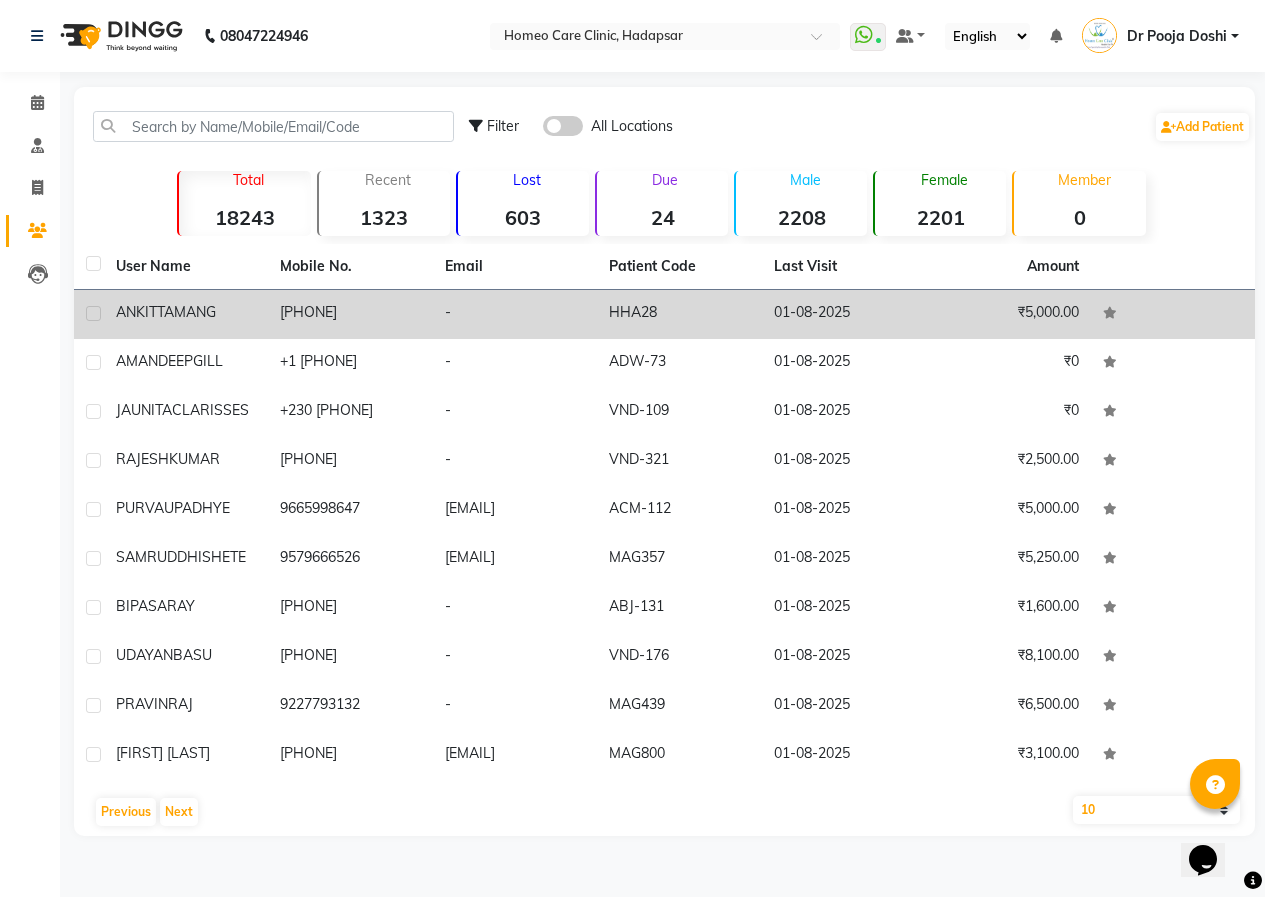 click on "HHA28" 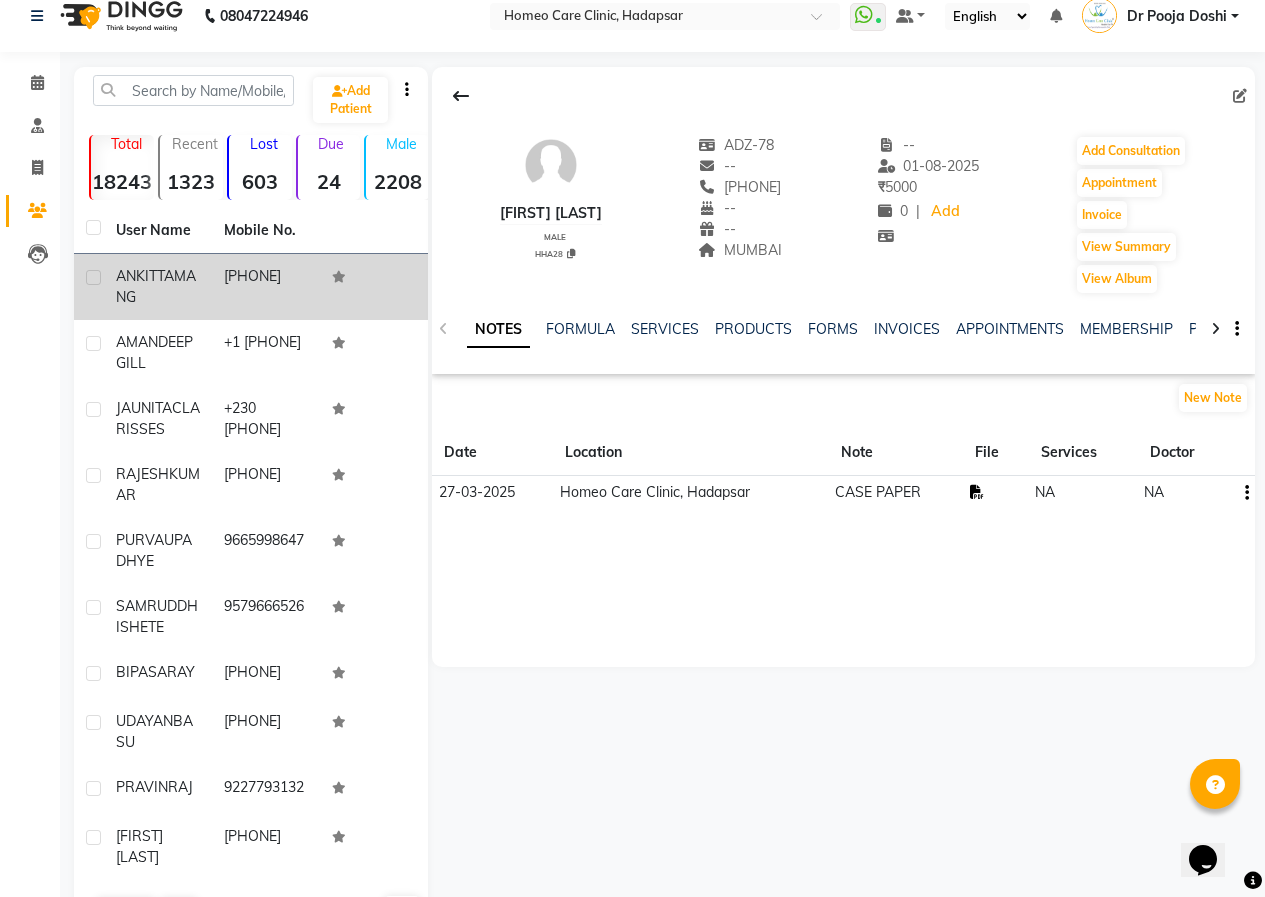 click 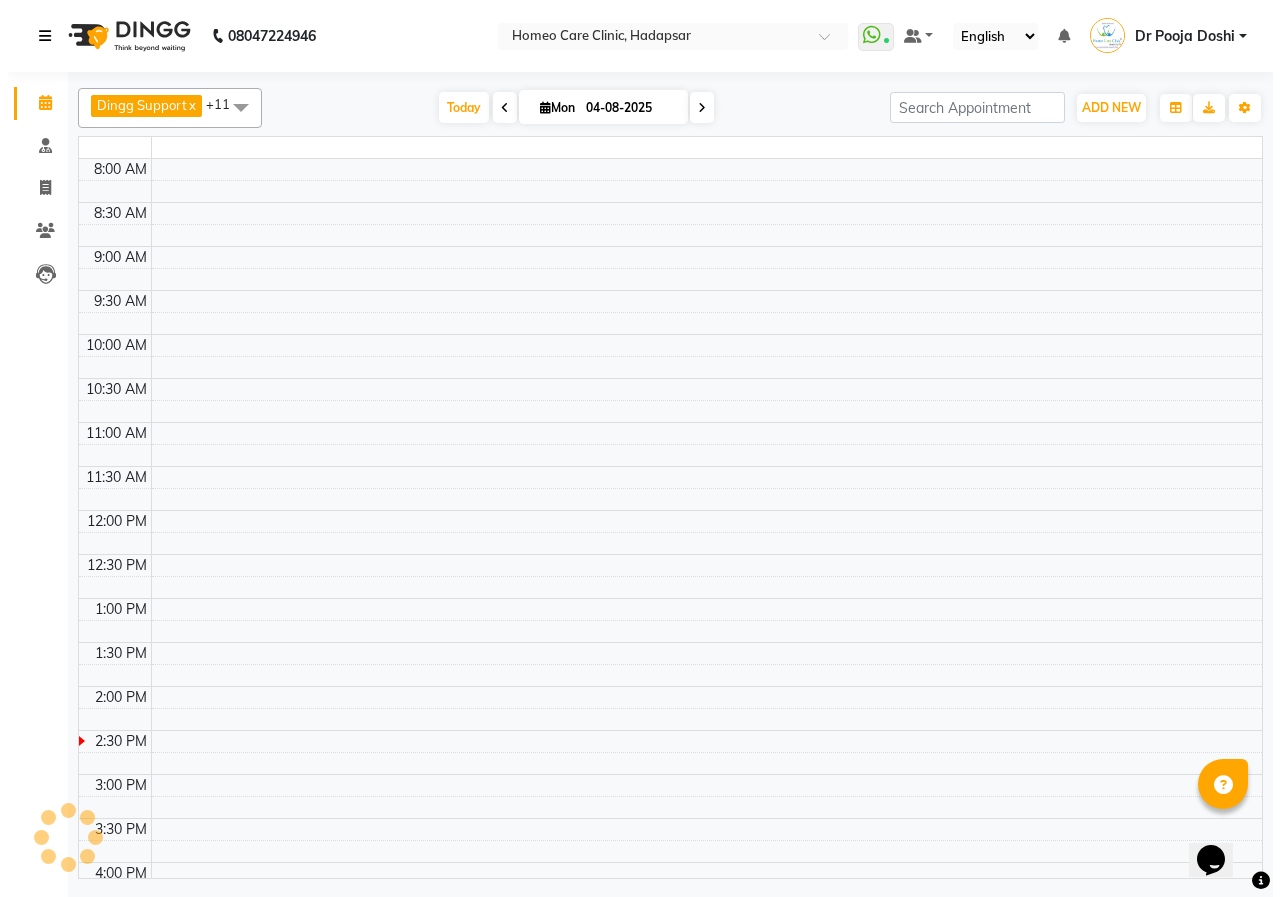 scroll, scrollTop: 0, scrollLeft: 0, axis: both 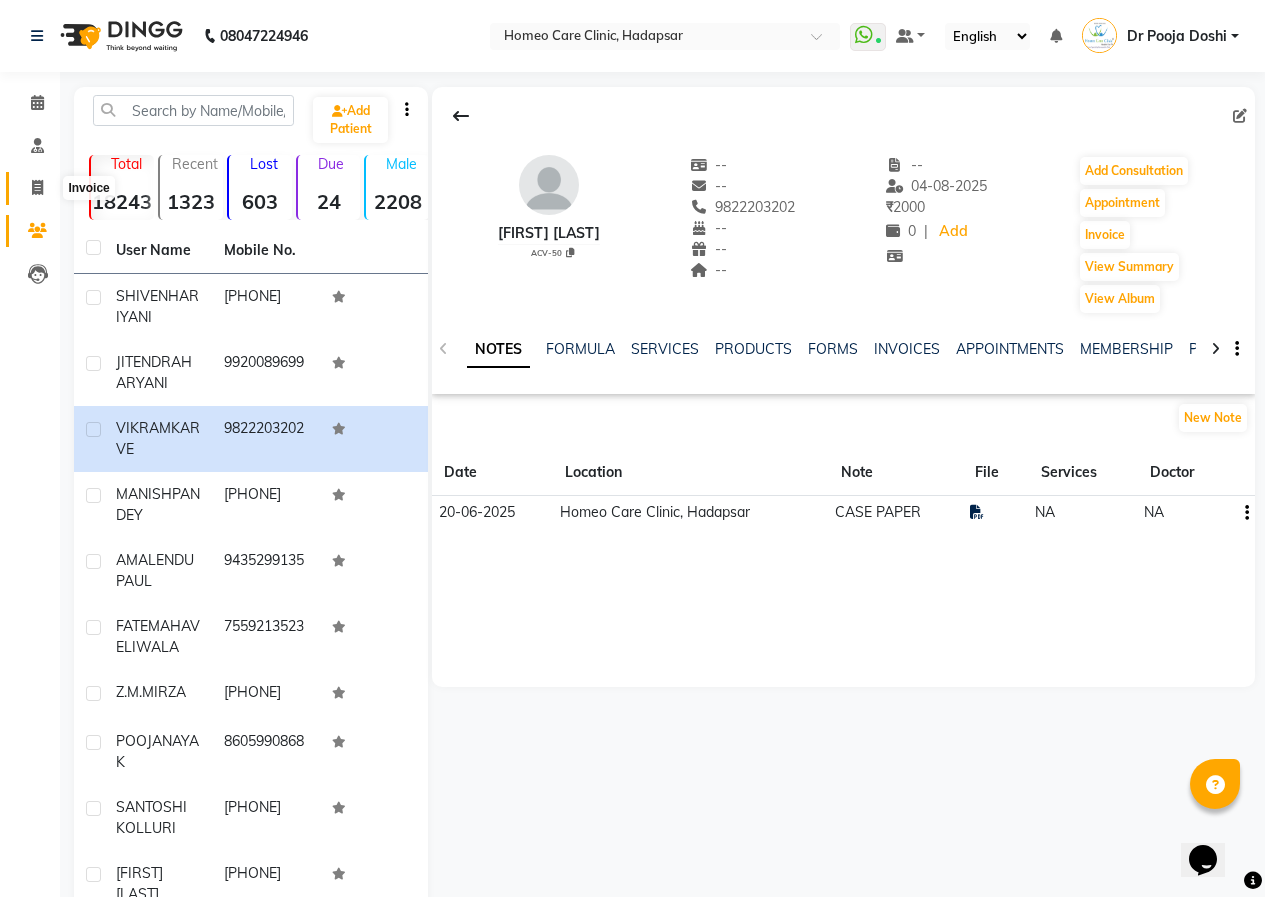 click 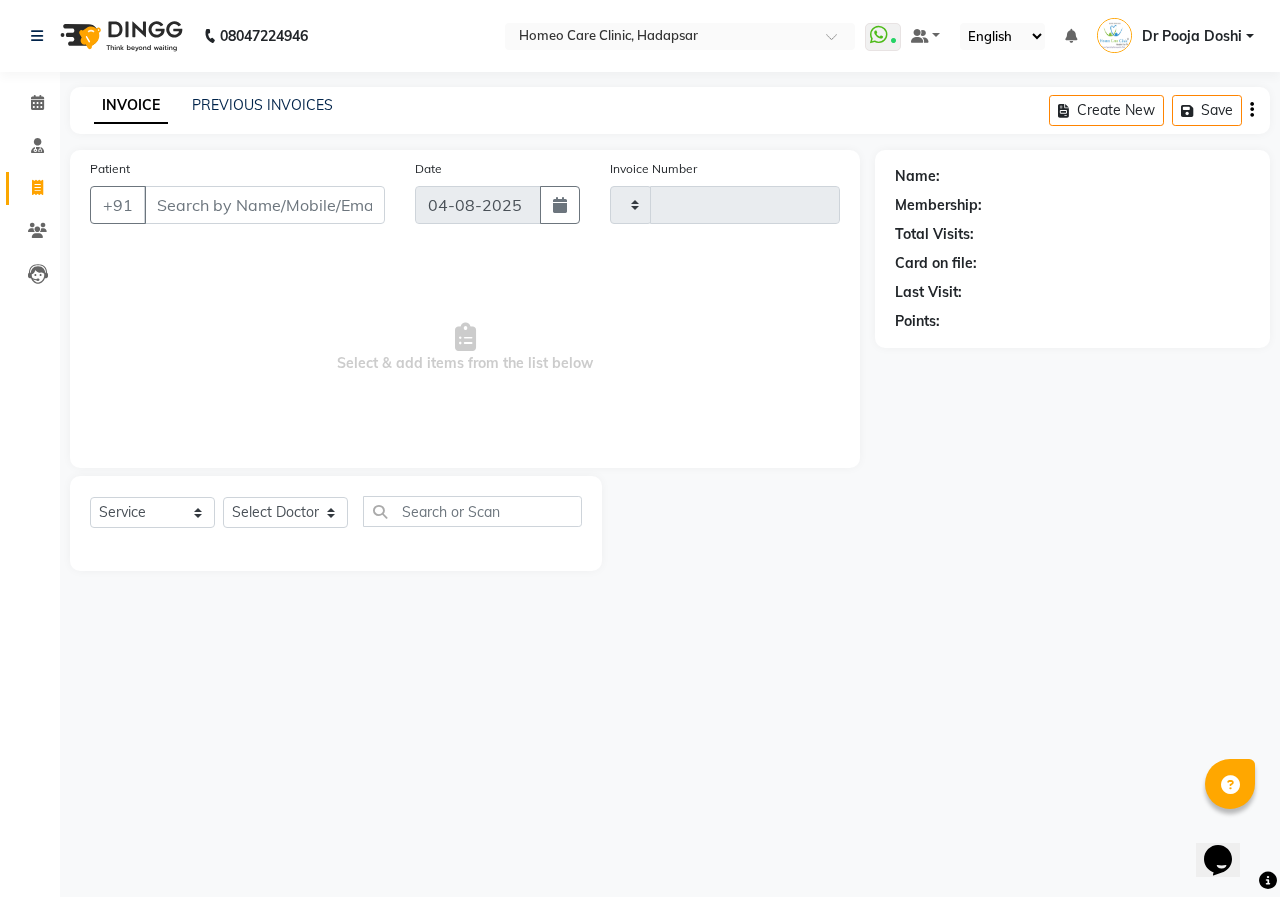 type on "2352" 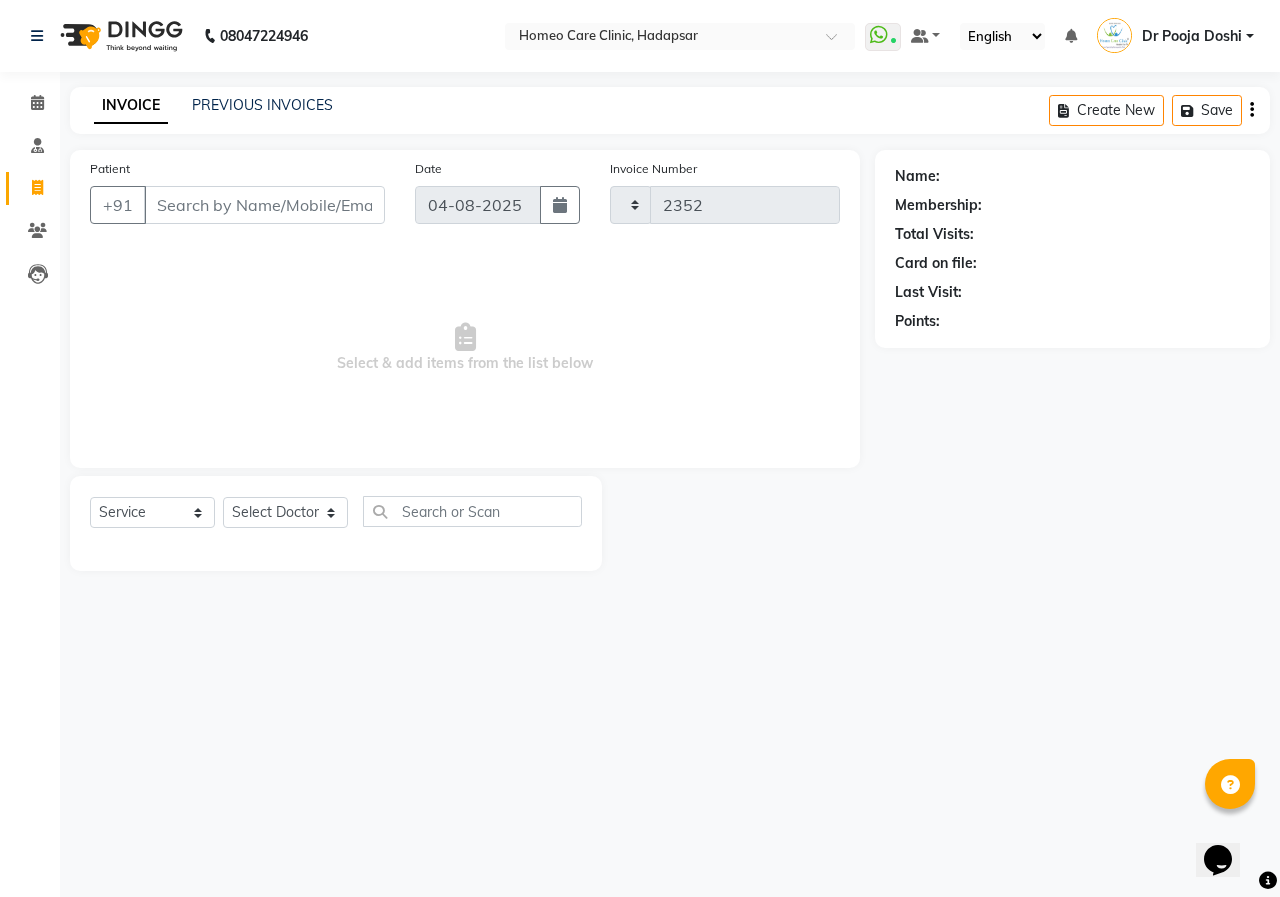 select on "7485" 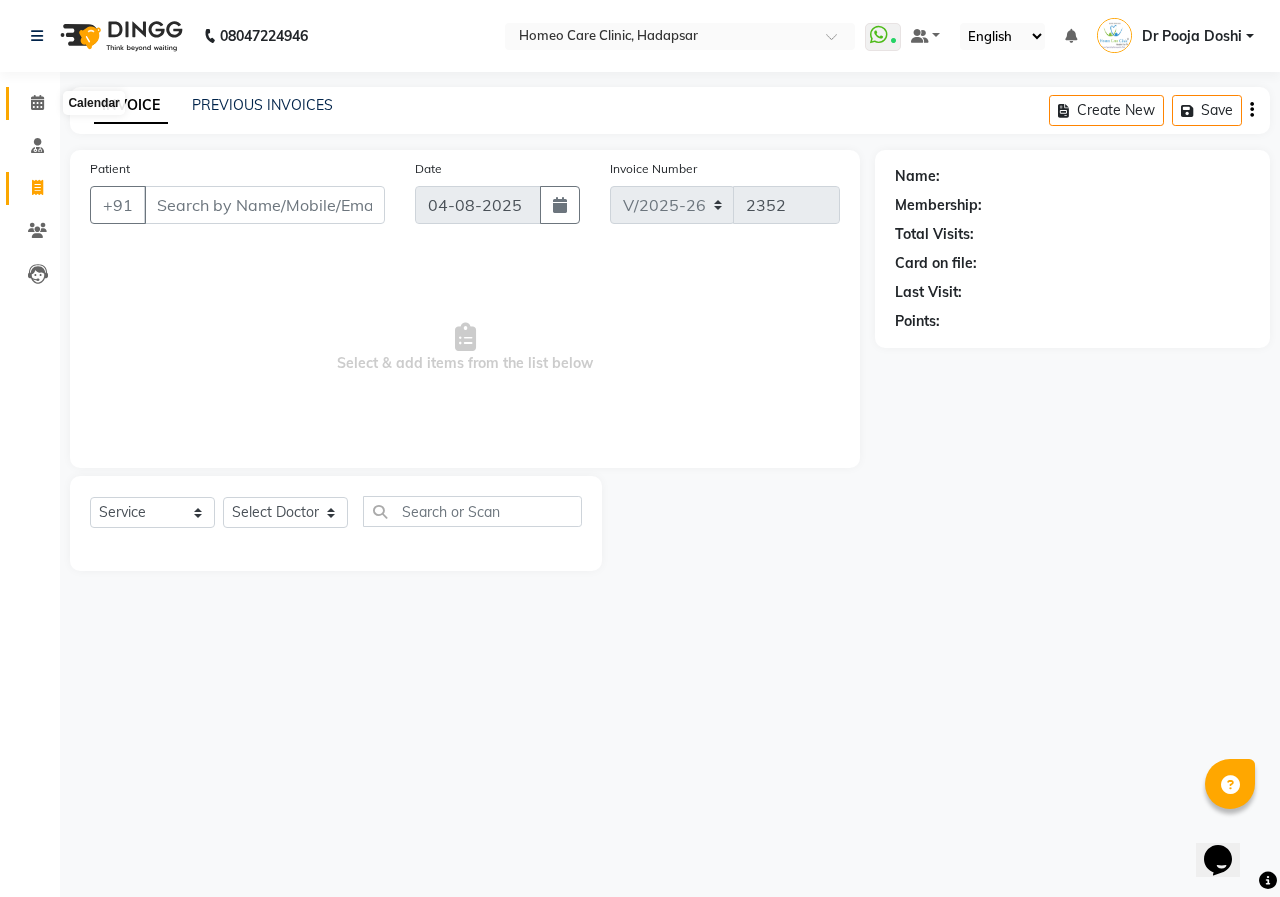 click 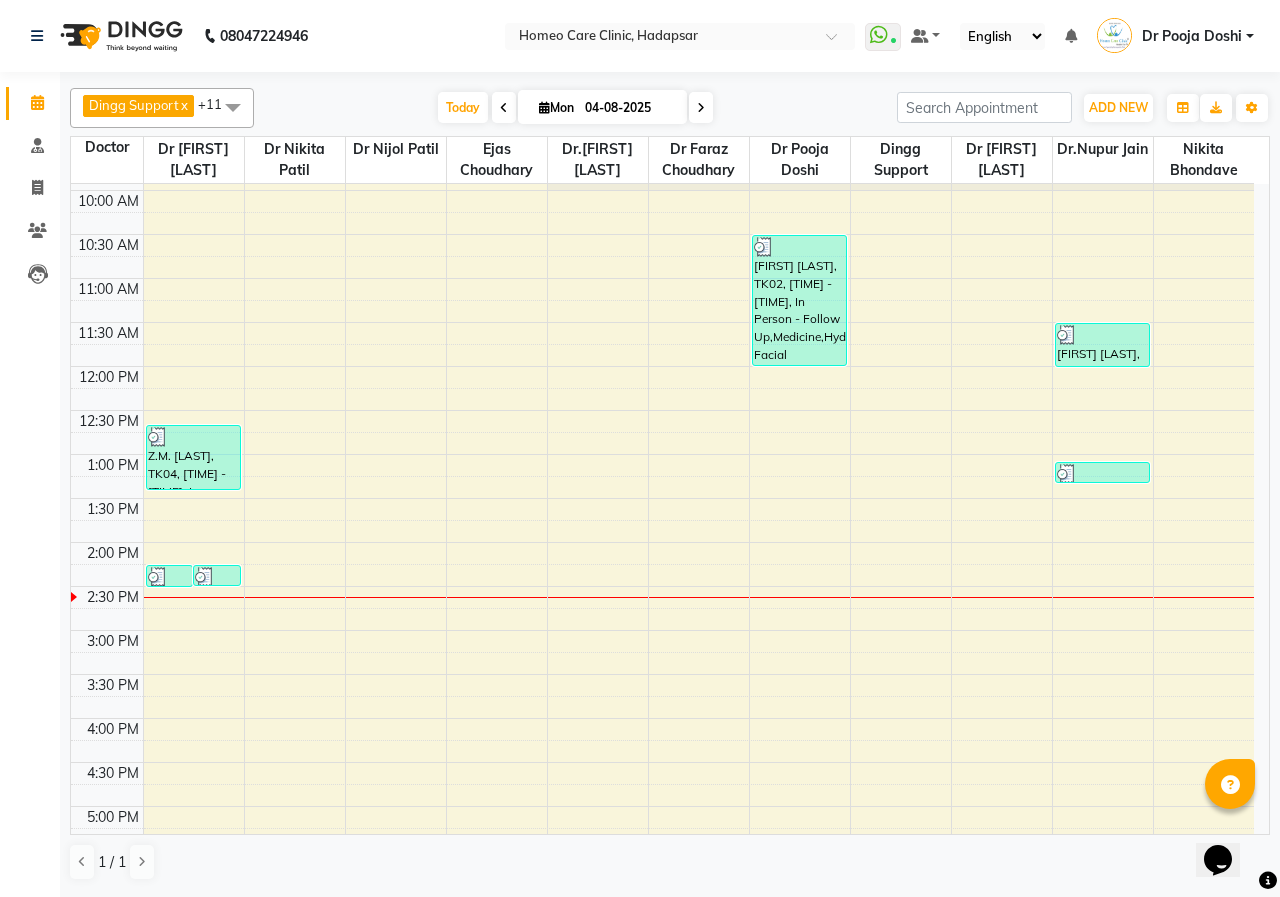 scroll, scrollTop: 0, scrollLeft: 0, axis: both 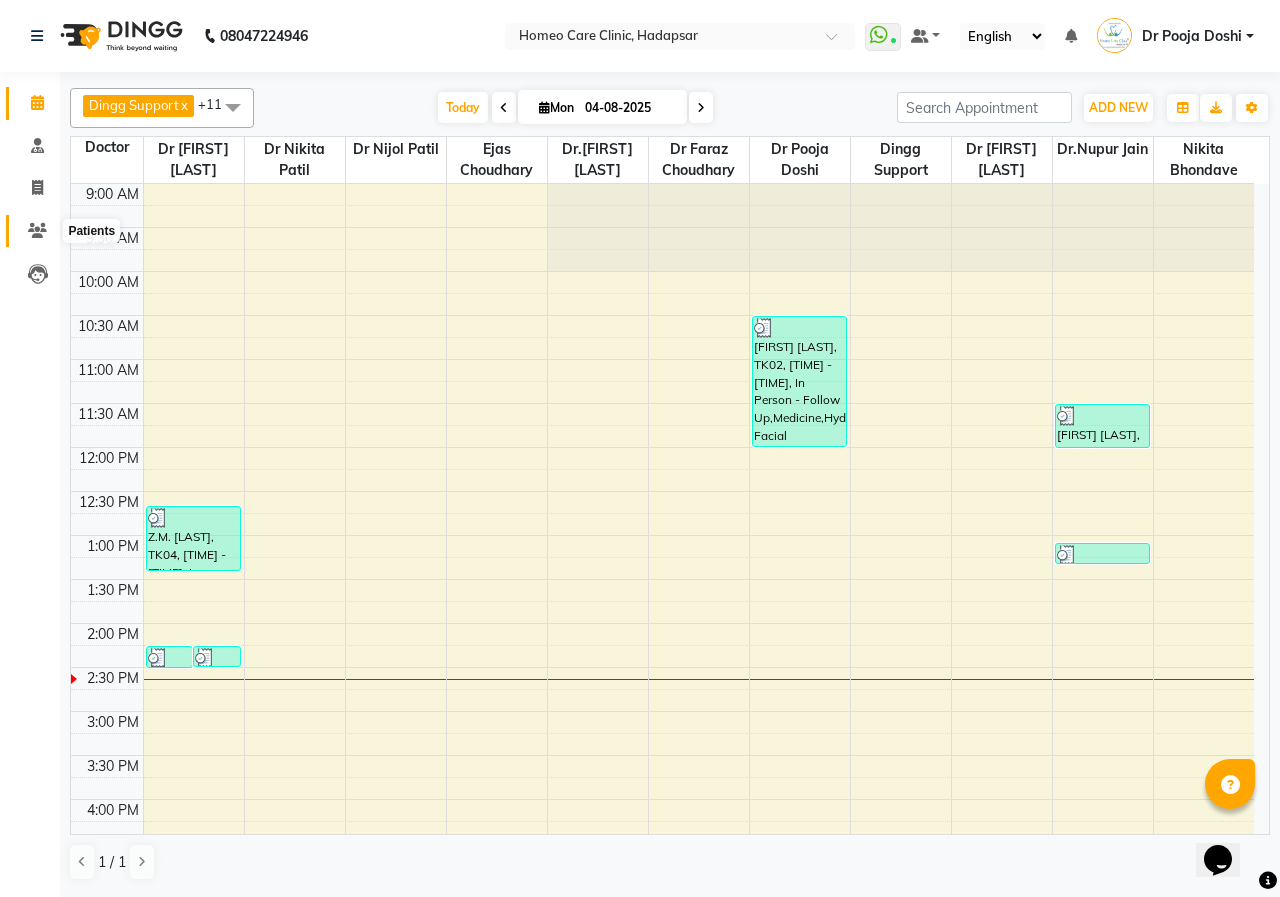 click 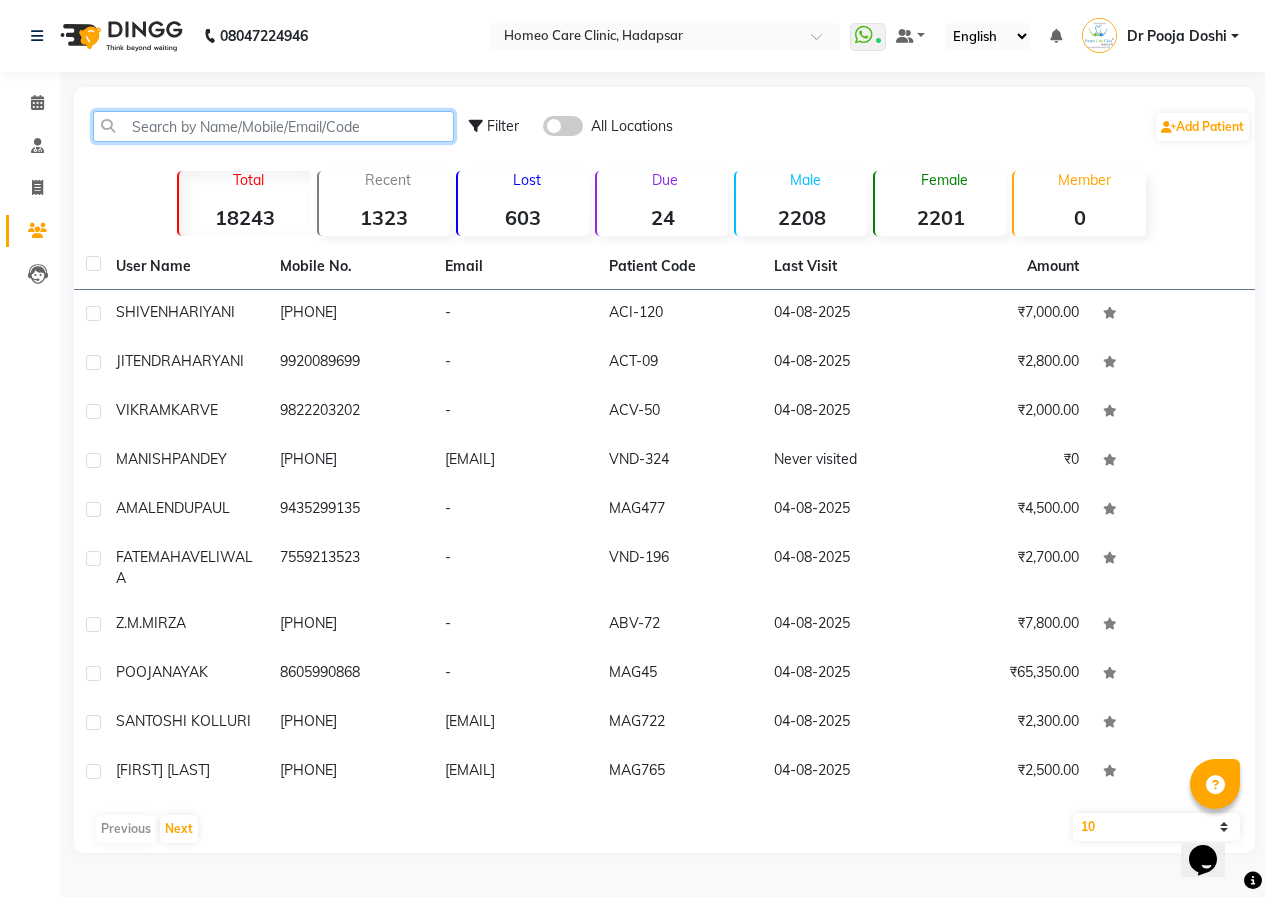 click 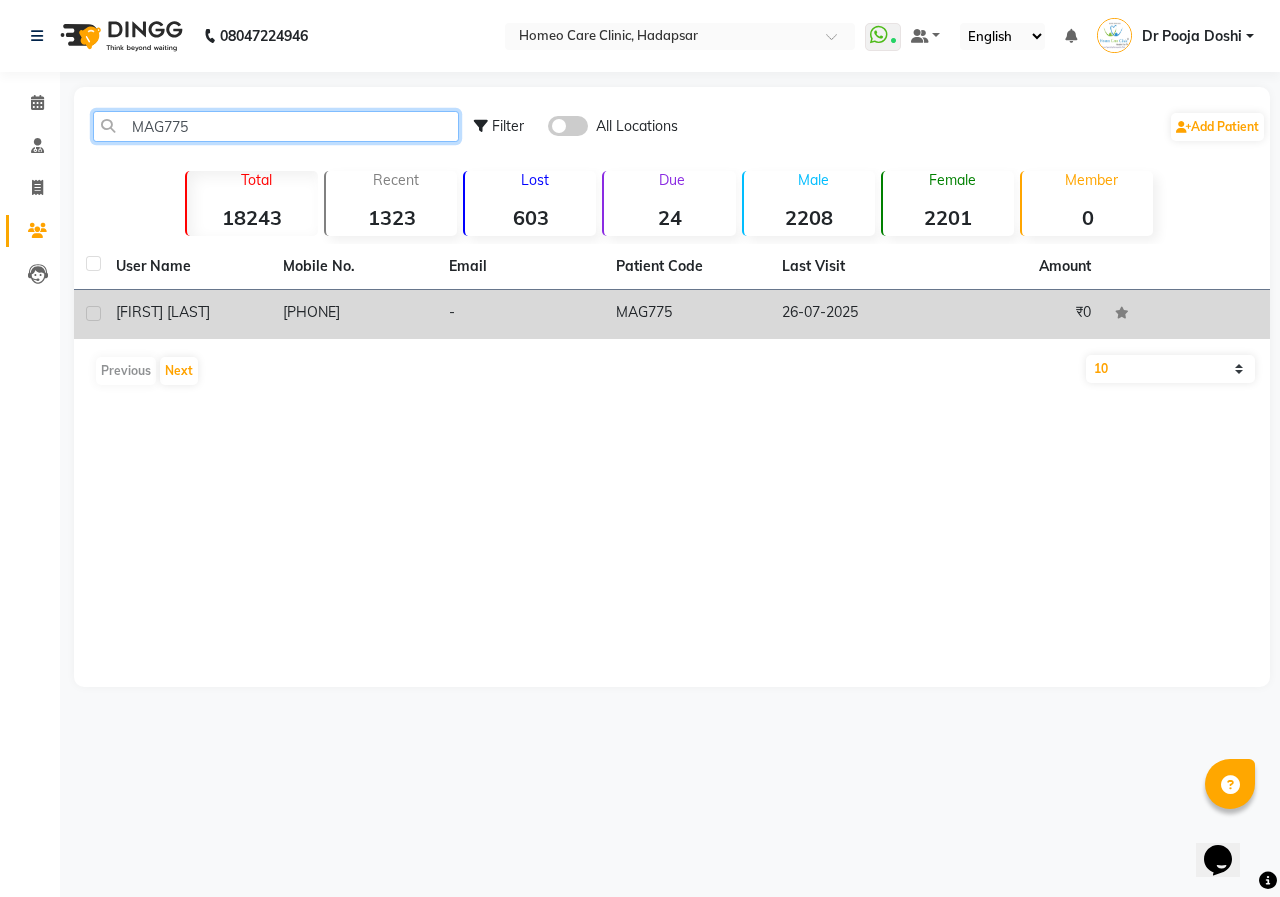 type on "MAG775" 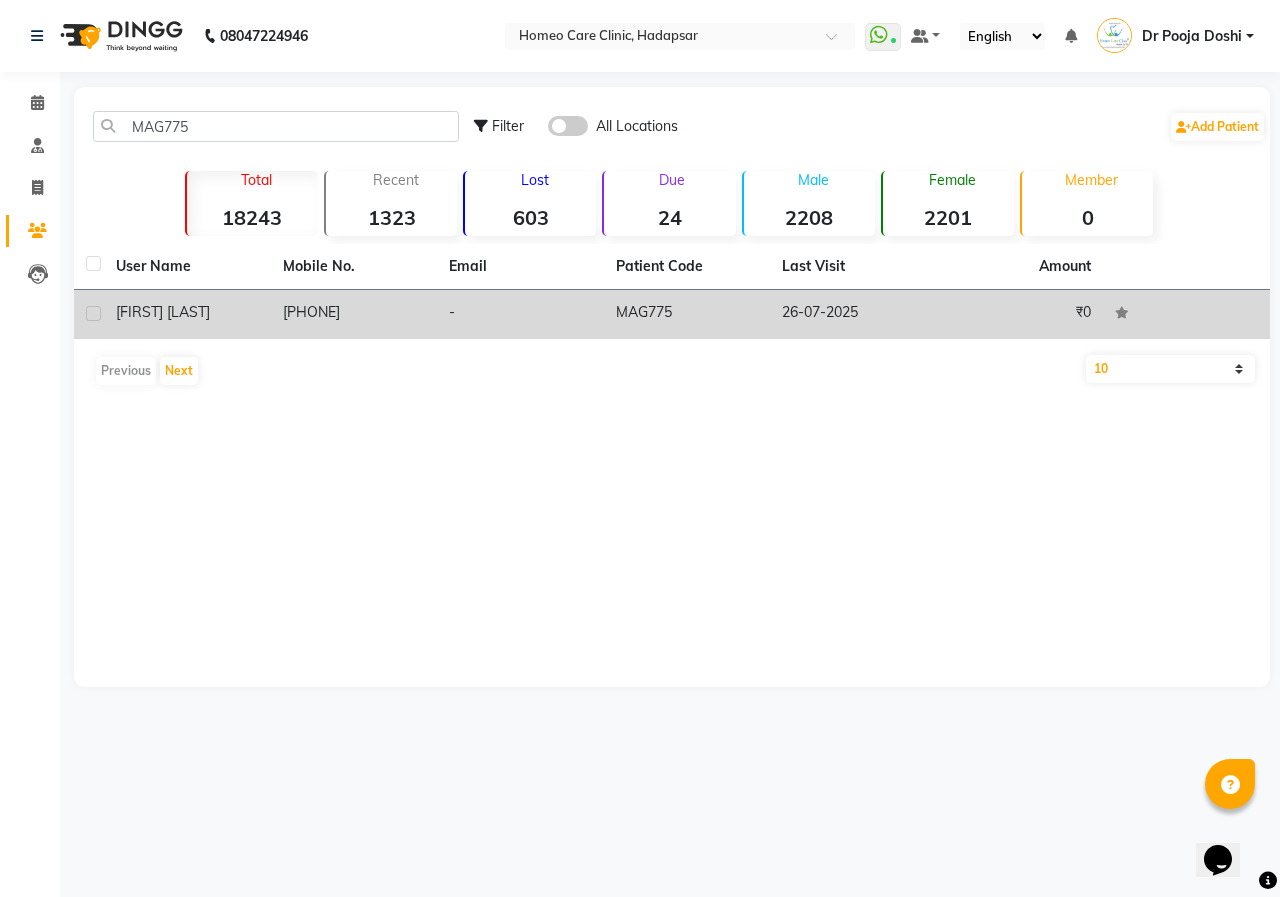 click on "[PHONE]" 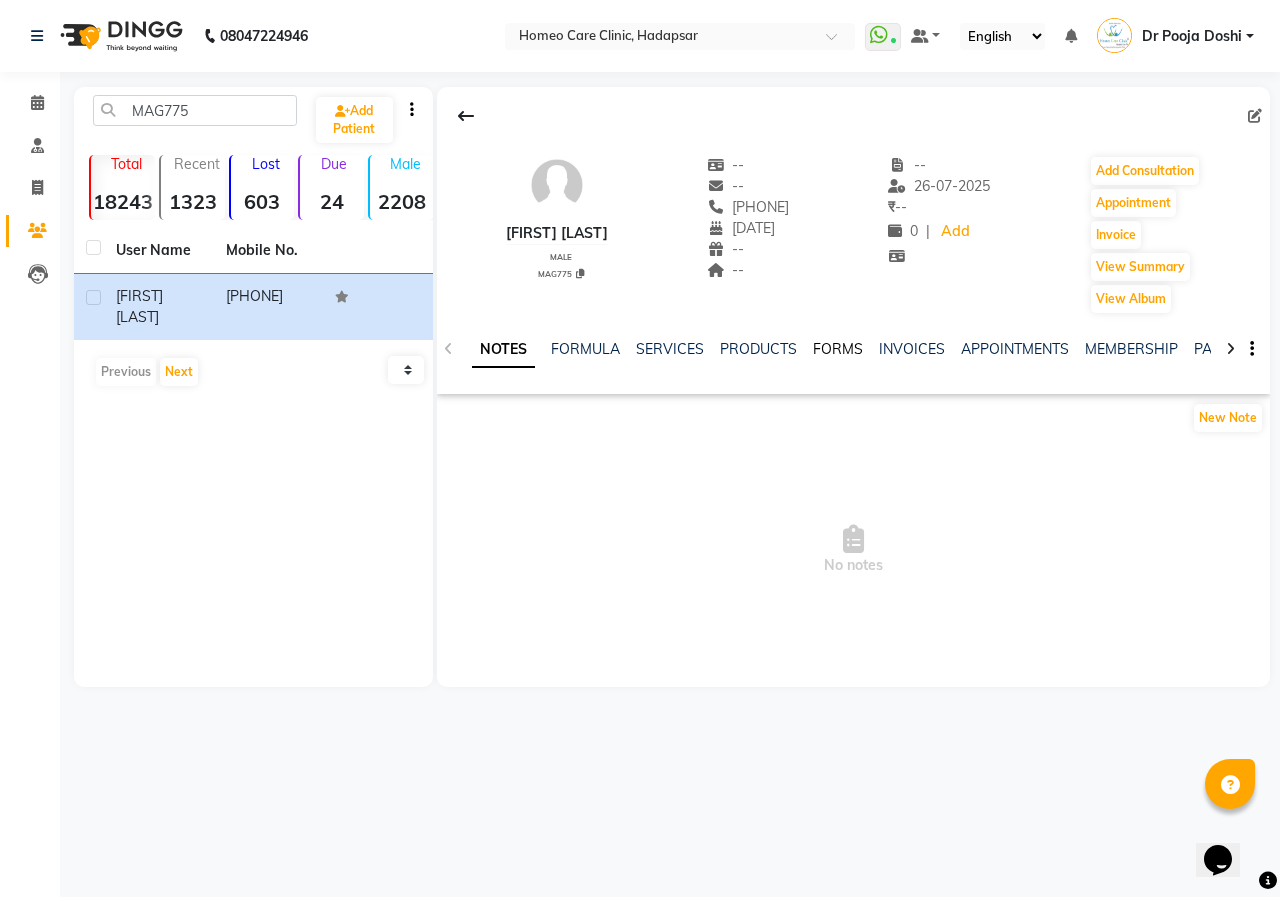 click on "FORMS" 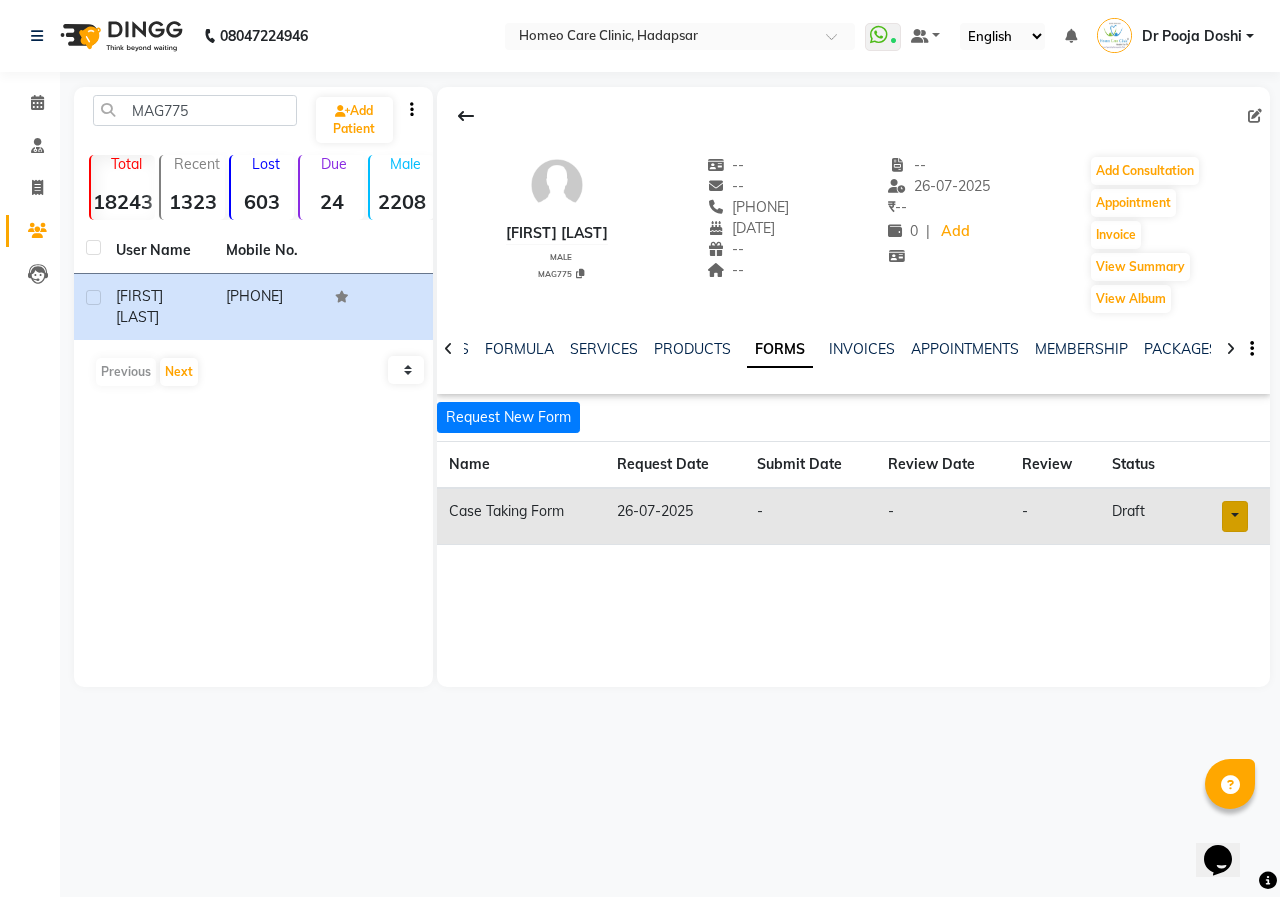 click at bounding box center [1235, 516] 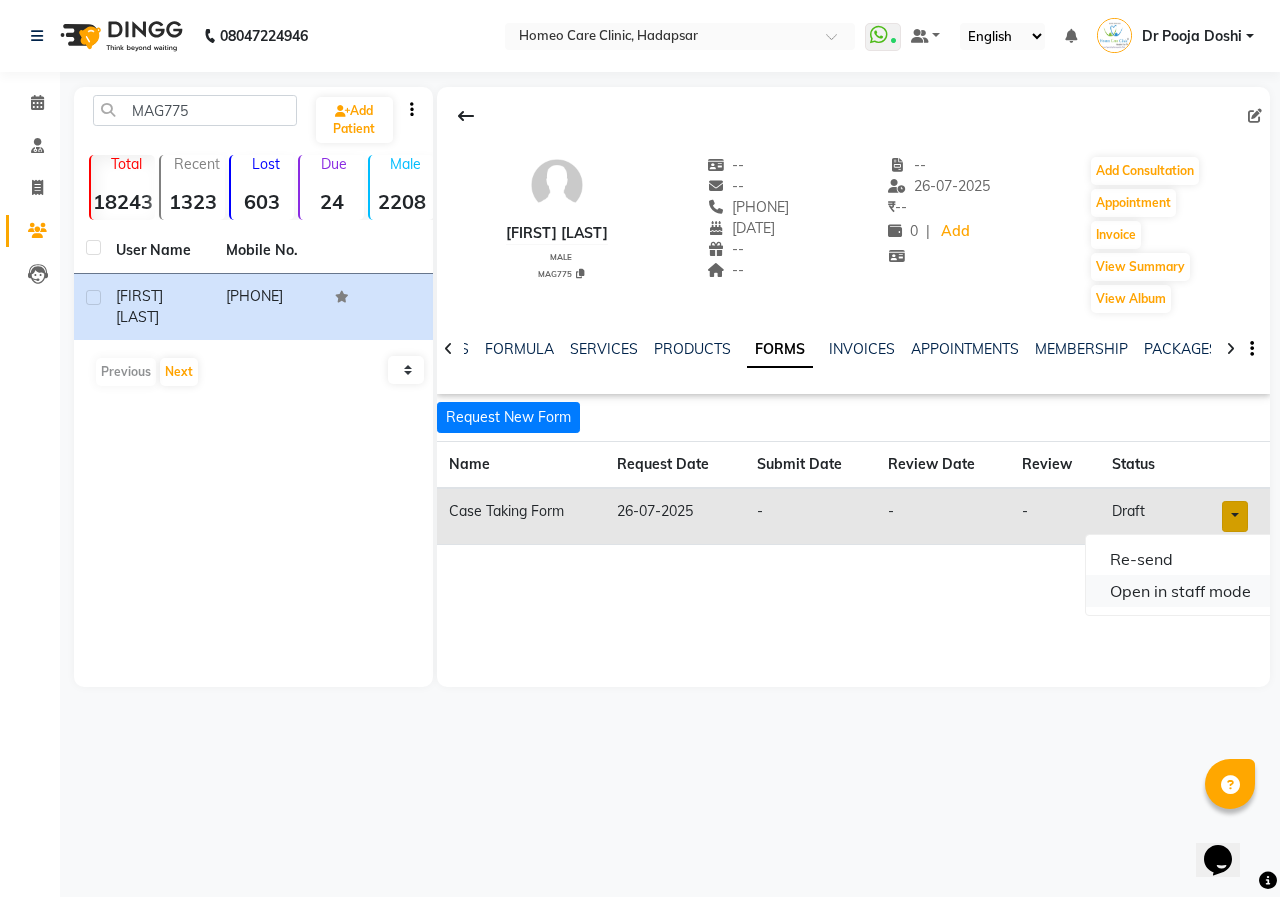 click on "Open in staff mode" 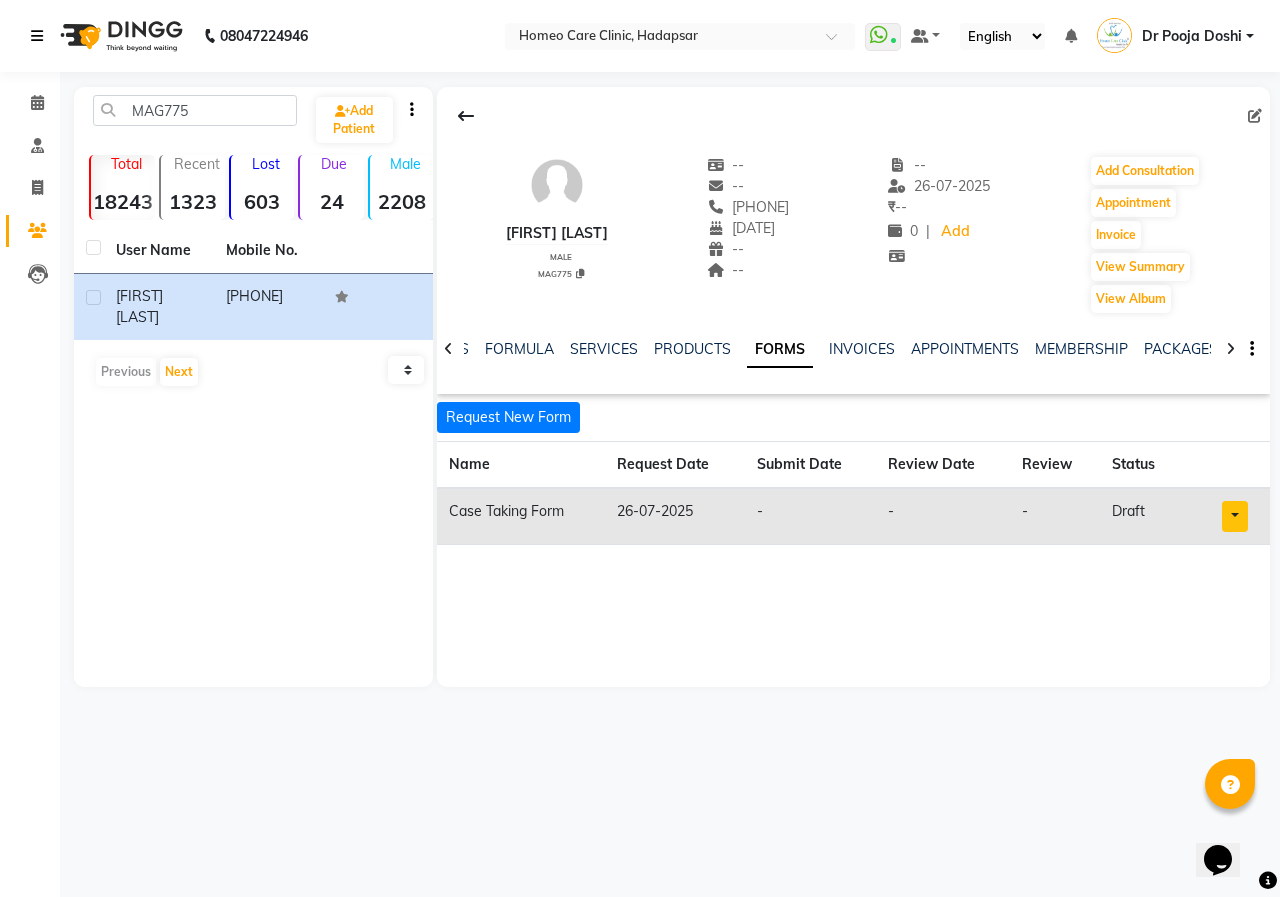drag, startPoint x: 44, startPoint y: 42, endPoint x: 54, endPoint y: 48, distance: 11.661903 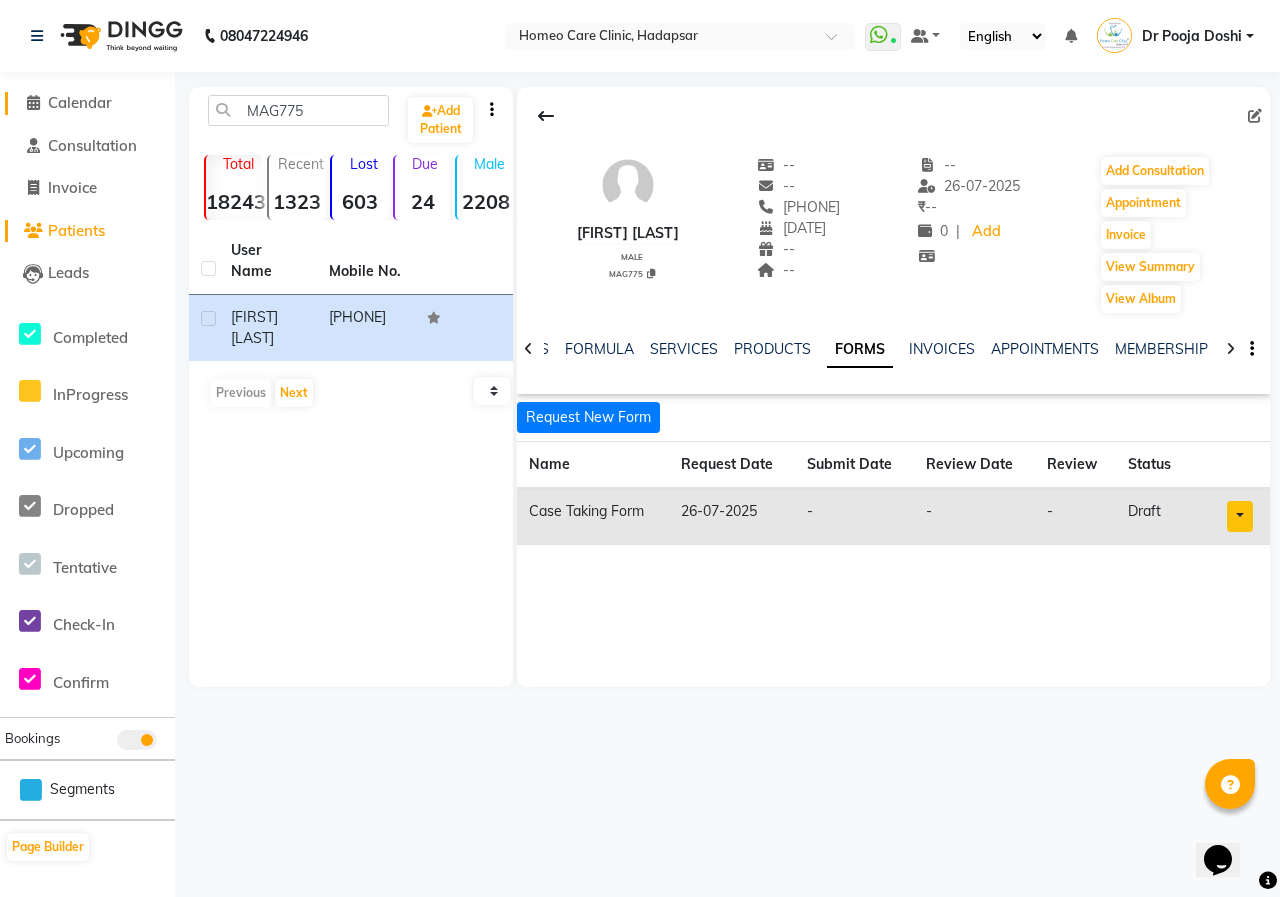 click on "Calendar" 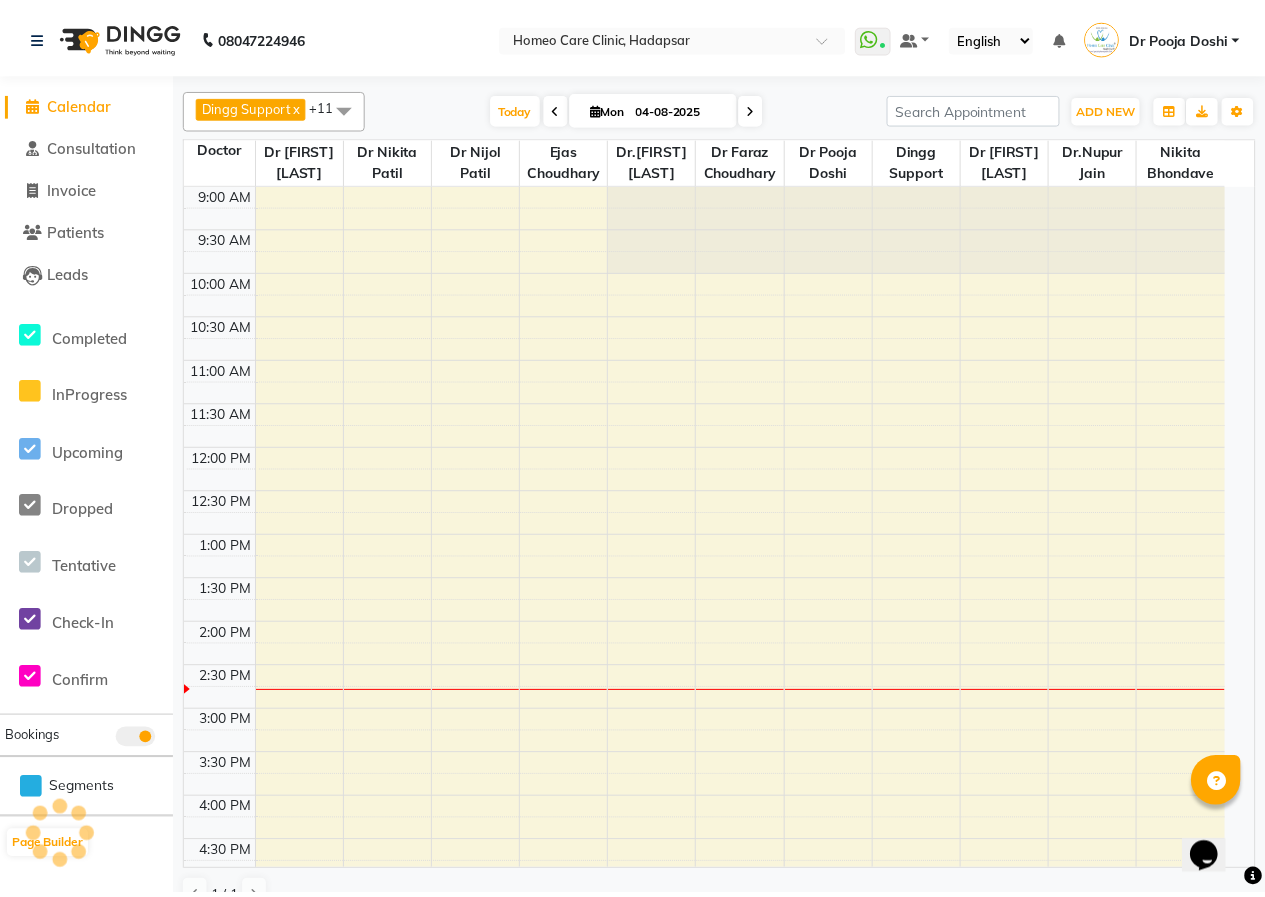 scroll, scrollTop: 0, scrollLeft: 0, axis: both 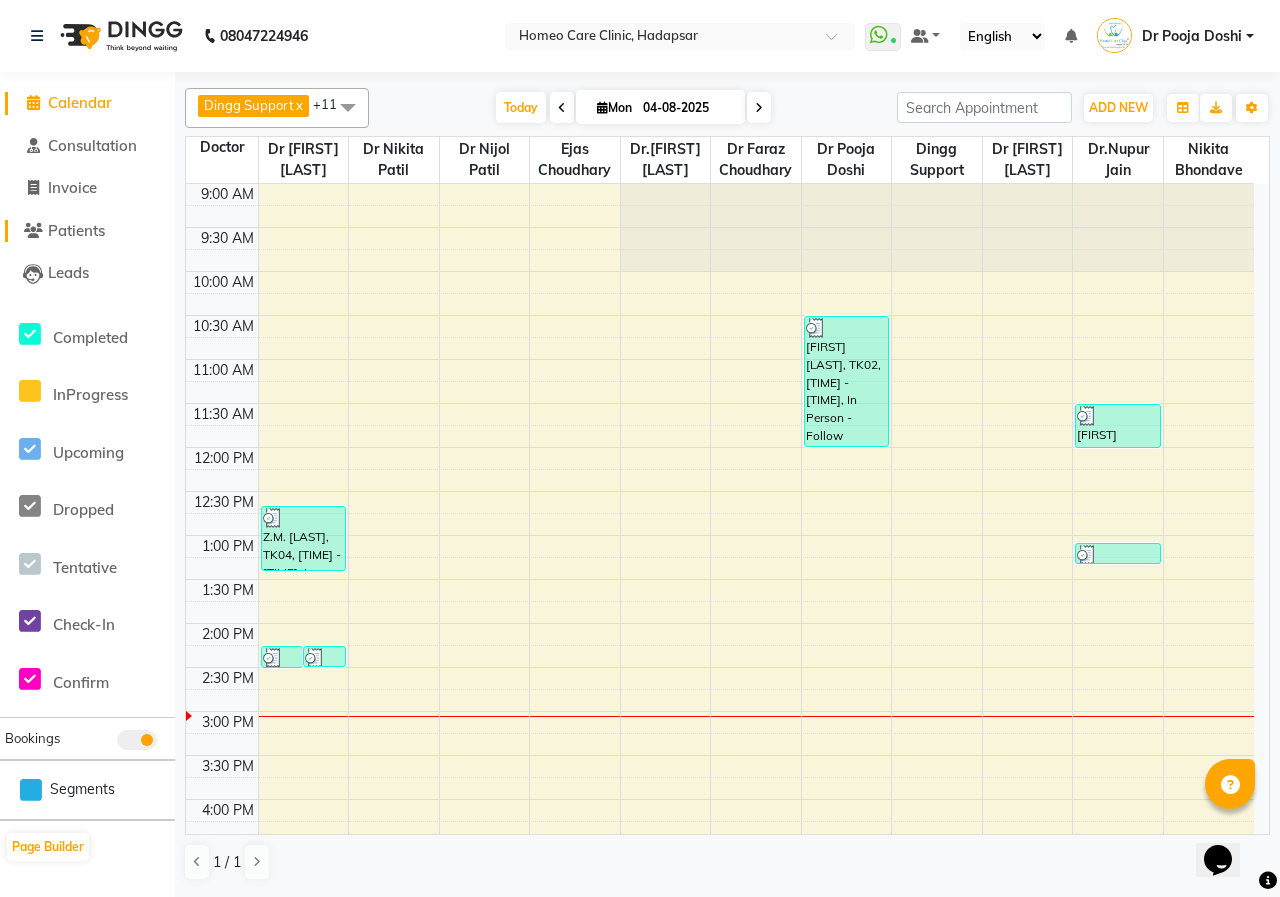 click 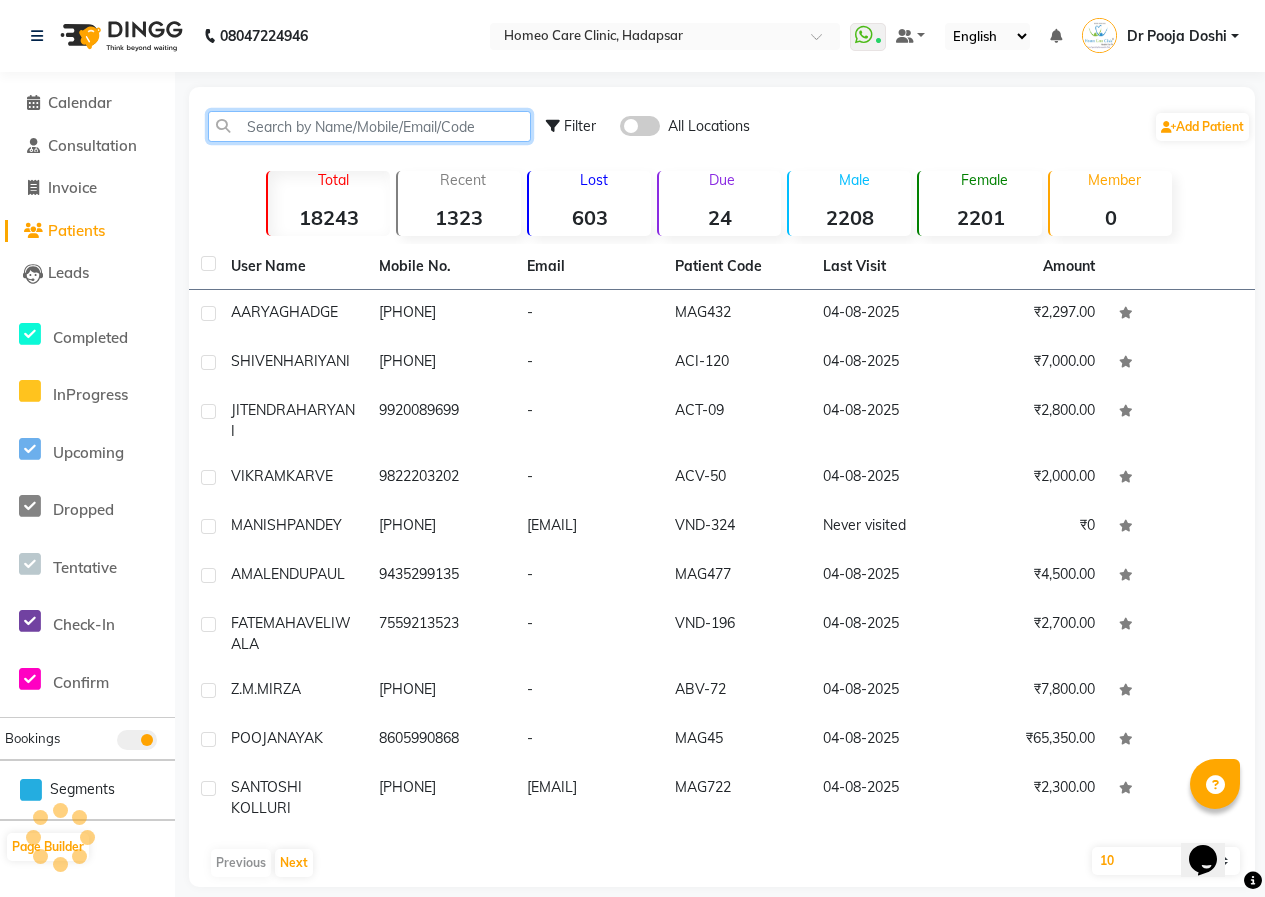 click 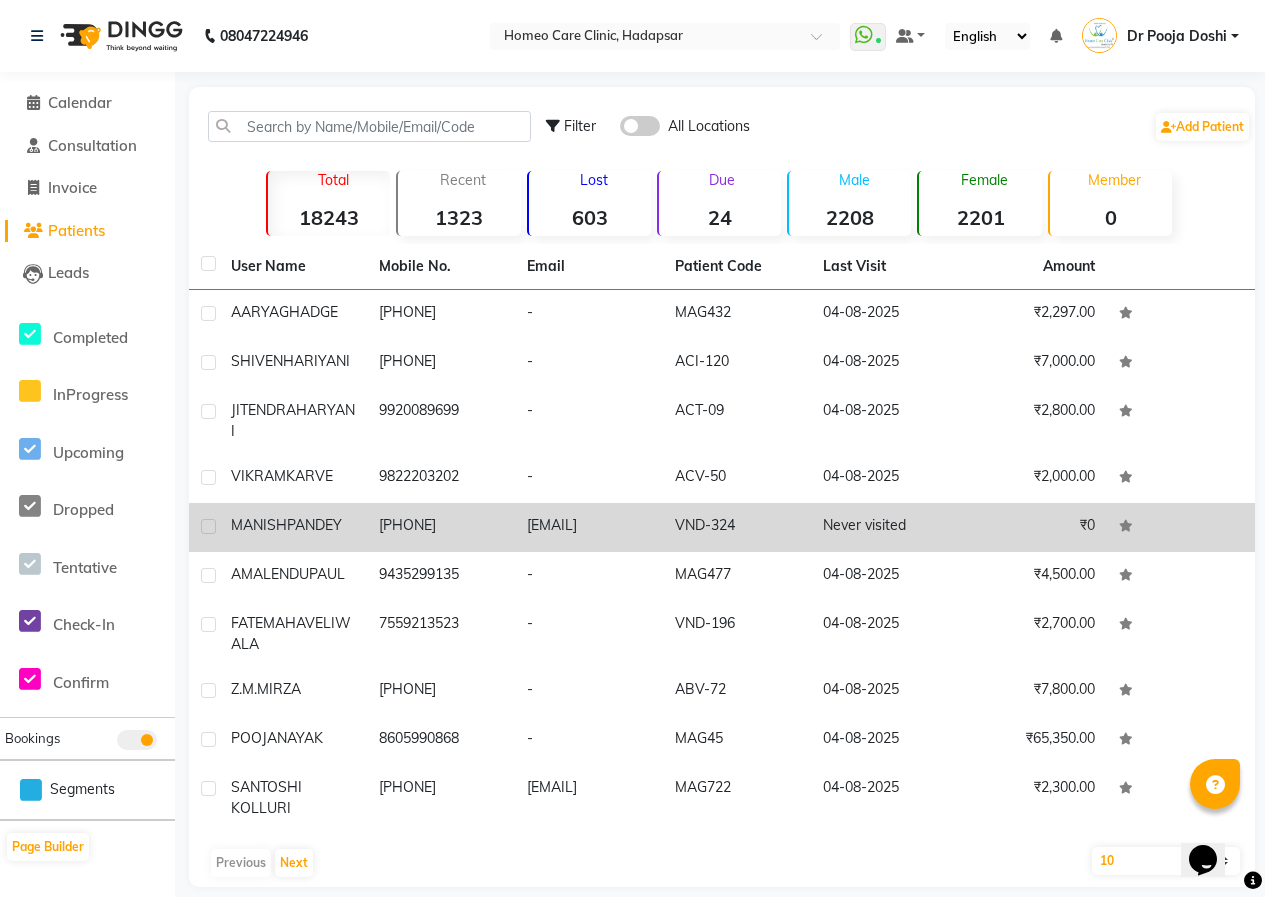 click on "[PHONE]" 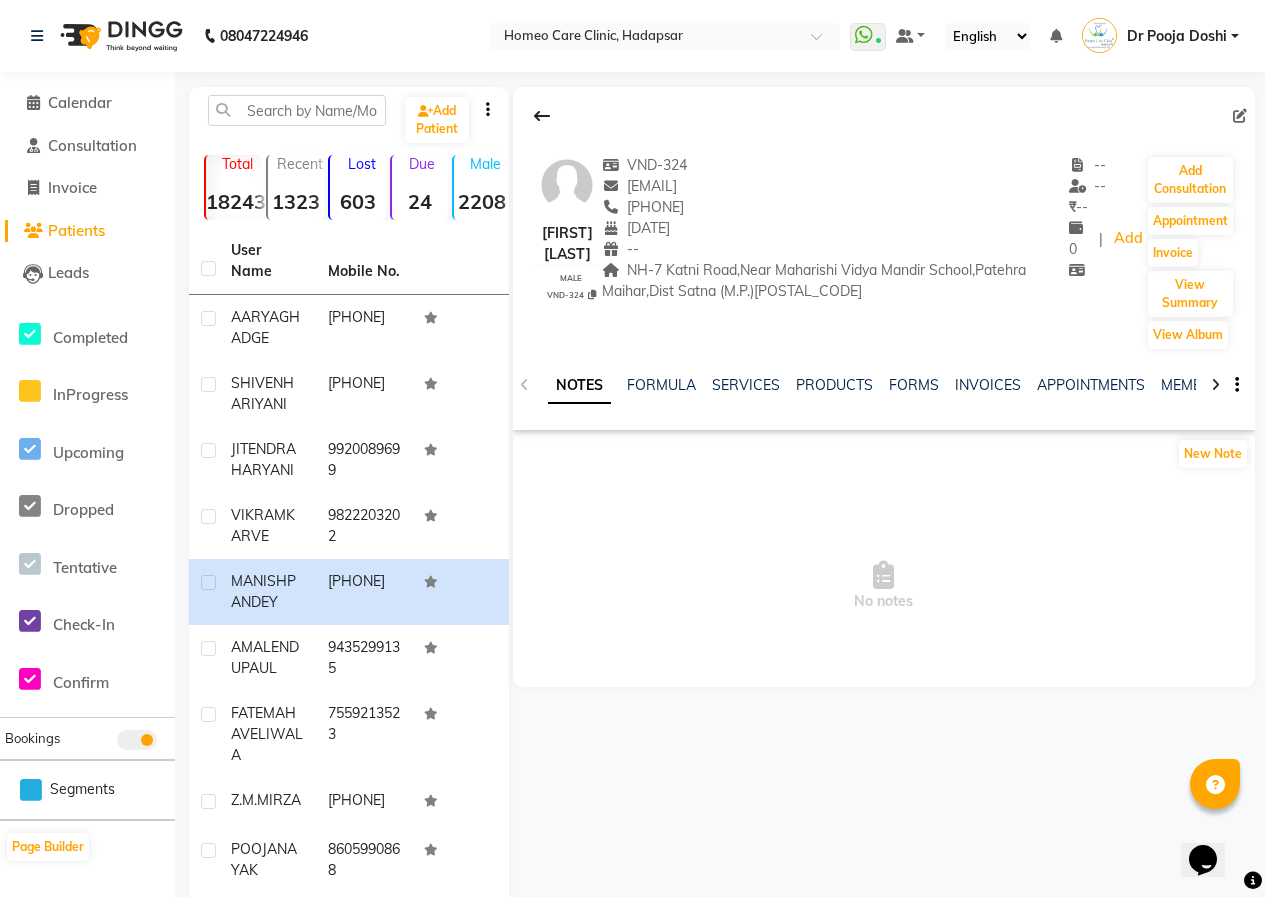 click 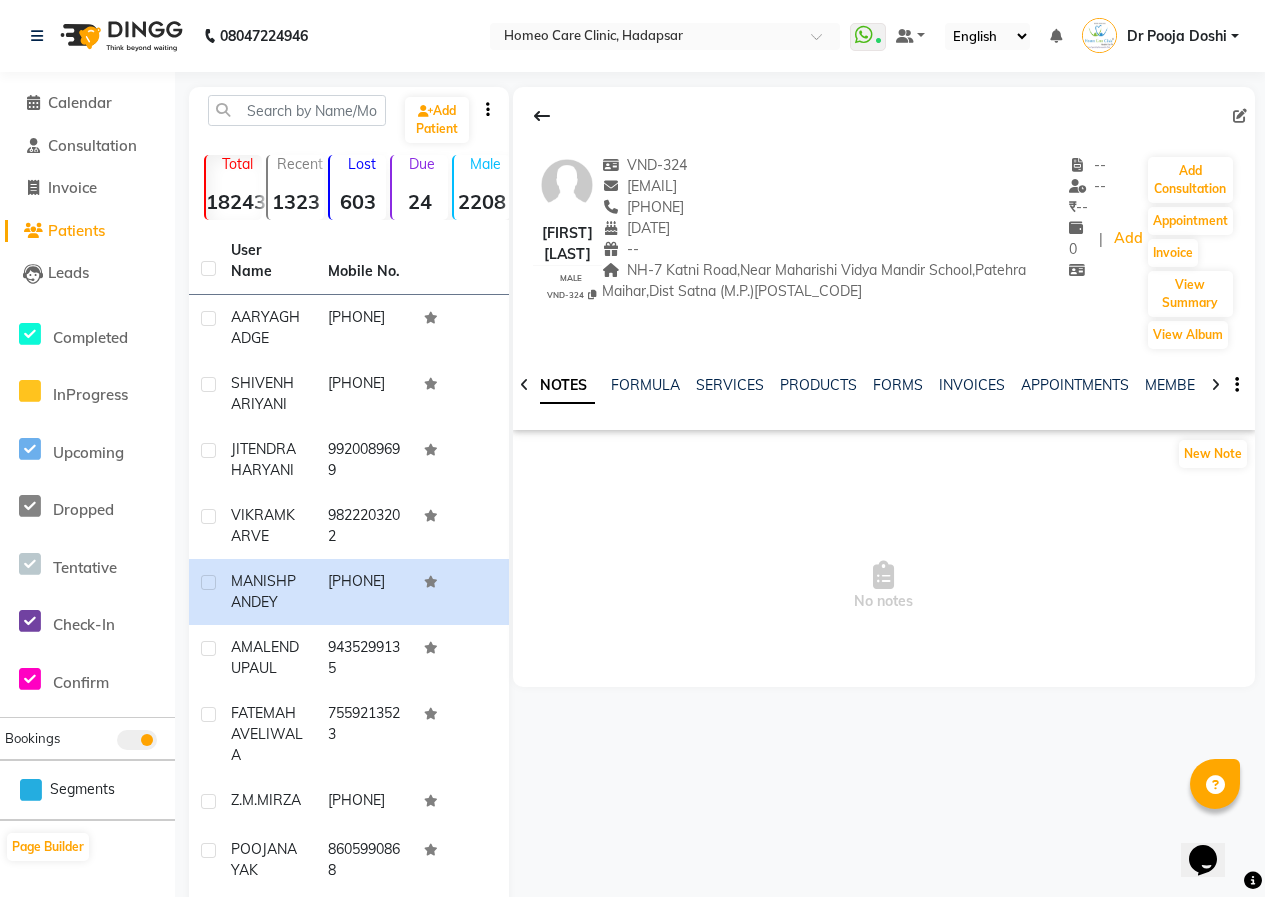 click 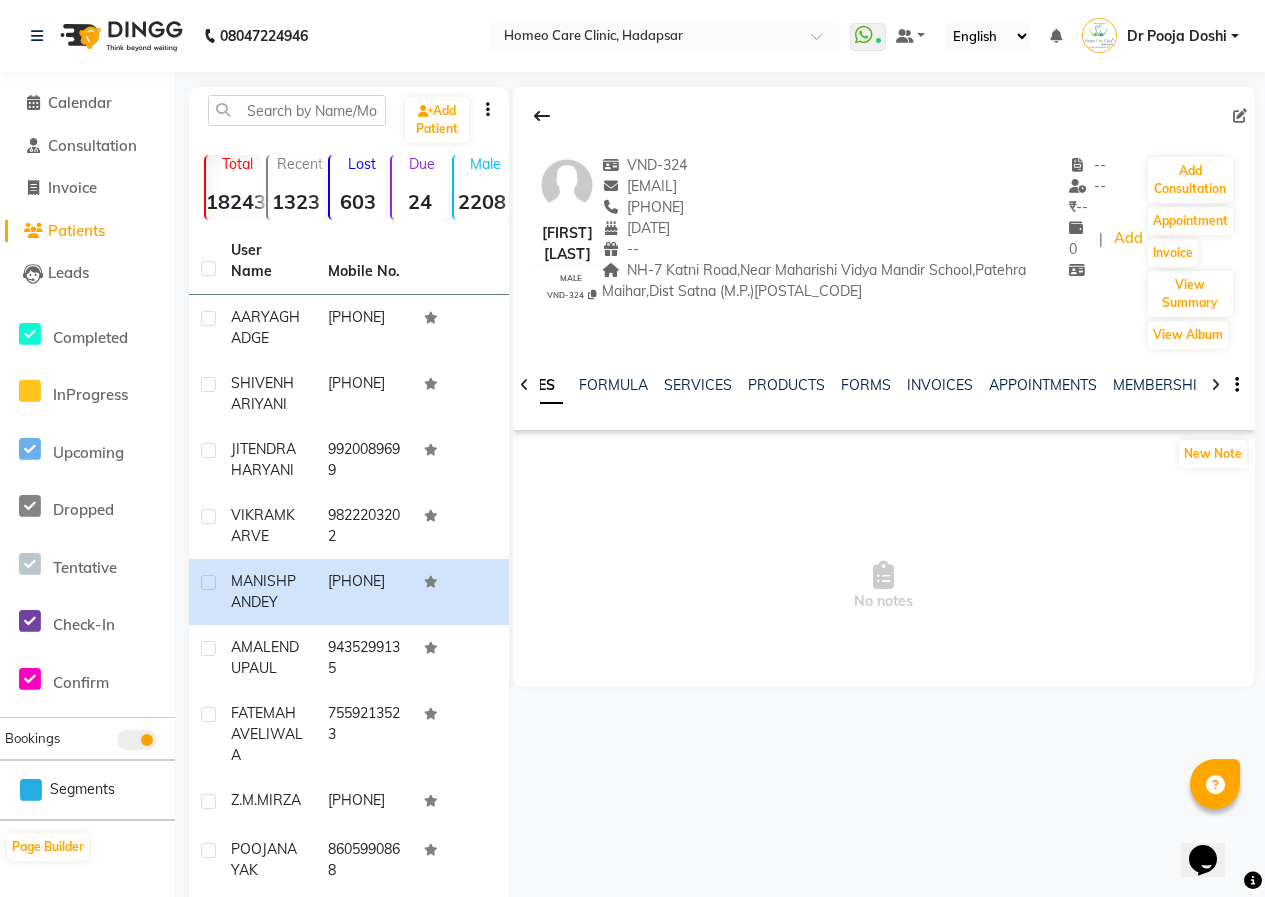 click 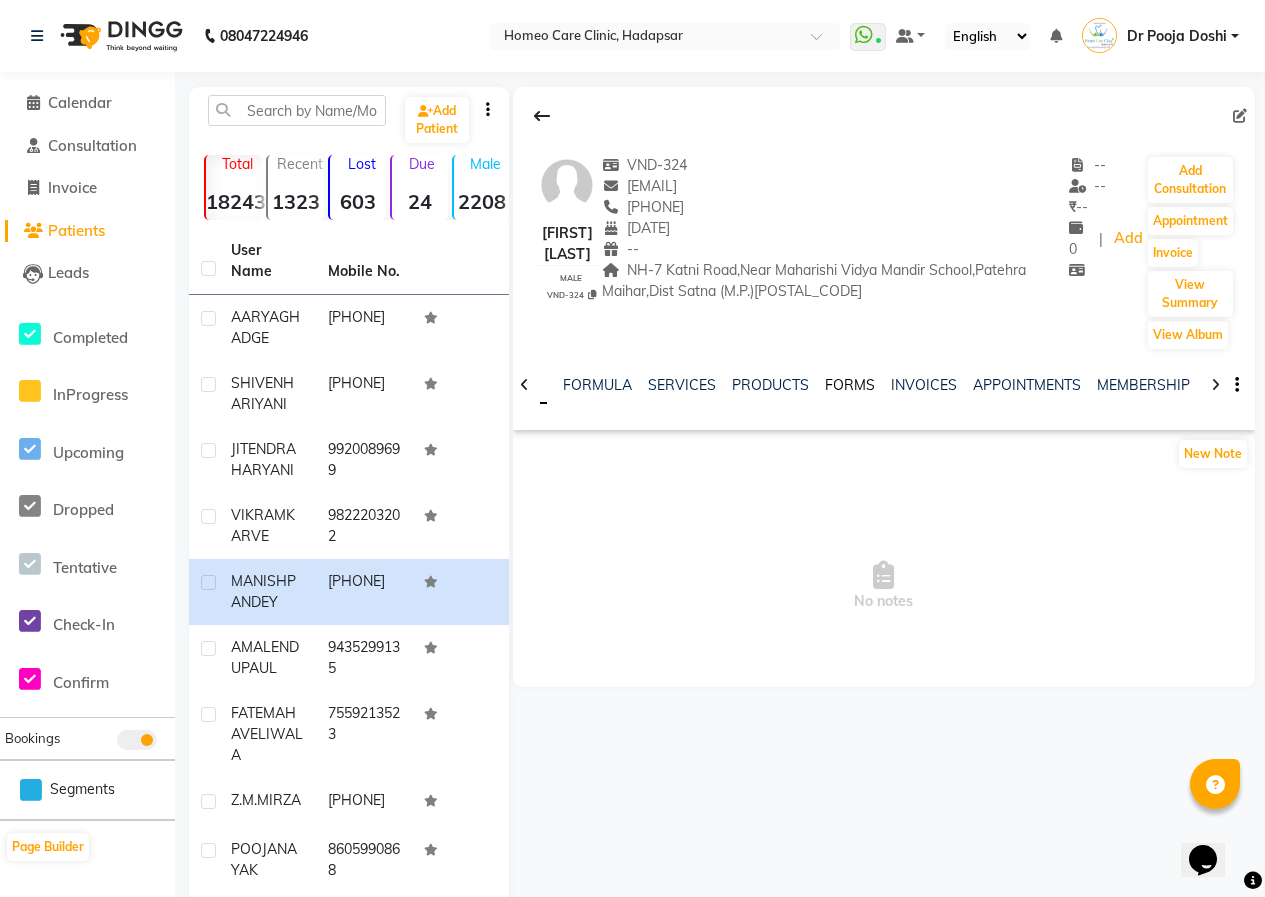 click on "FORMS" 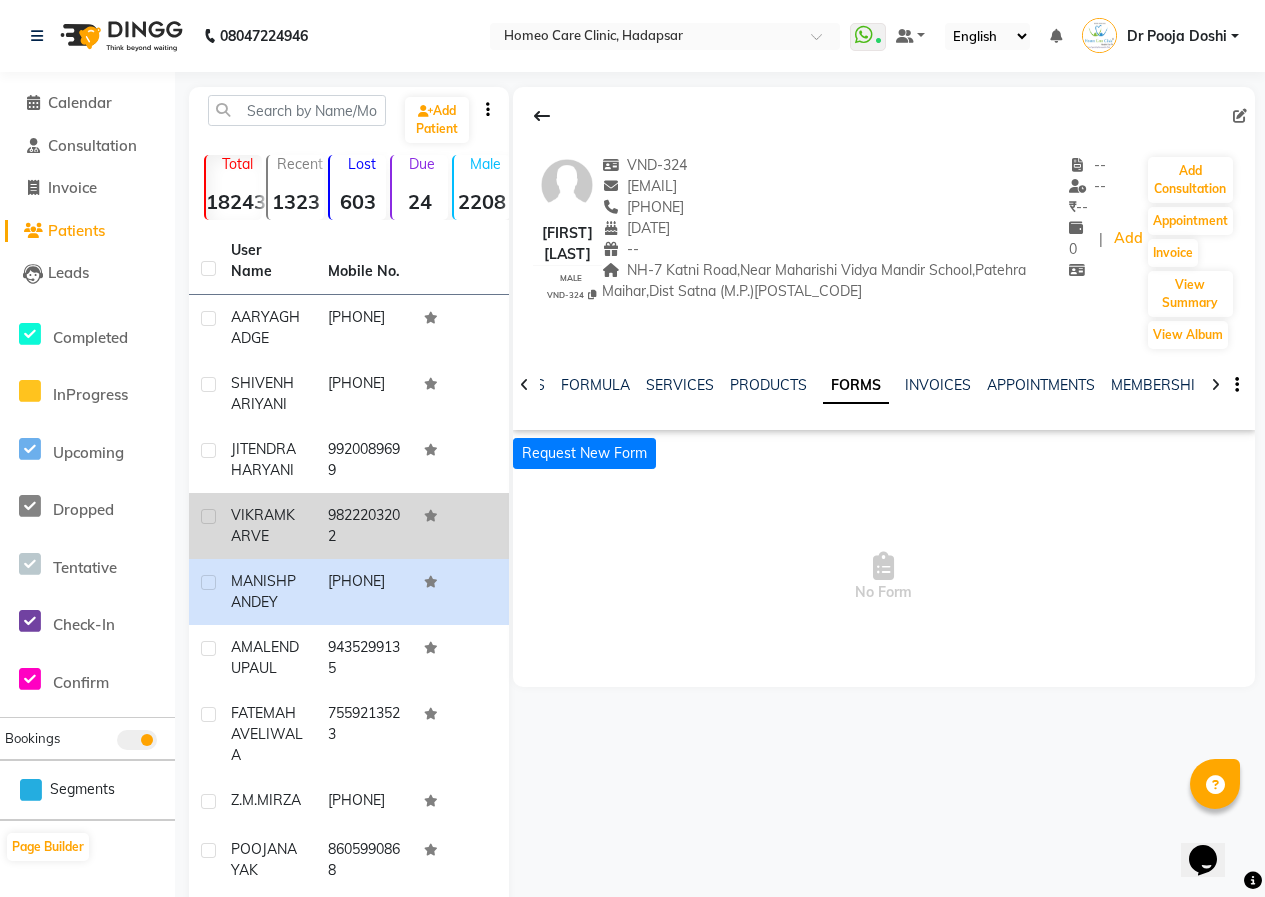 click on "[FIRST] [LAST]" 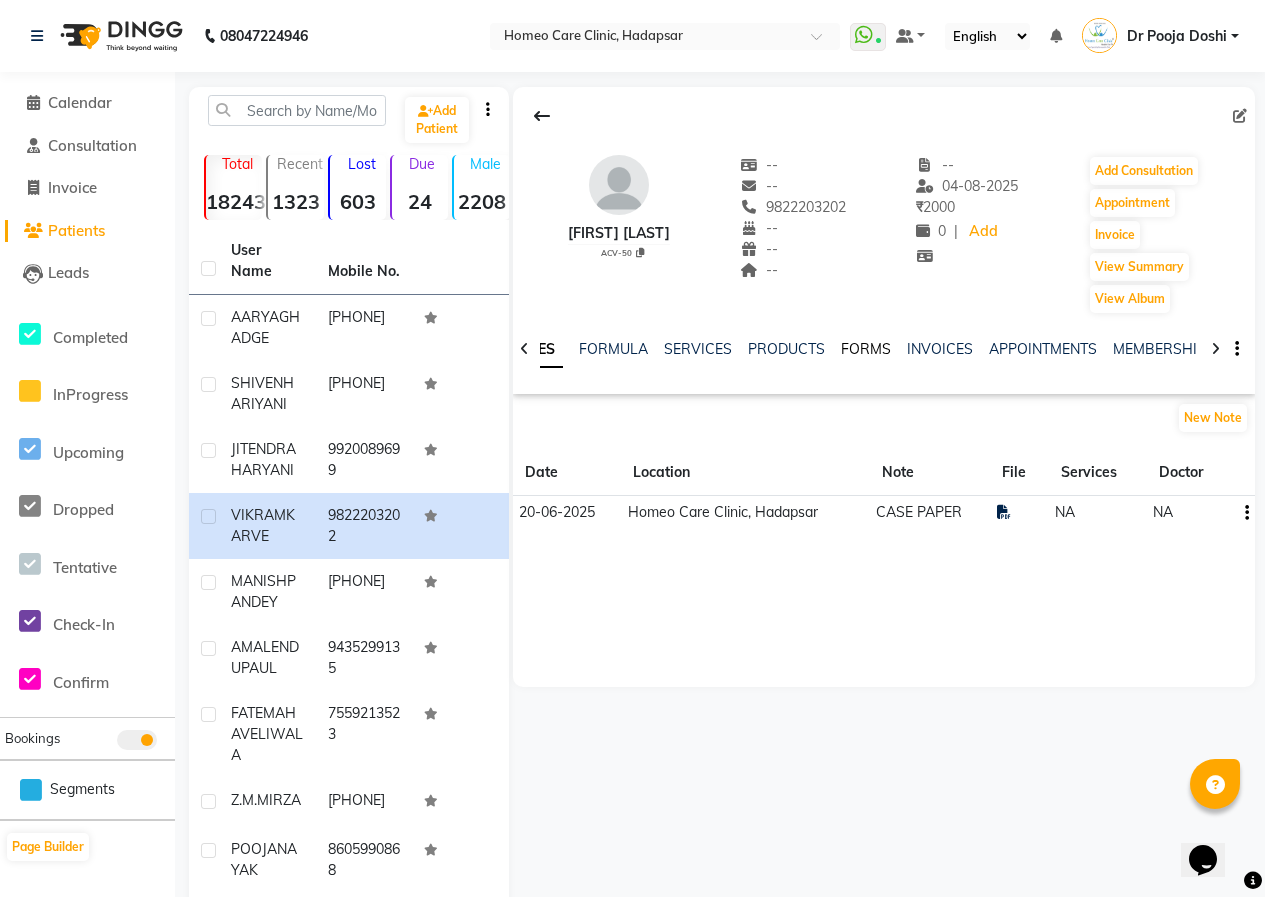 click on "FORMS" 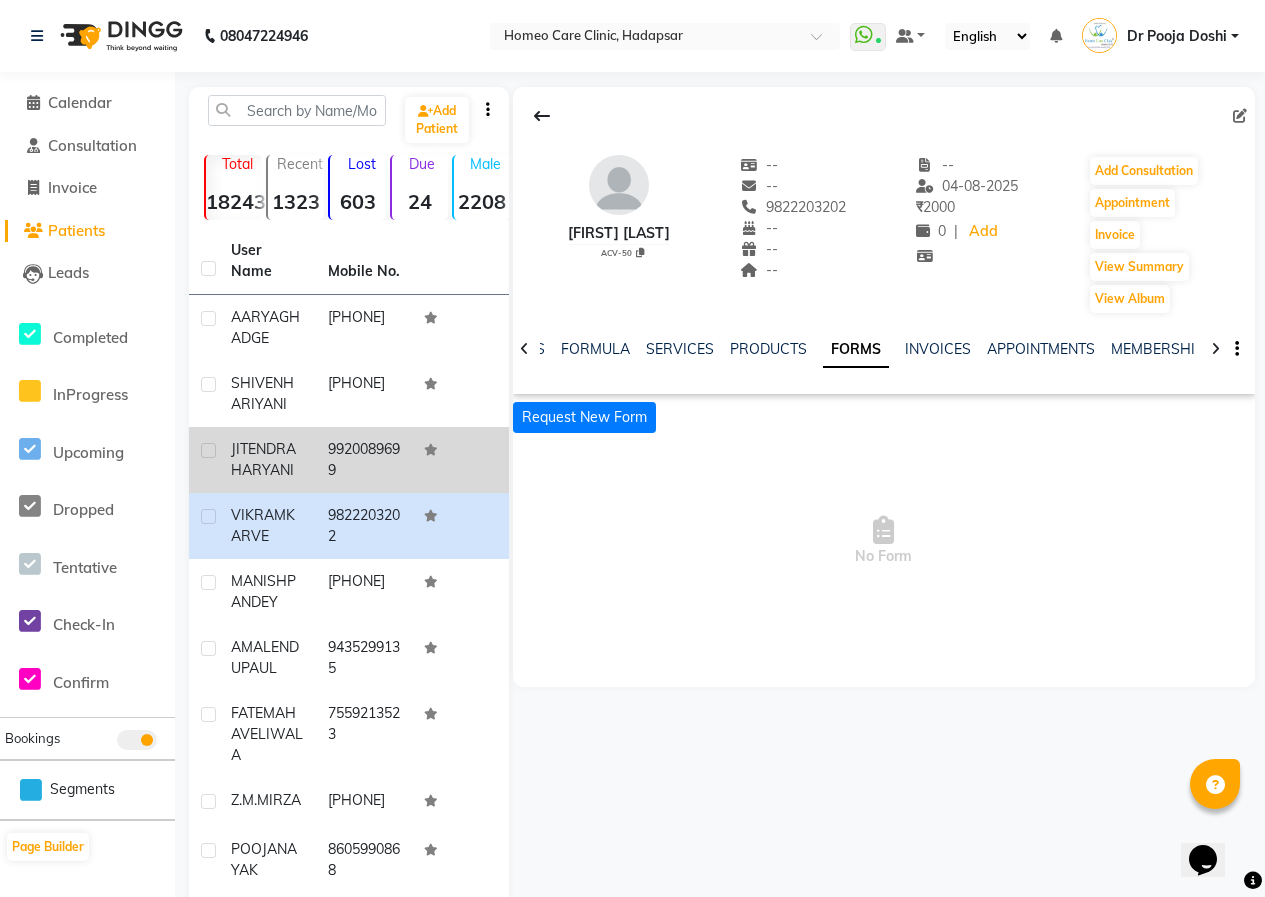 click on "9920089699" 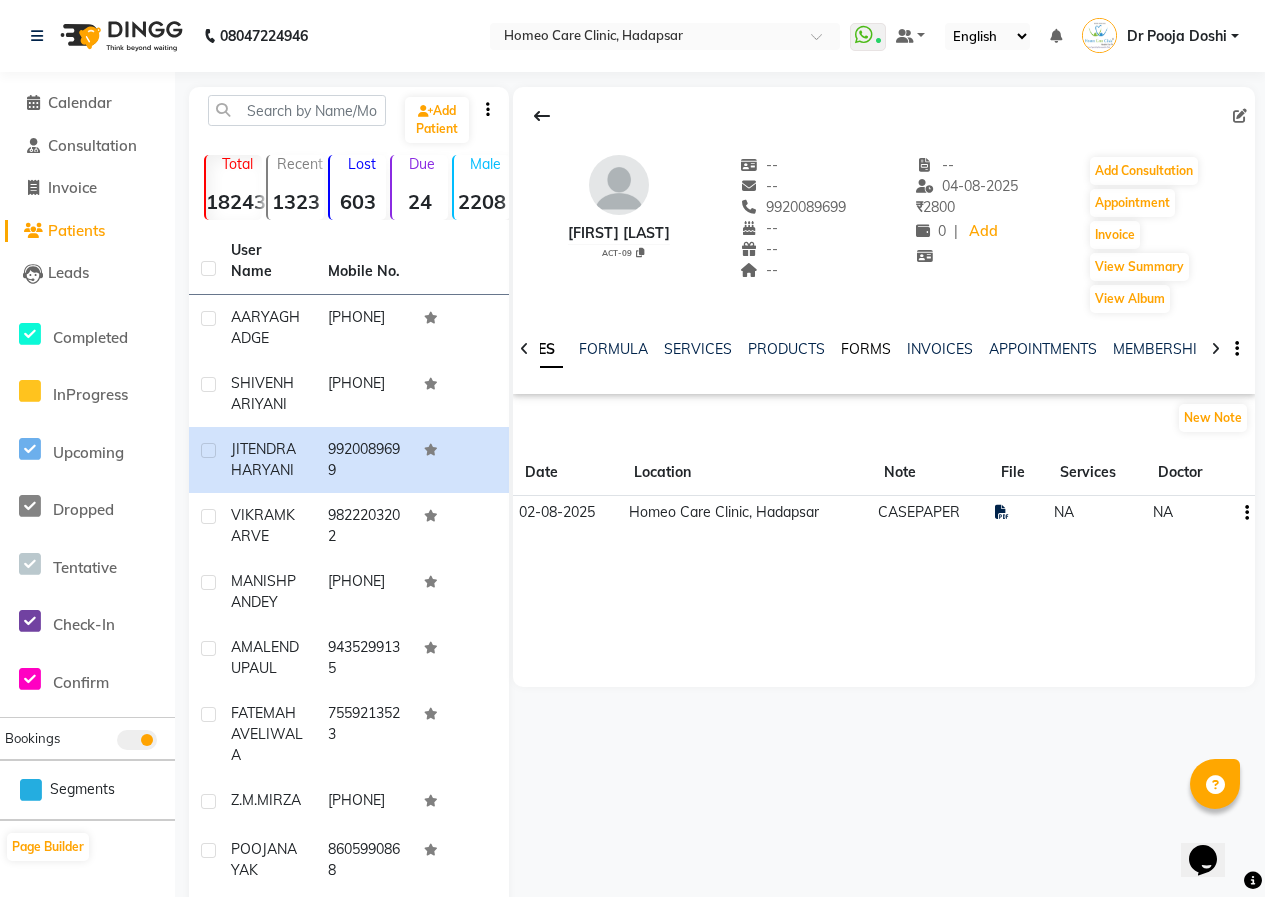 click on "FORMS" 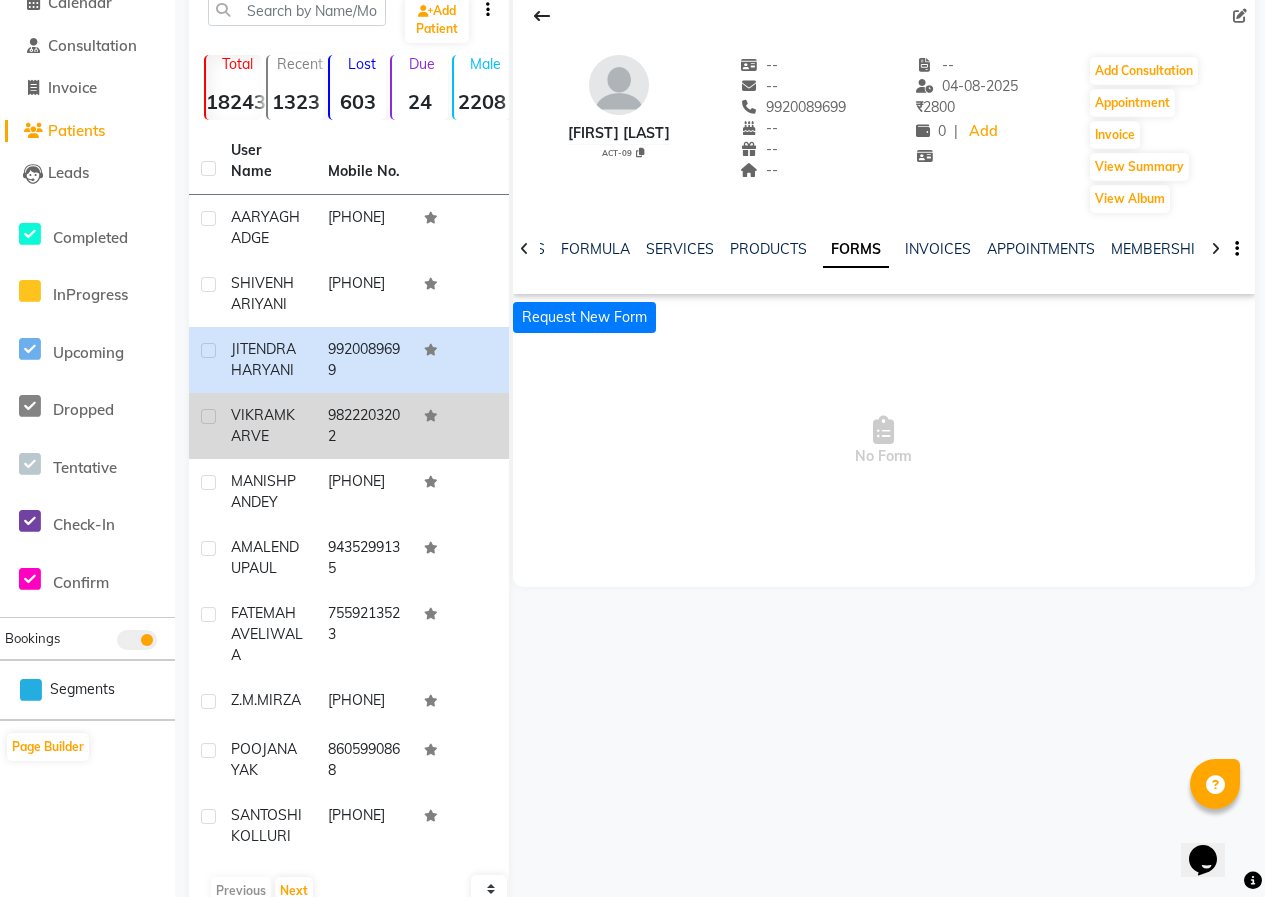 scroll, scrollTop: 165, scrollLeft: 0, axis: vertical 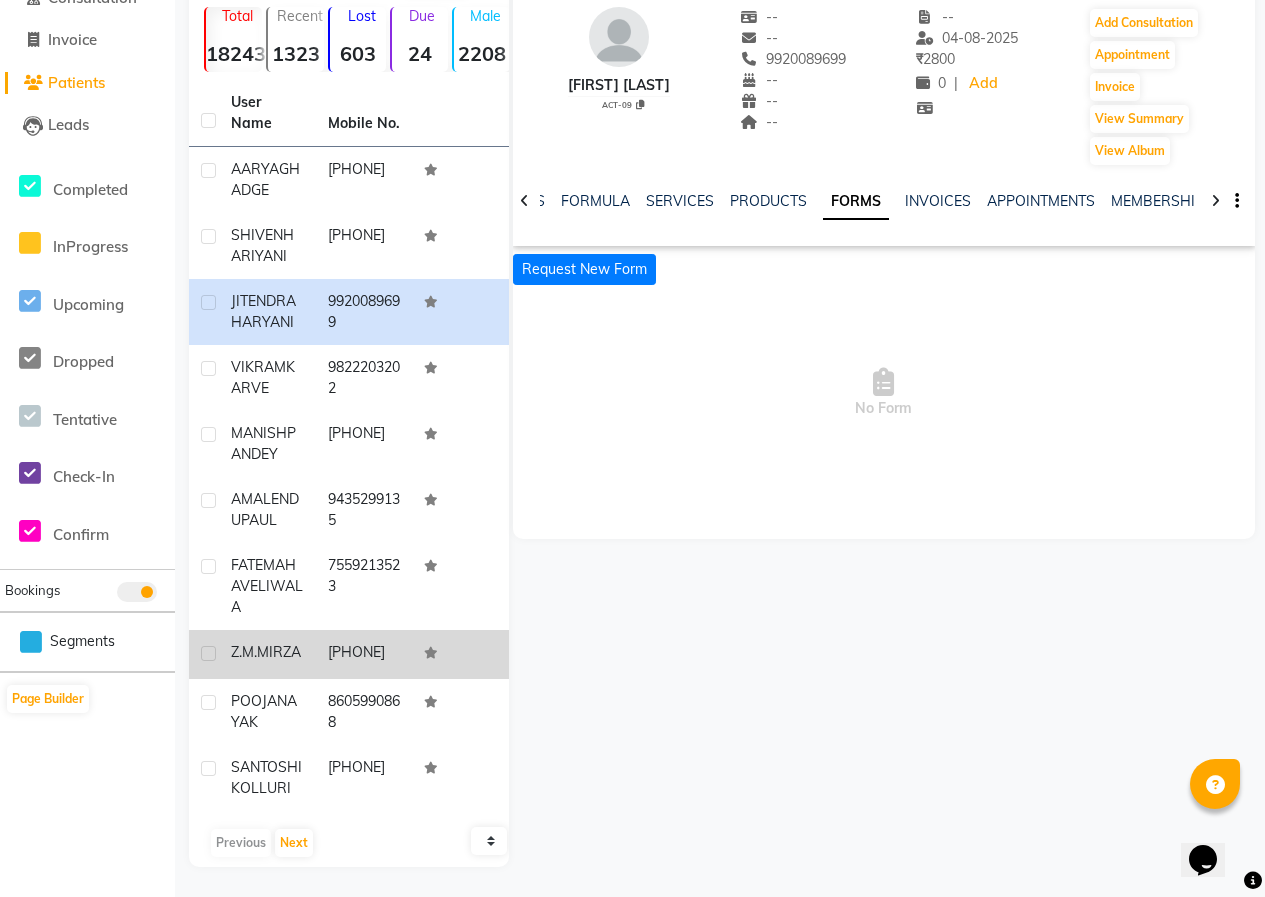 click on "[PHONE]" 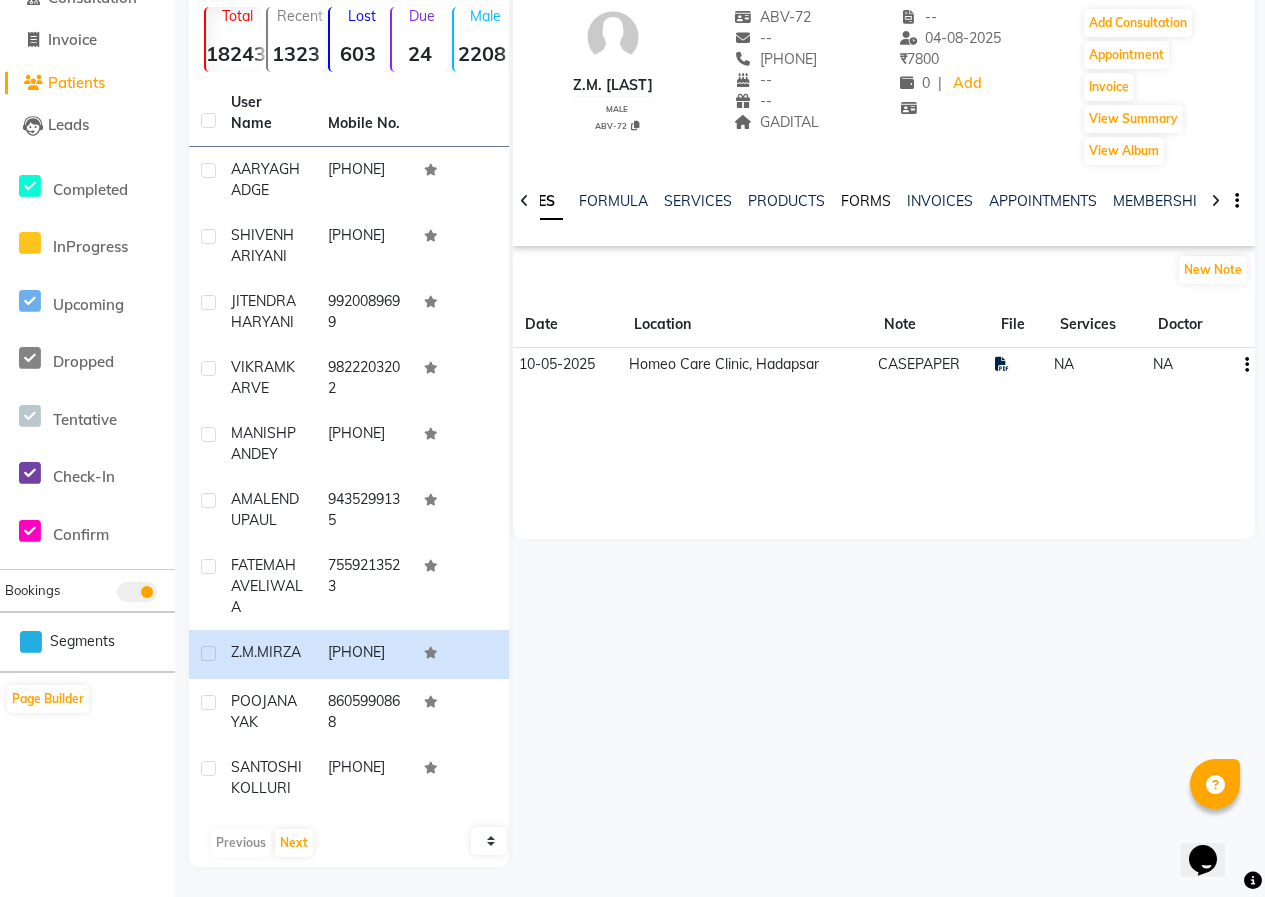 click on "FORMS" 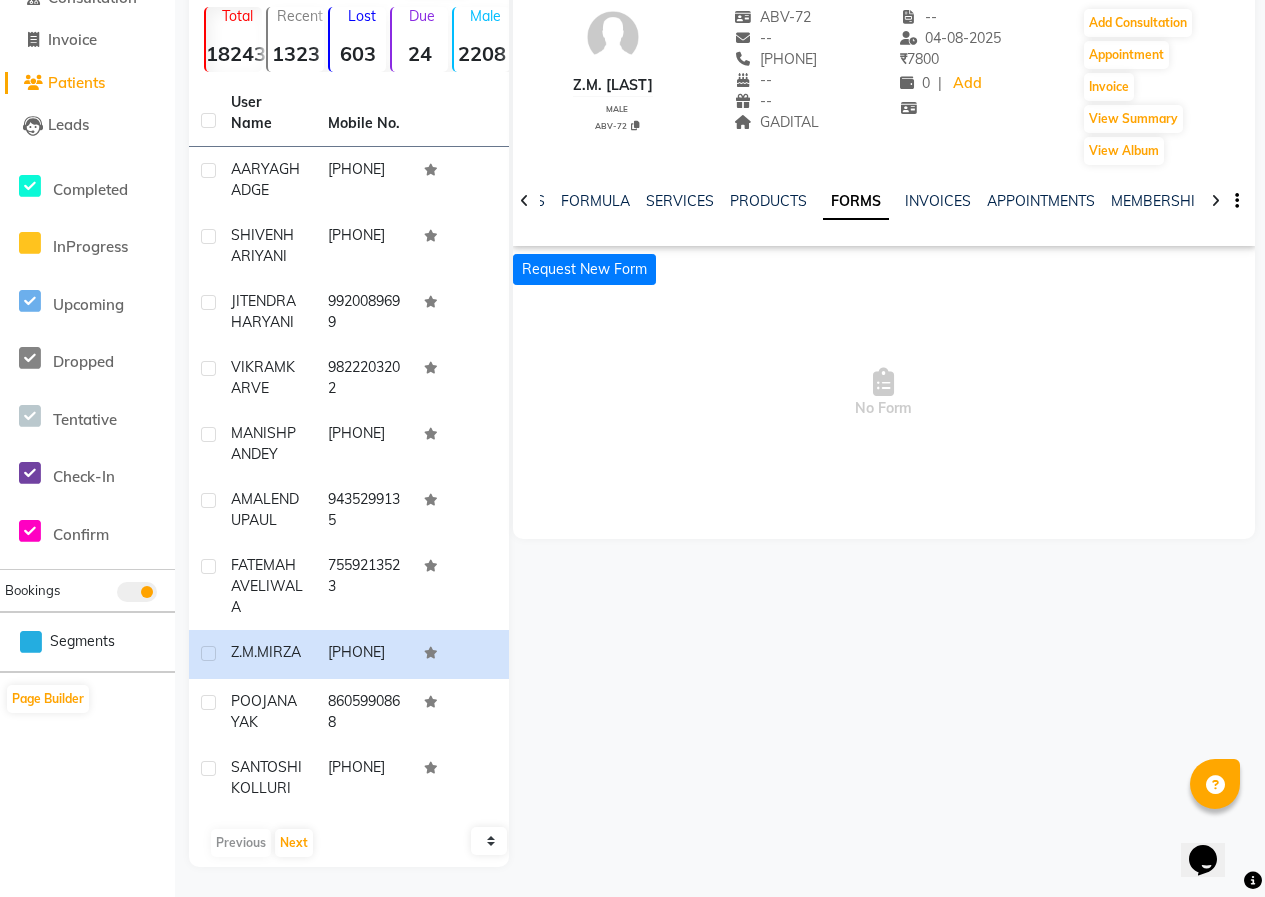 scroll, scrollTop: 65, scrollLeft: 0, axis: vertical 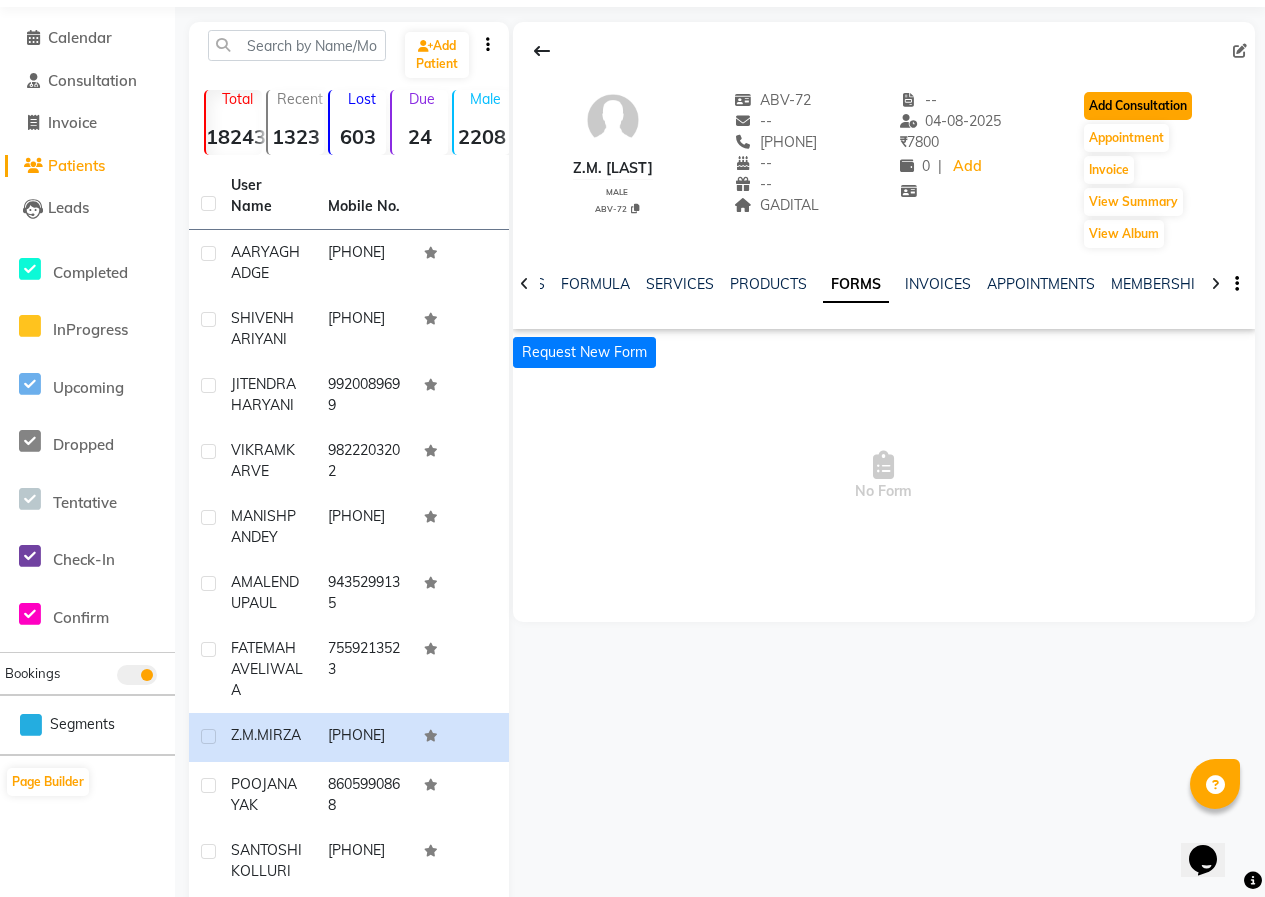 click on "Add Consultation" 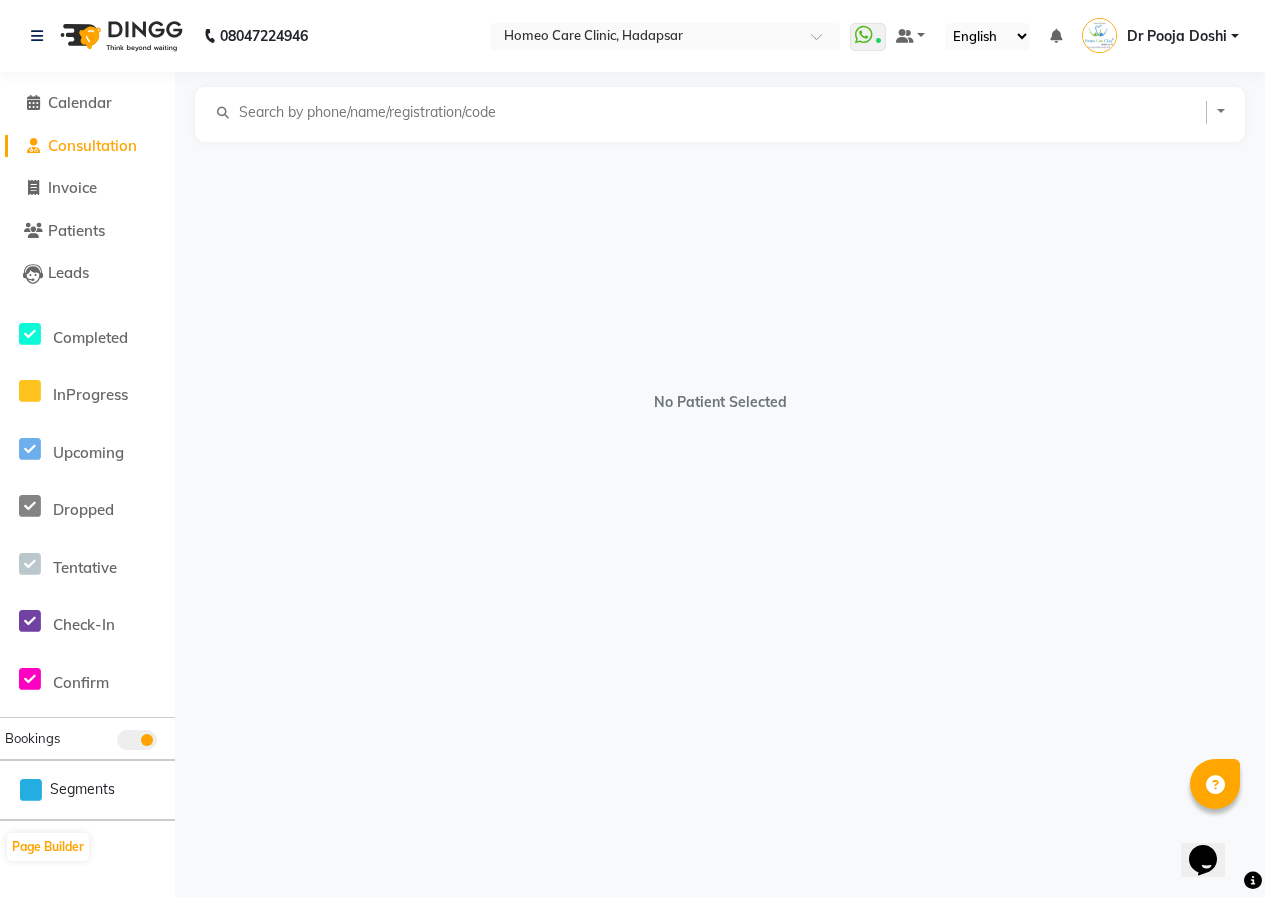 scroll, scrollTop: 0, scrollLeft: 0, axis: both 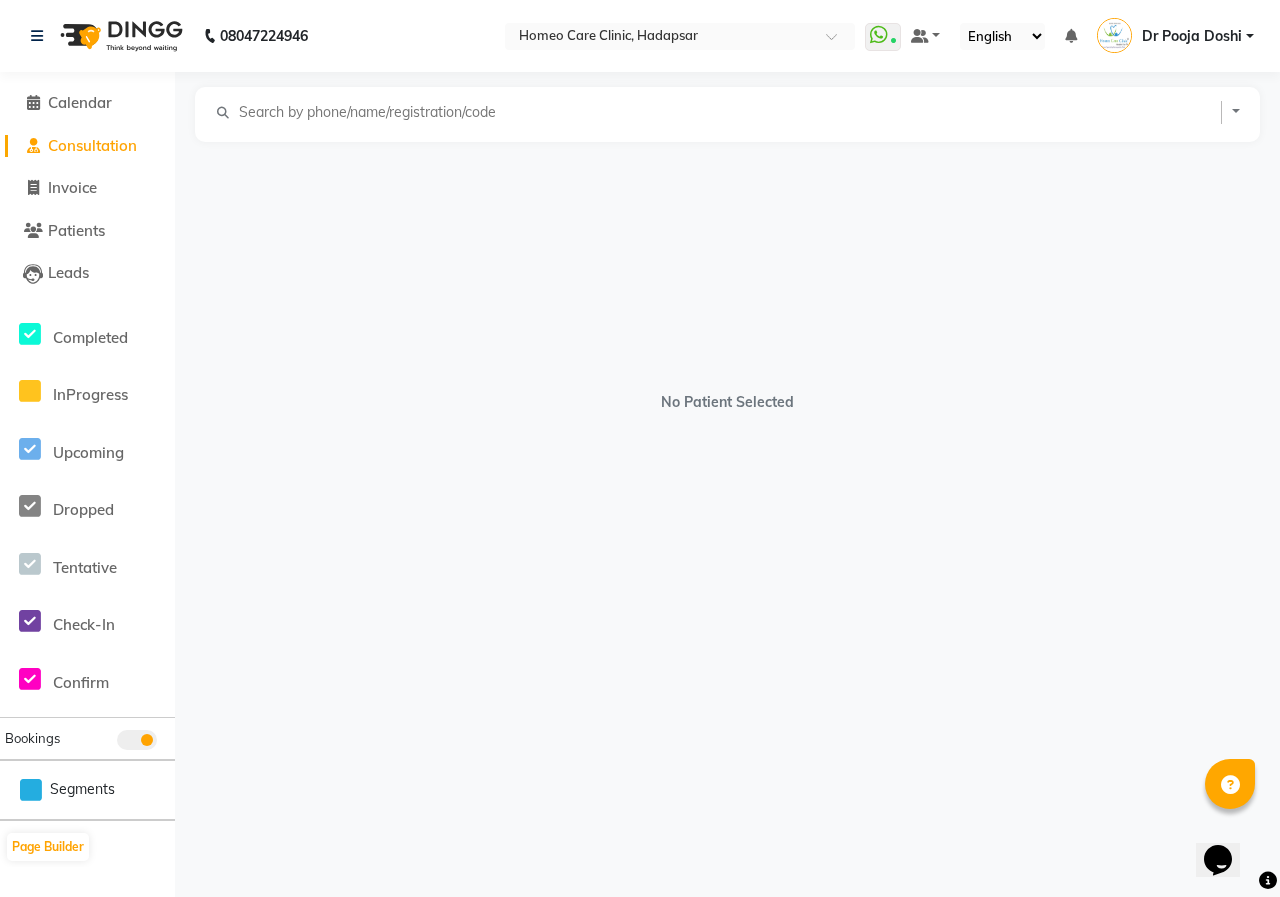 select on "male" 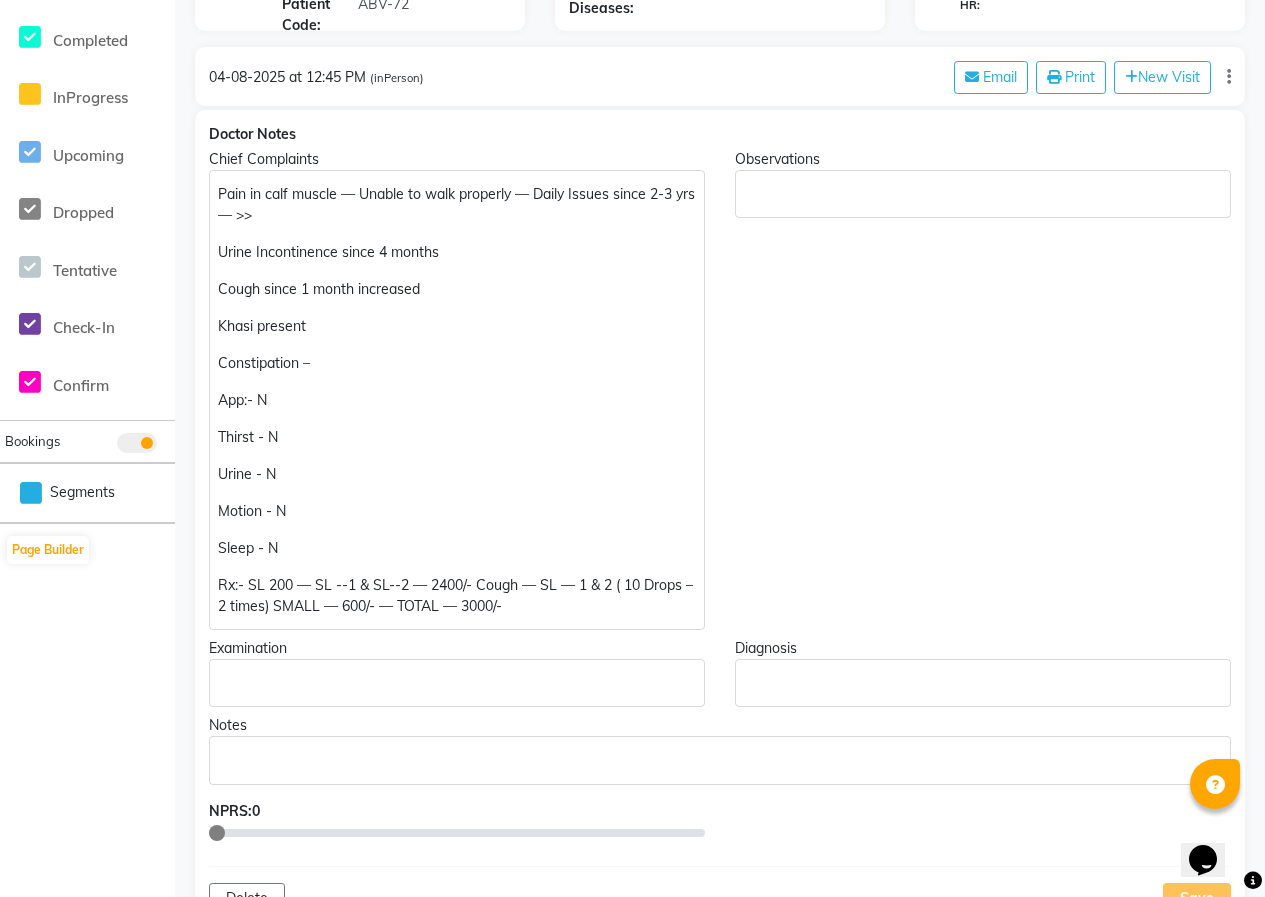 scroll, scrollTop: 300, scrollLeft: 0, axis: vertical 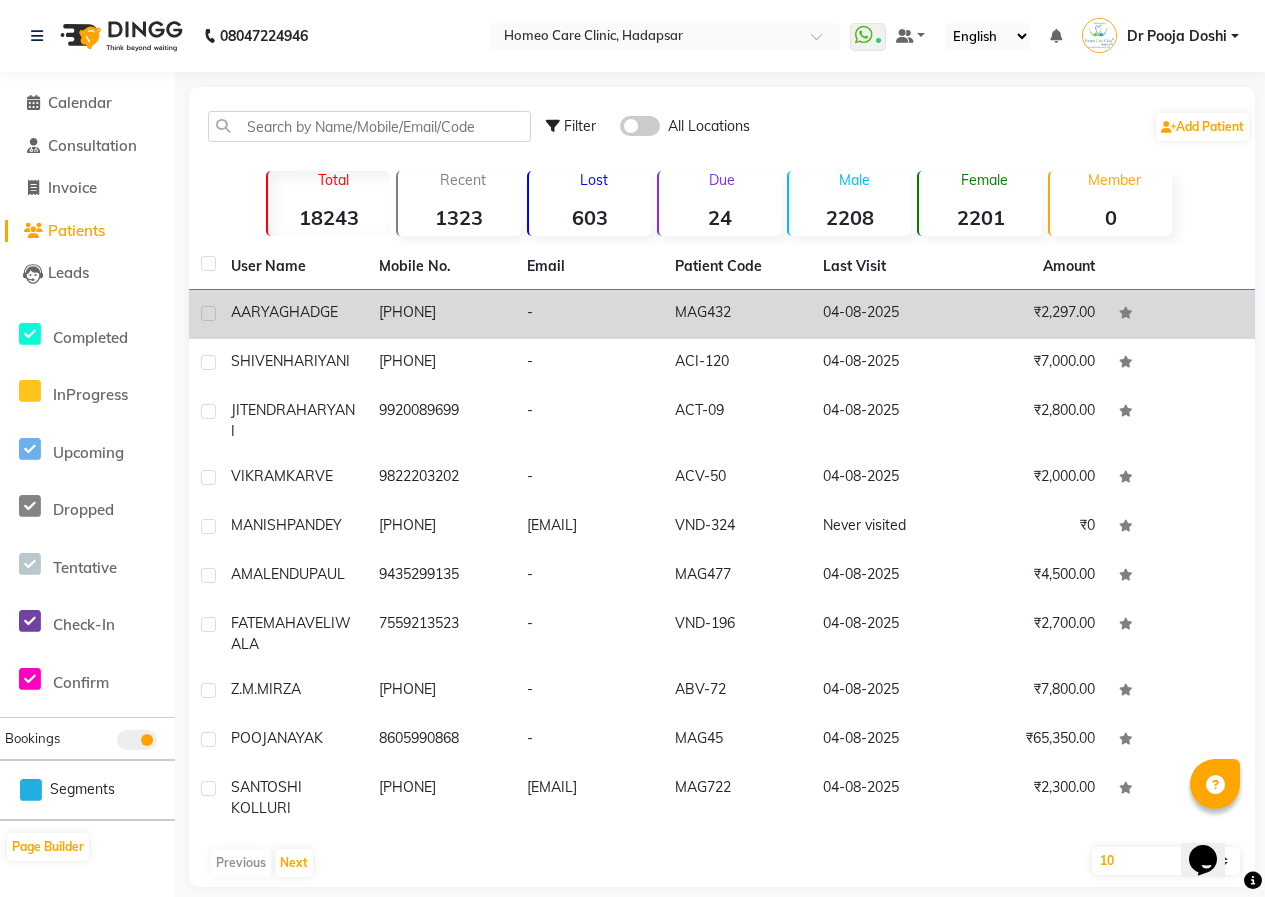 click on "[PHONE]" 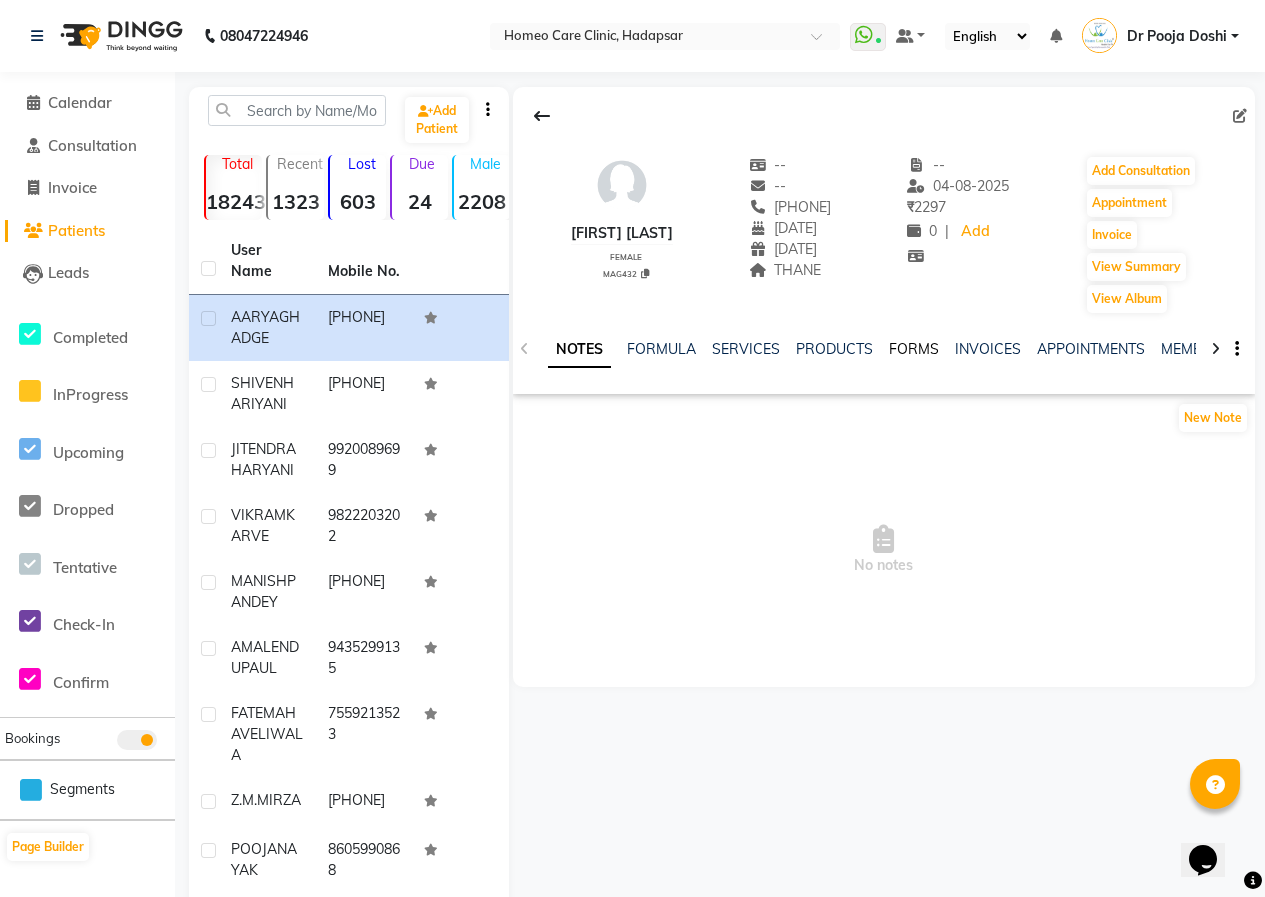 click on "FORMS" 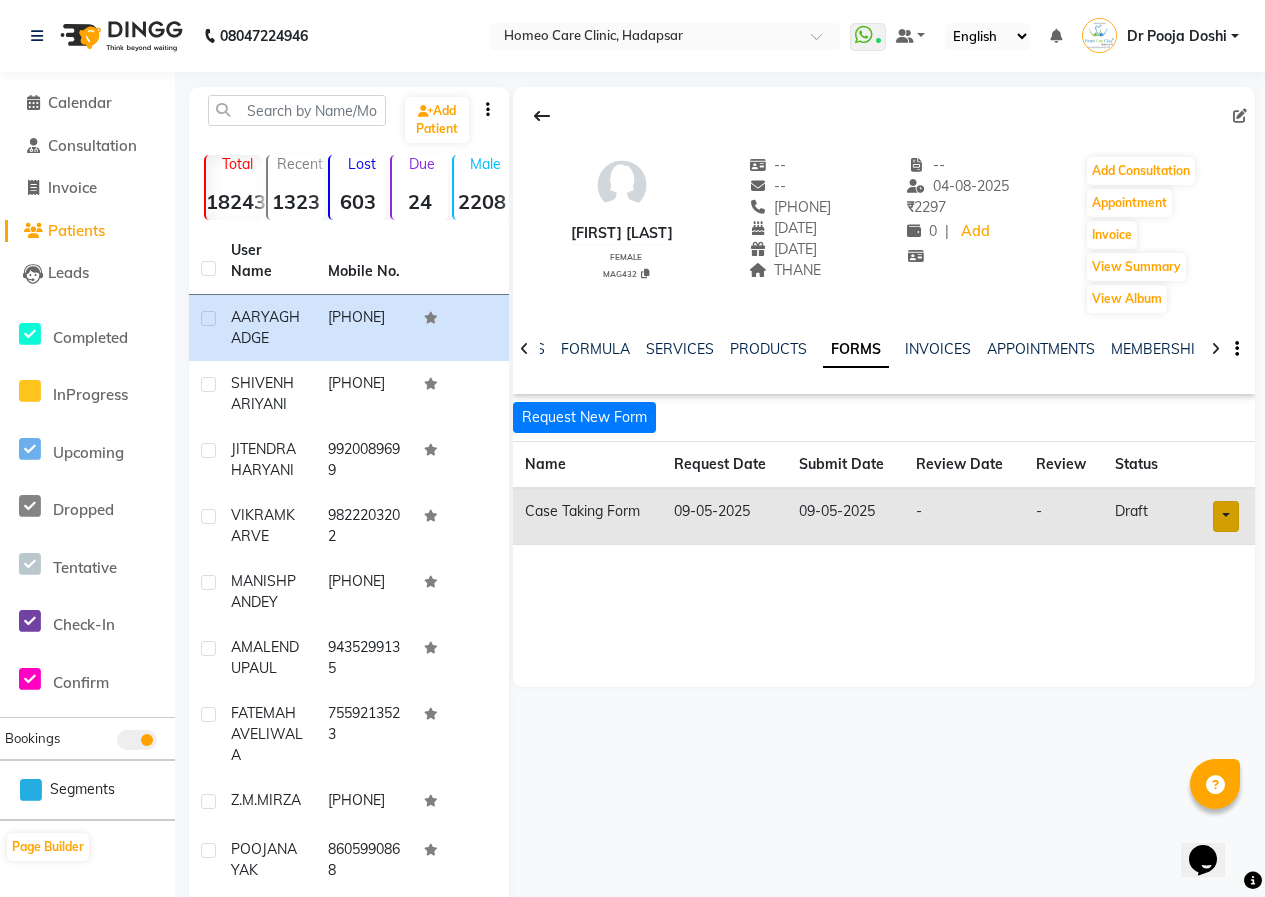 click at bounding box center [1226, 516] 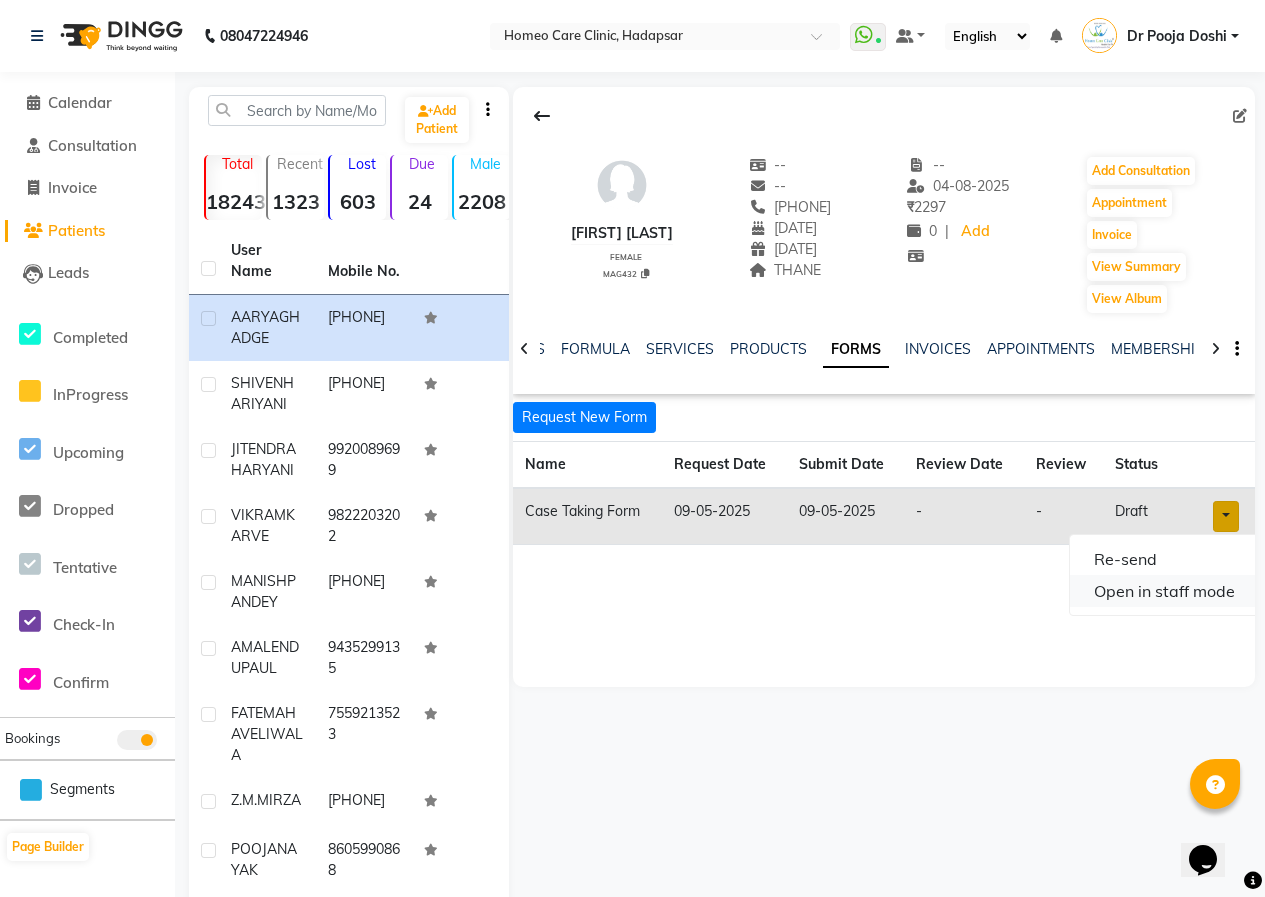 click on "Open in staff mode" 